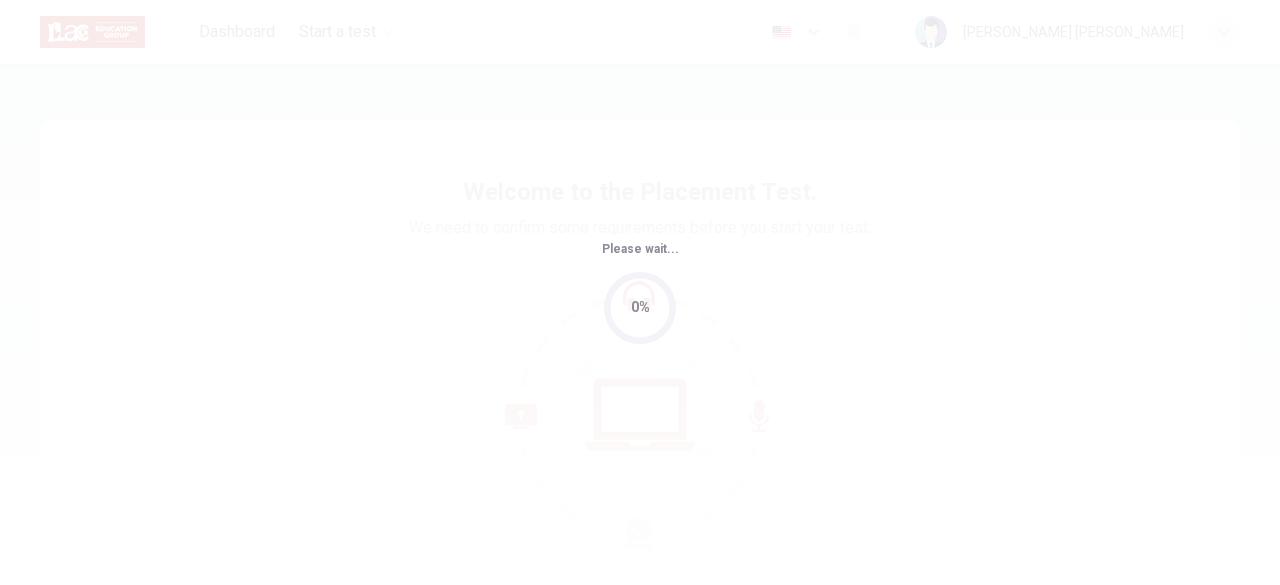 scroll, scrollTop: 0, scrollLeft: 0, axis: both 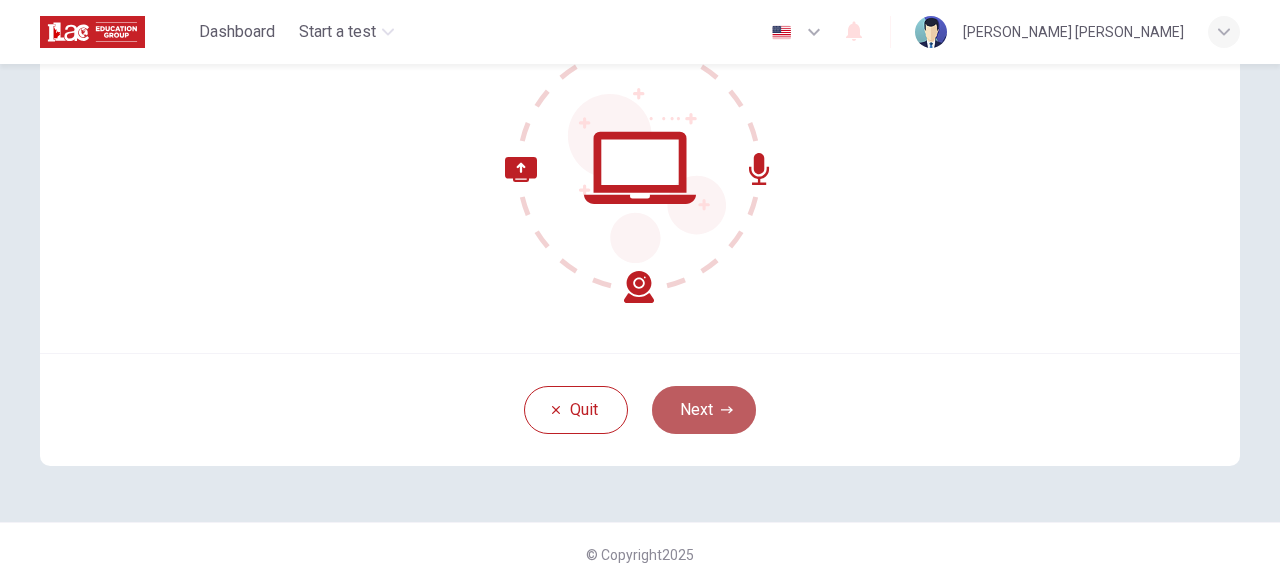 click on "Next" at bounding box center (704, 410) 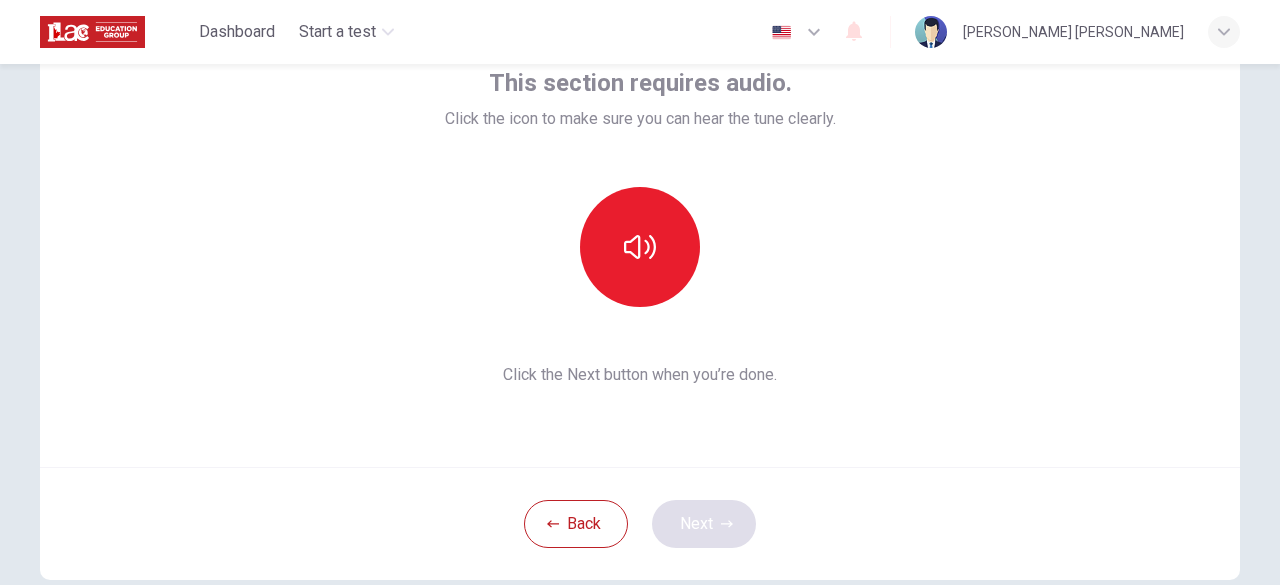 scroll, scrollTop: 119, scrollLeft: 0, axis: vertical 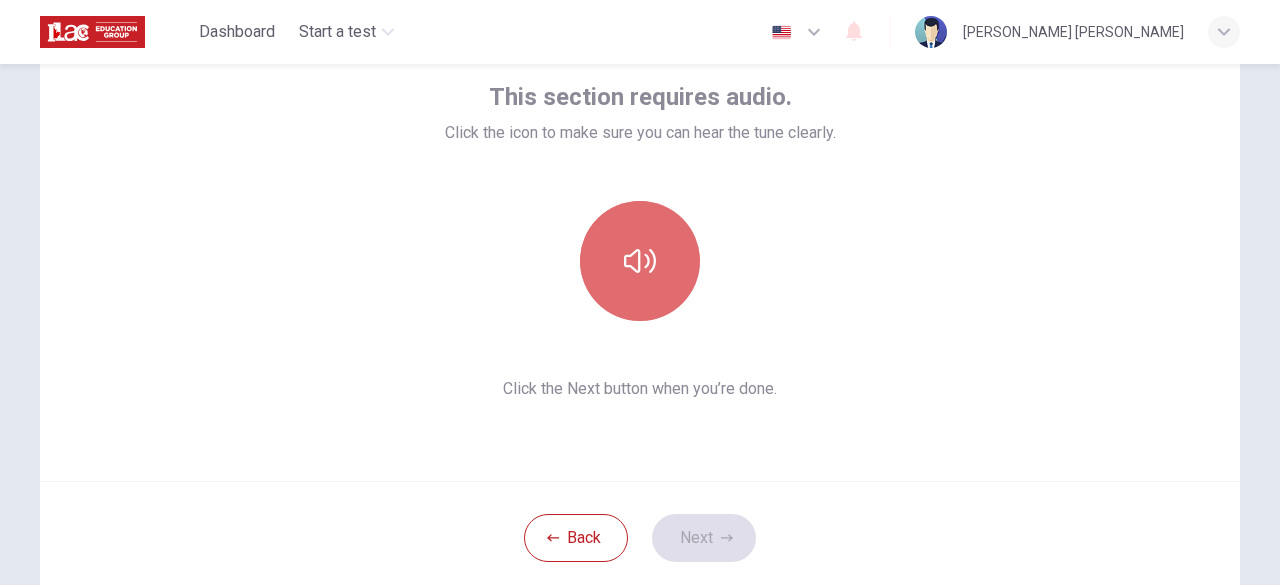 click at bounding box center (640, 261) 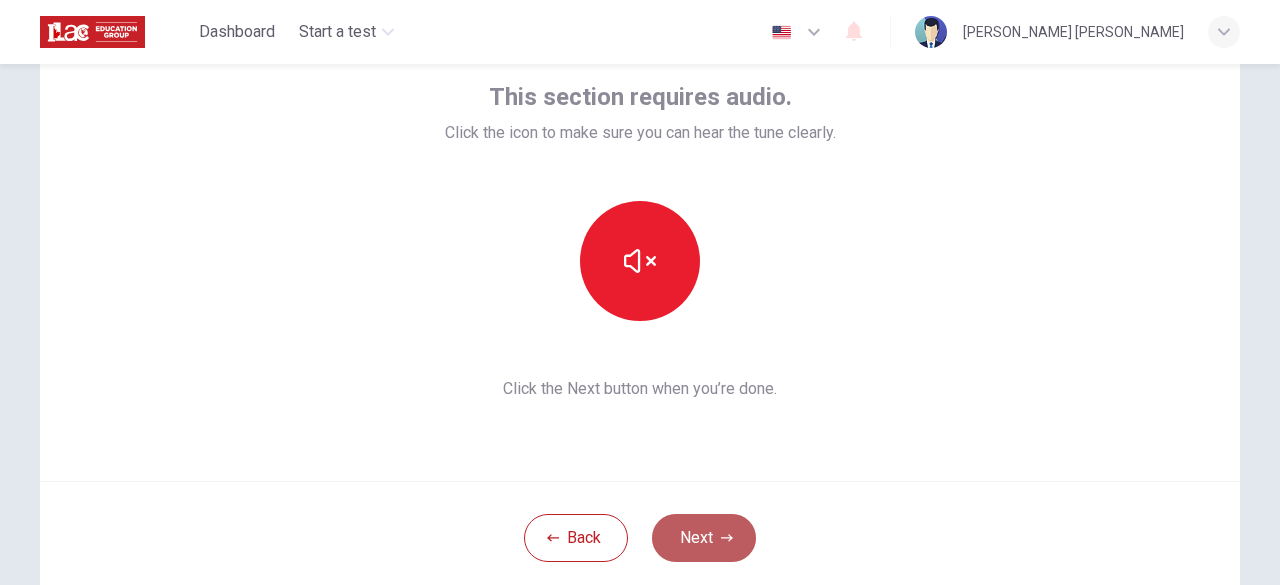 click on "Next" at bounding box center (704, 538) 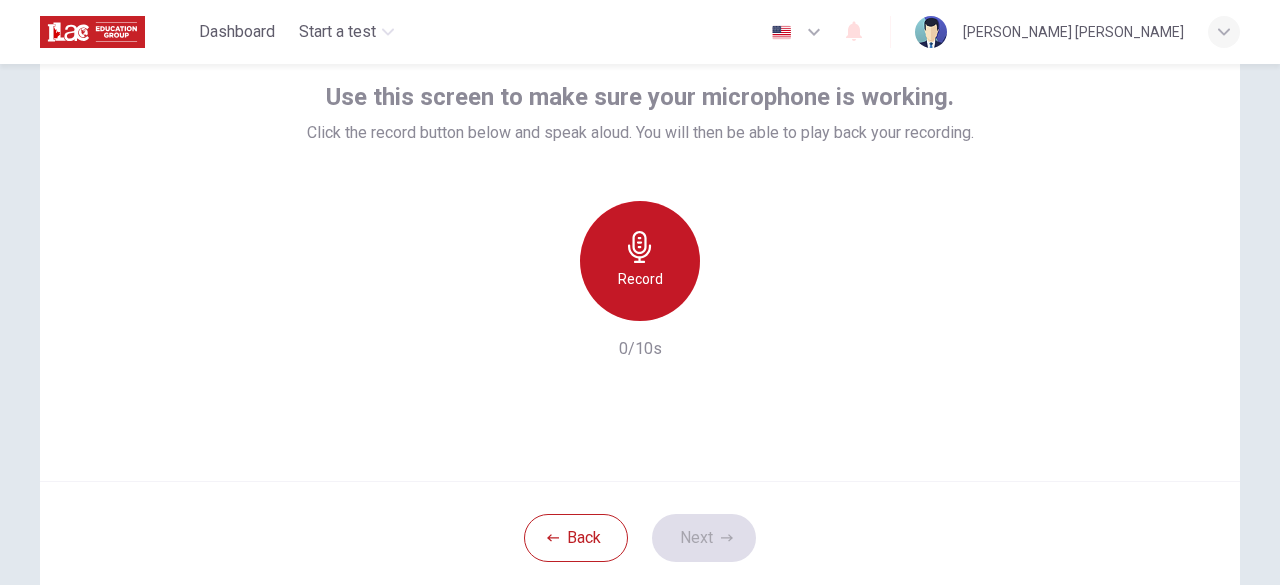 click 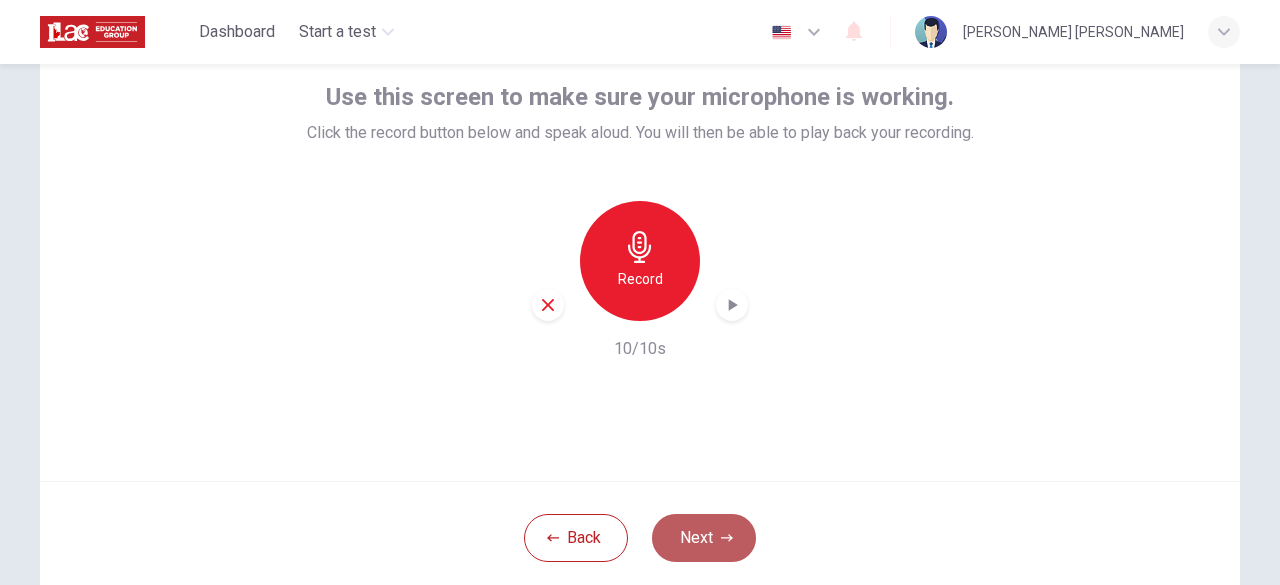 click on "Next" at bounding box center (704, 538) 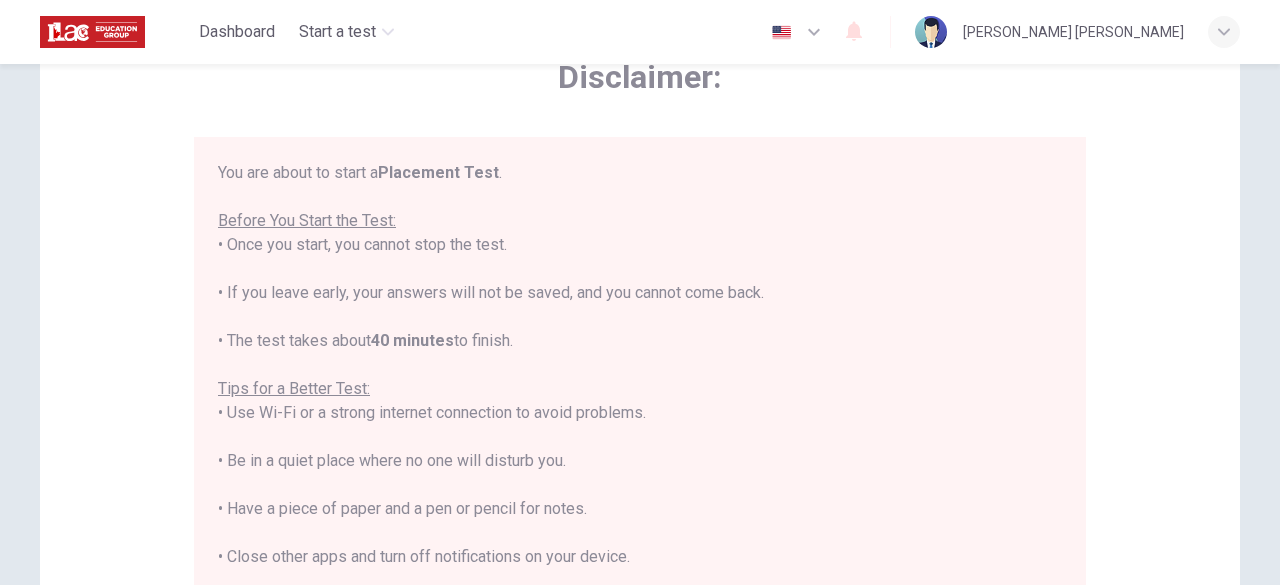 scroll, scrollTop: 22, scrollLeft: 0, axis: vertical 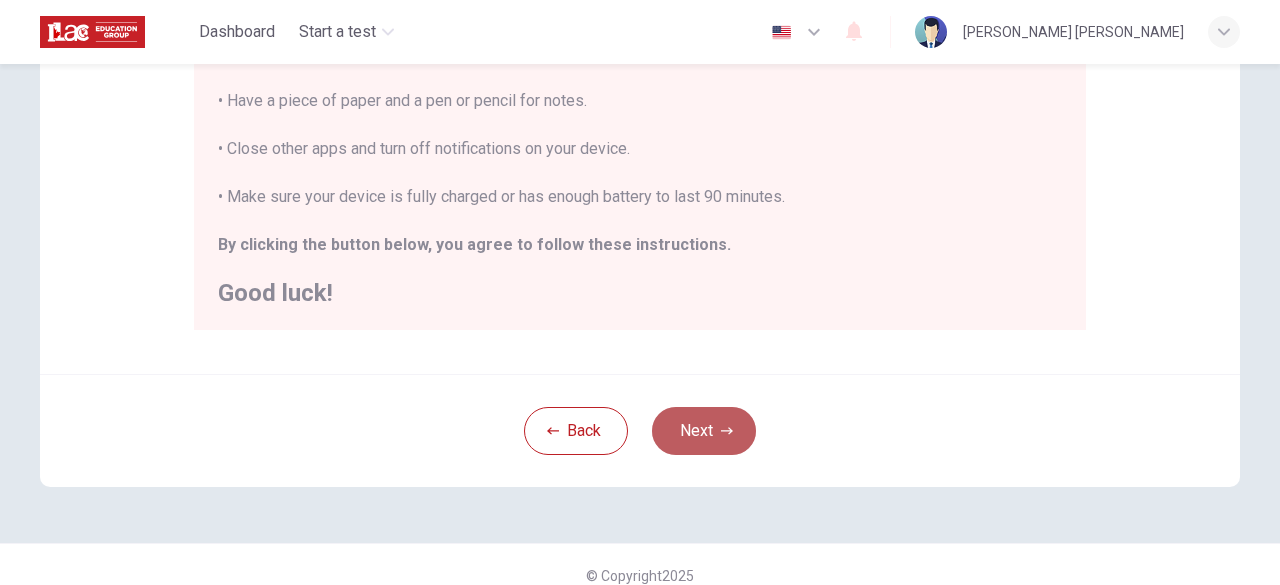 click on "Next" at bounding box center [704, 431] 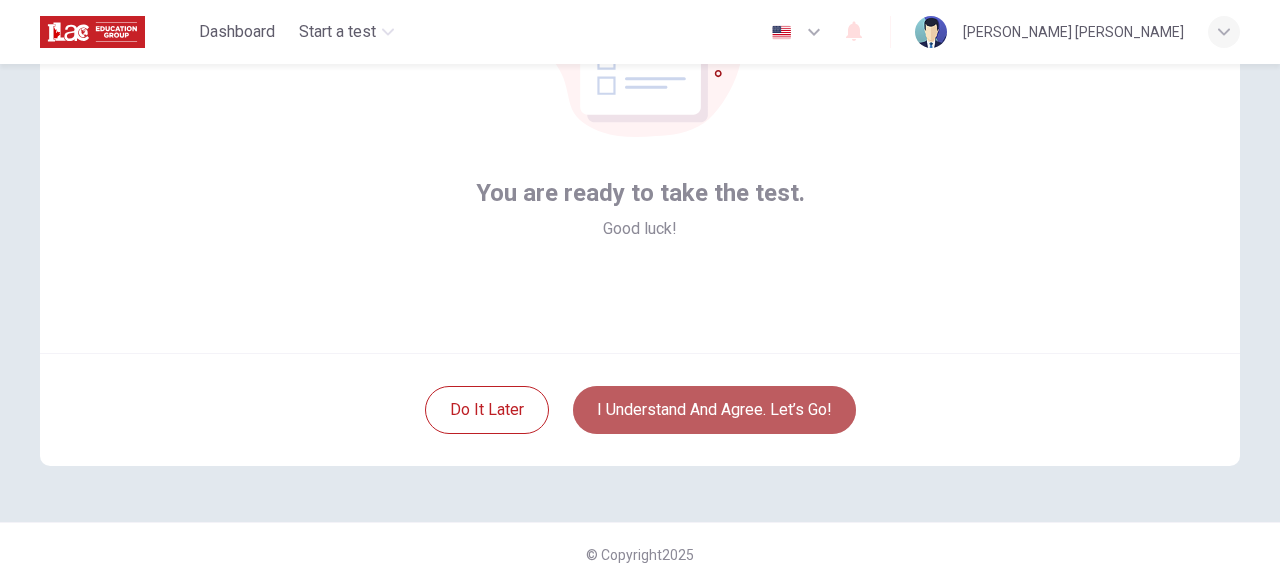 click on "I understand and agree. Let’s go!" at bounding box center [714, 410] 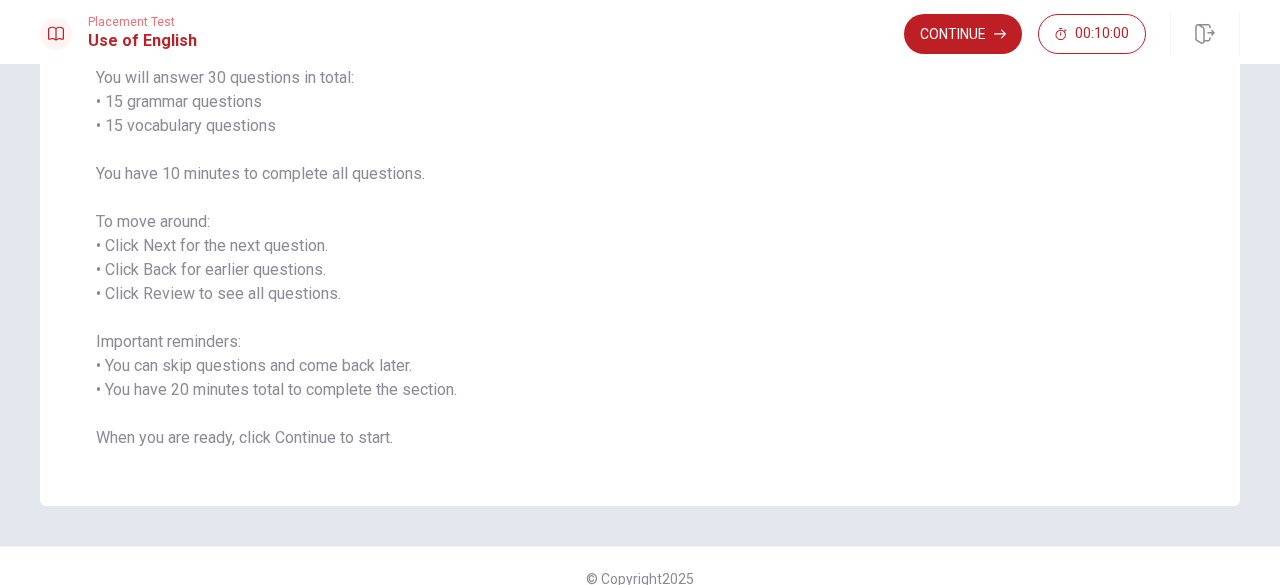 scroll, scrollTop: 198, scrollLeft: 0, axis: vertical 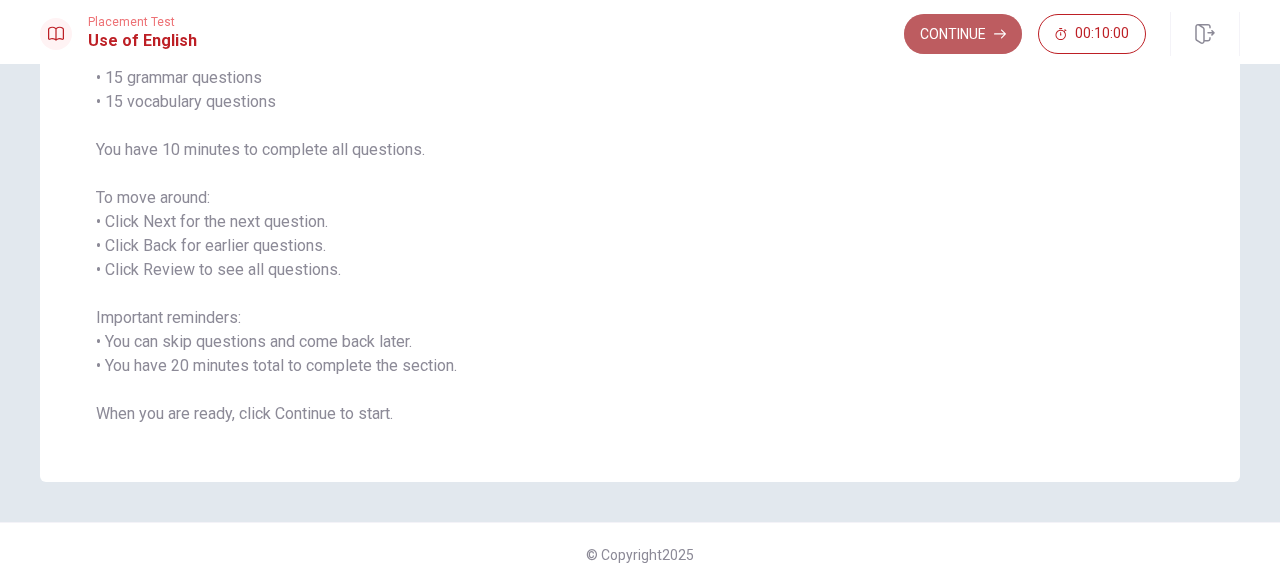 click on "Continue" at bounding box center [963, 34] 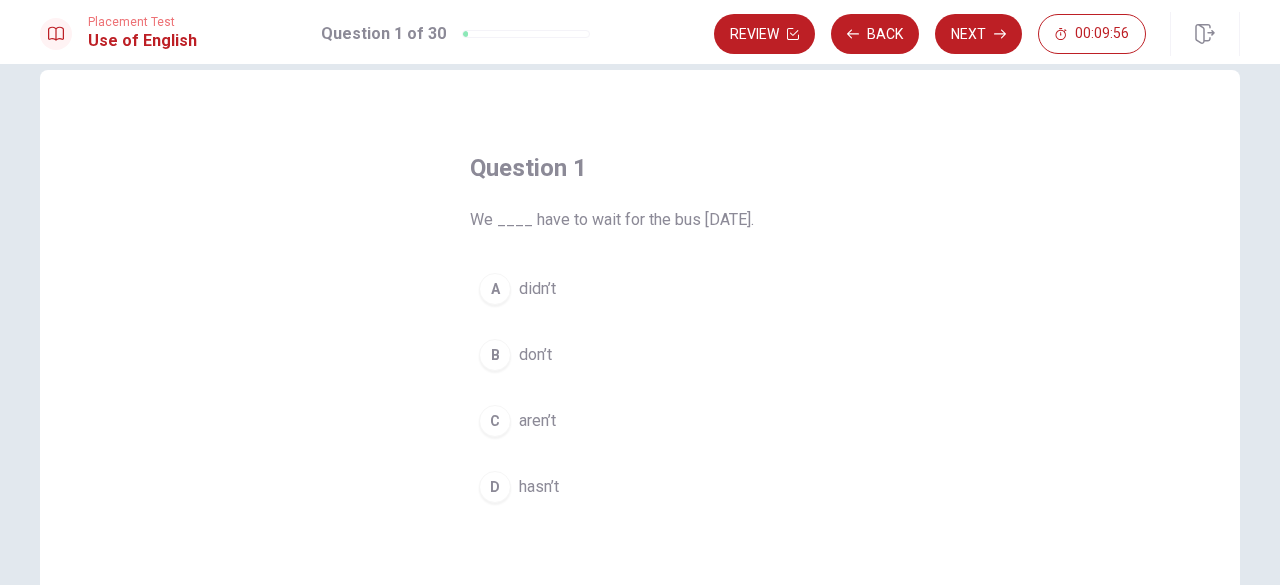 scroll, scrollTop: 70, scrollLeft: 0, axis: vertical 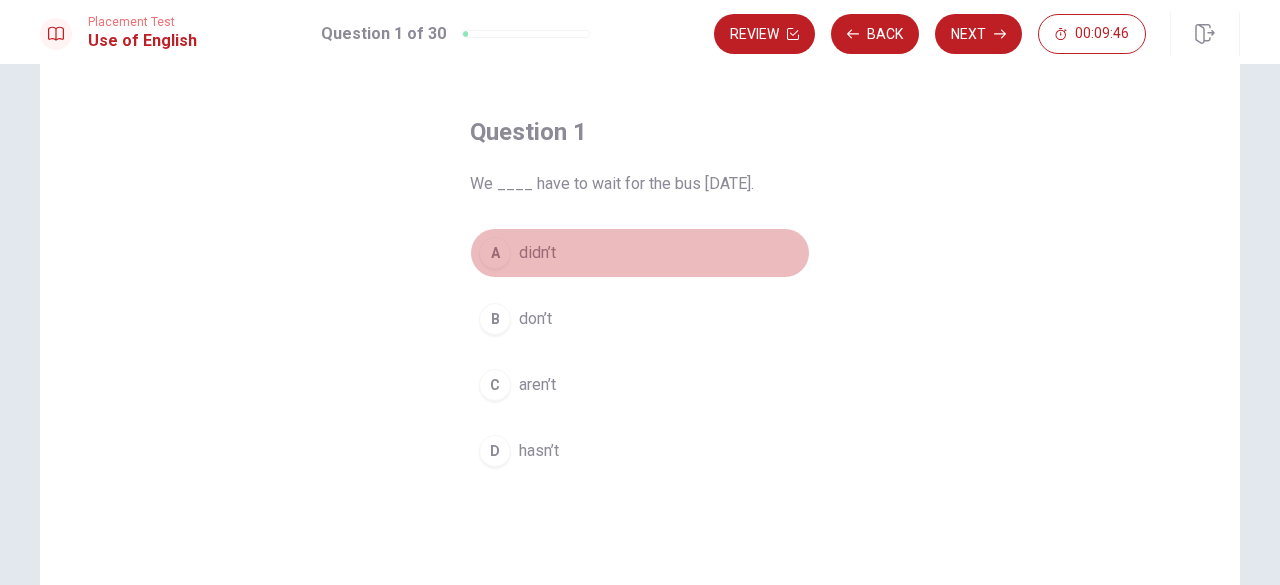 click on "A" at bounding box center [495, 253] 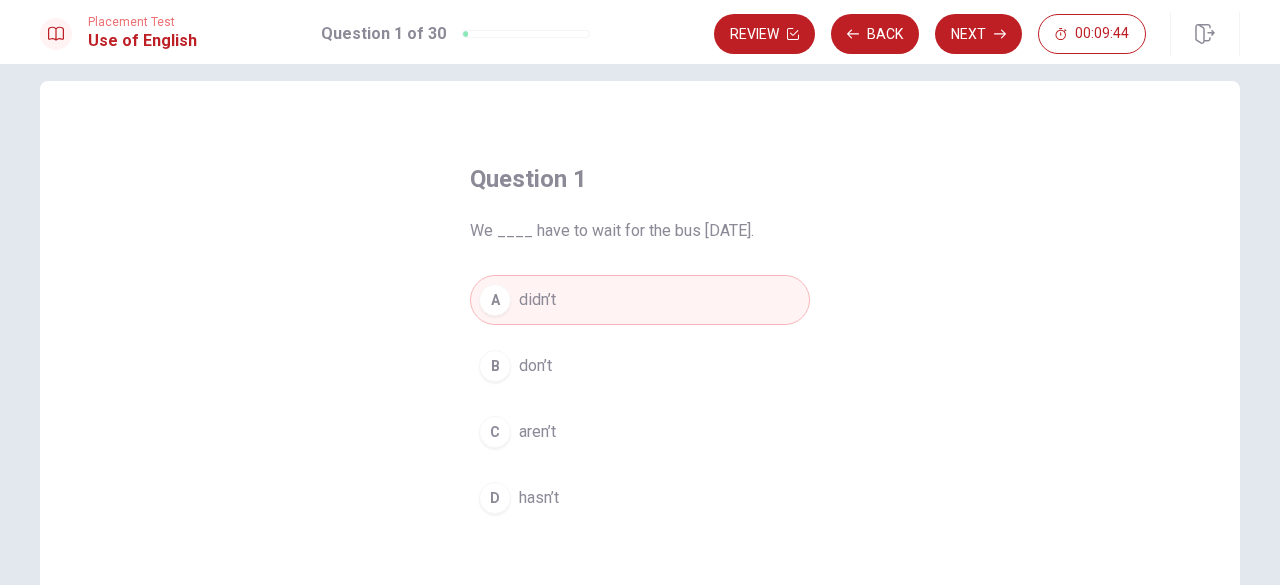 scroll, scrollTop: 22, scrollLeft: 0, axis: vertical 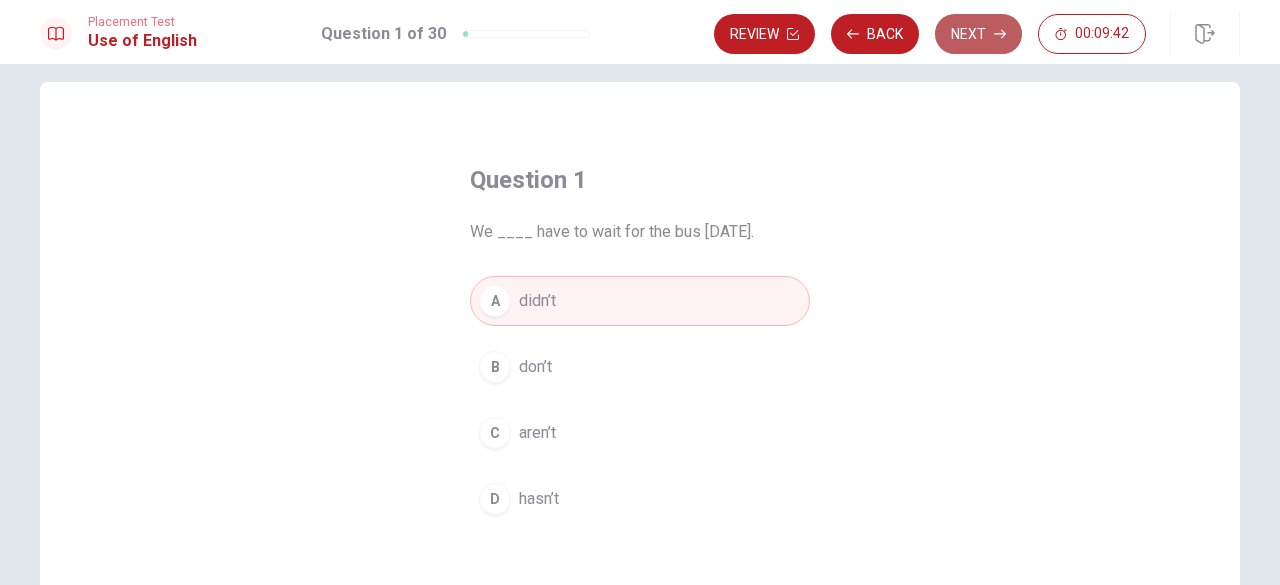 click on "Next" at bounding box center [978, 34] 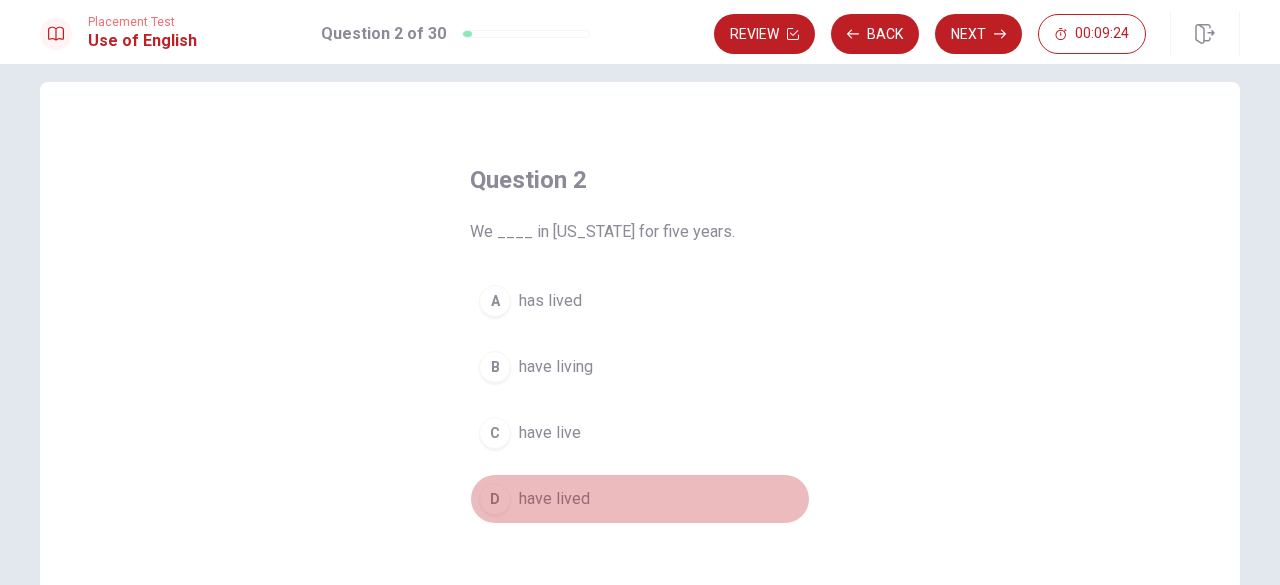 click on "D" at bounding box center (495, 499) 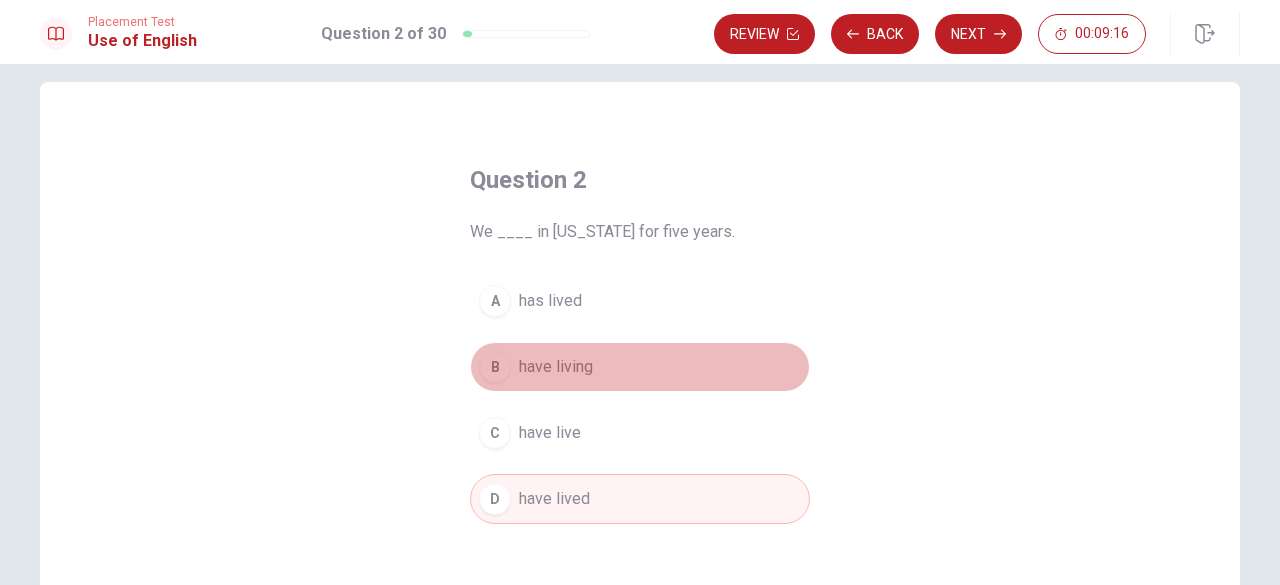 click on "B" at bounding box center (495, 367) 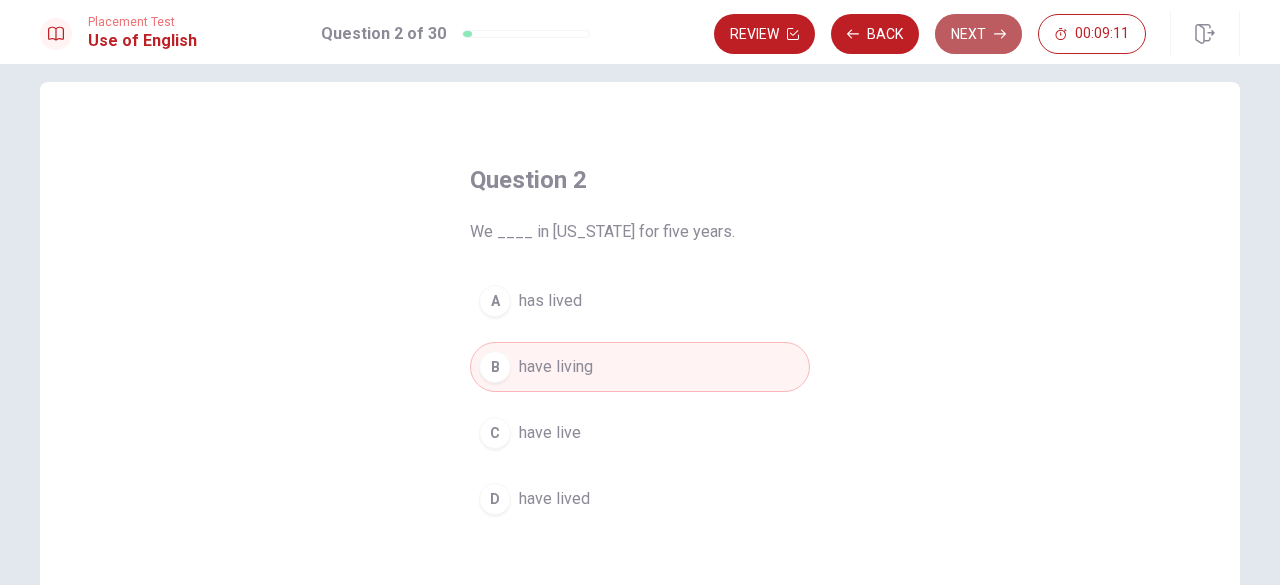 click on "Next" at bounding box center (978, 34) 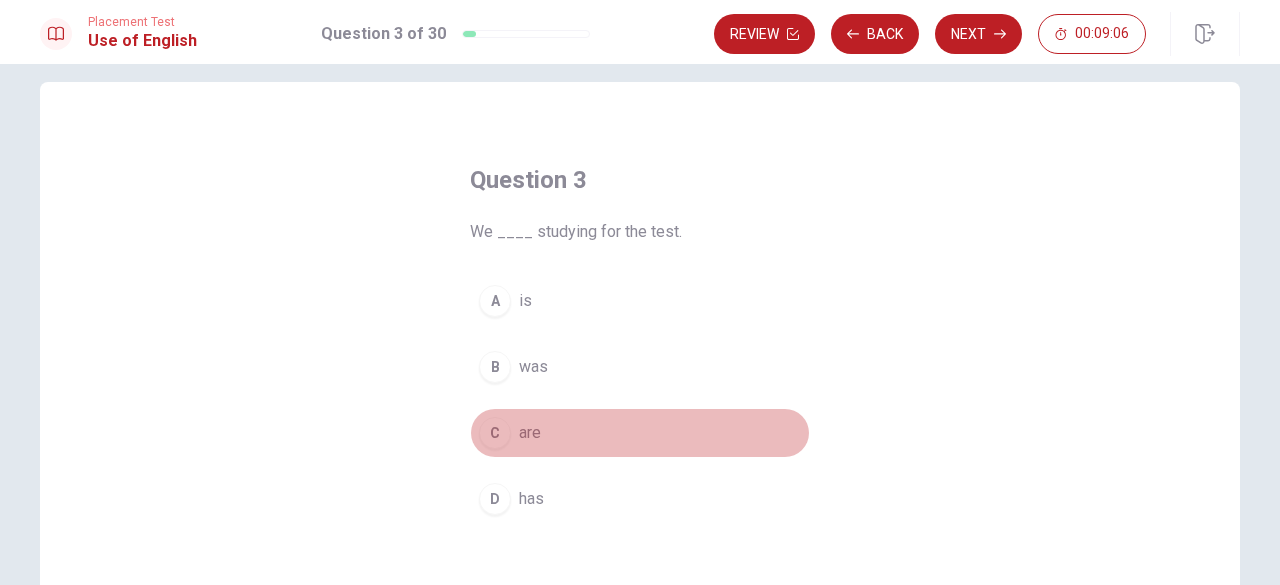 click on "C" at bounding box center [495, 433] 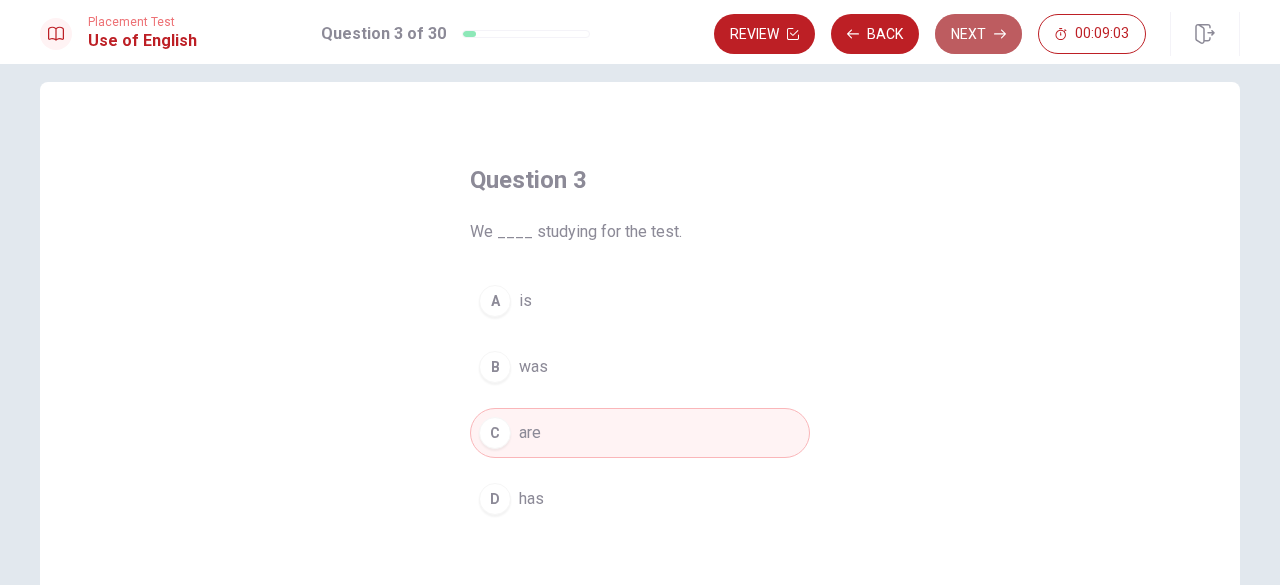 click on "Next" at bounding box center [978, 34] 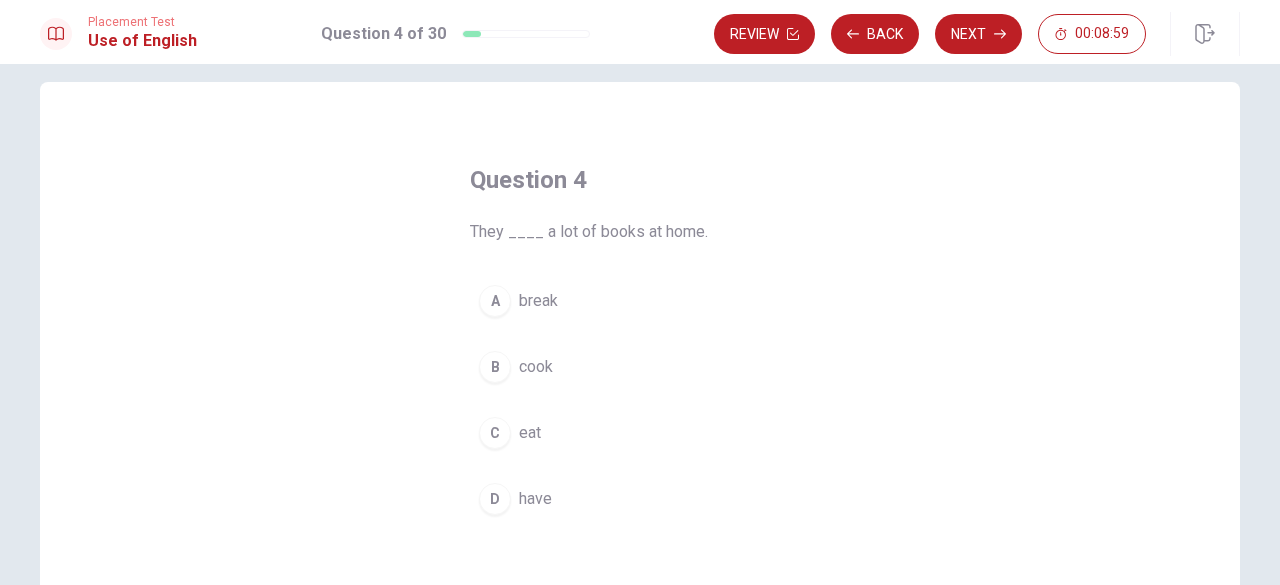 scroll, scrollTop: 52, scrollLeft: 0, axis: vertical 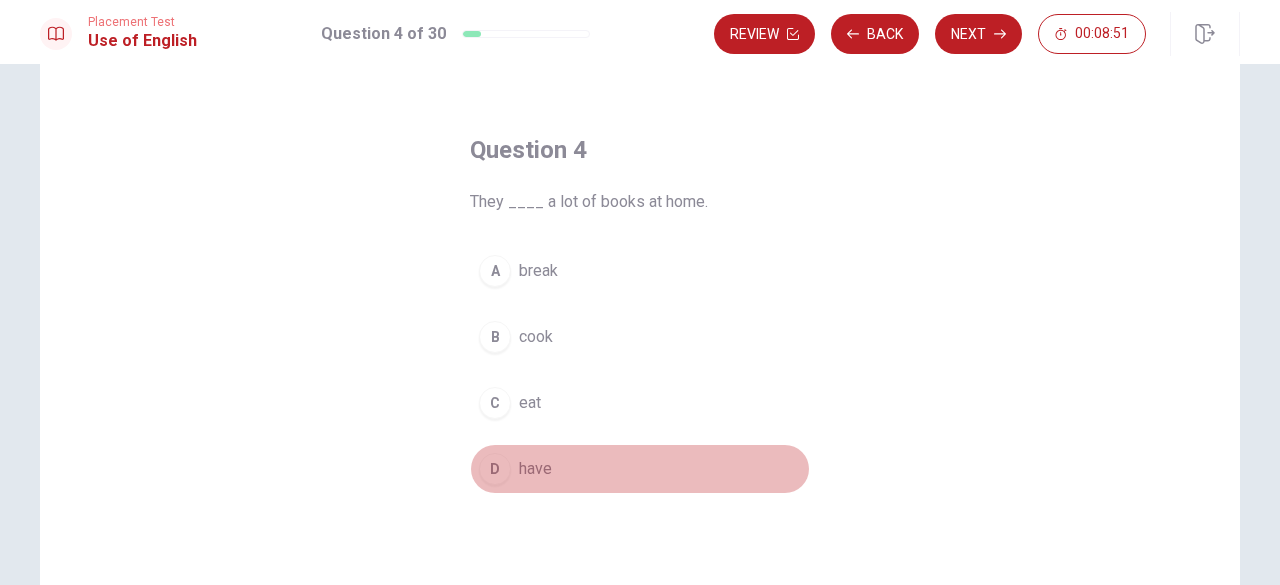click on "D" at bounding box center [495, 469] 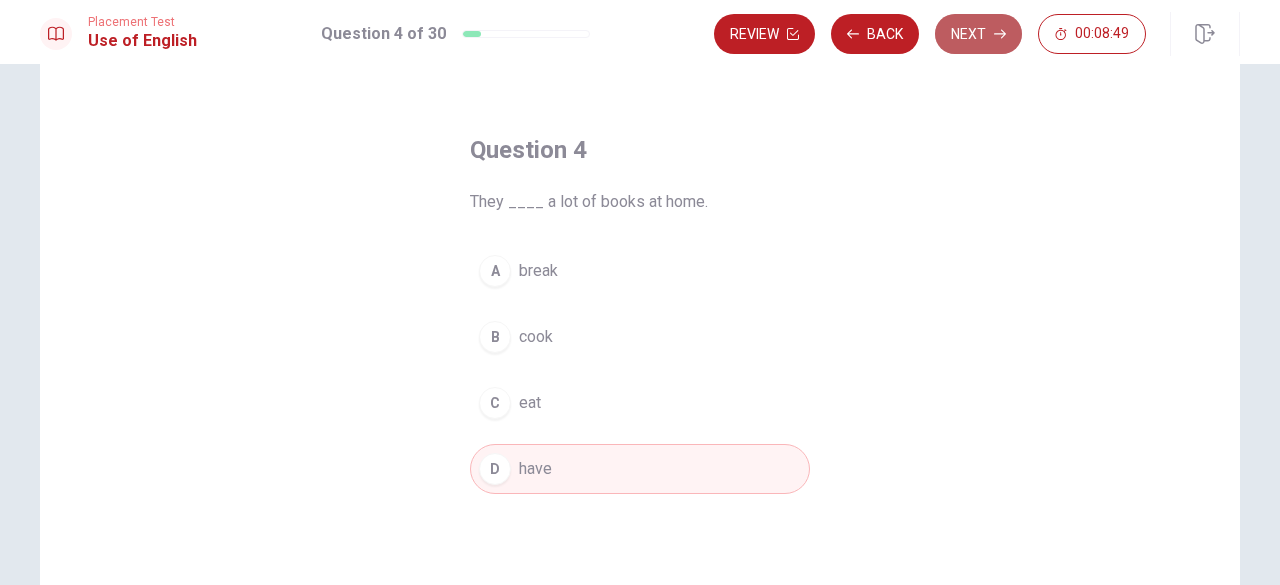 click on "Next" at bounding box center (978, 34) 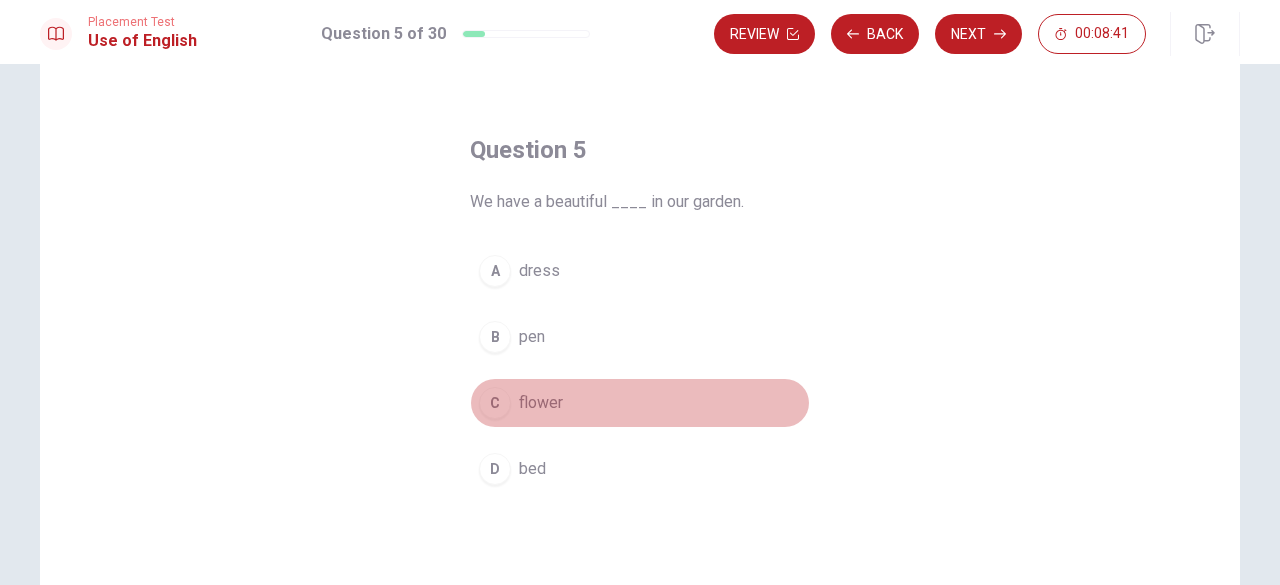 click on "C" at bounding box center [495, 403] 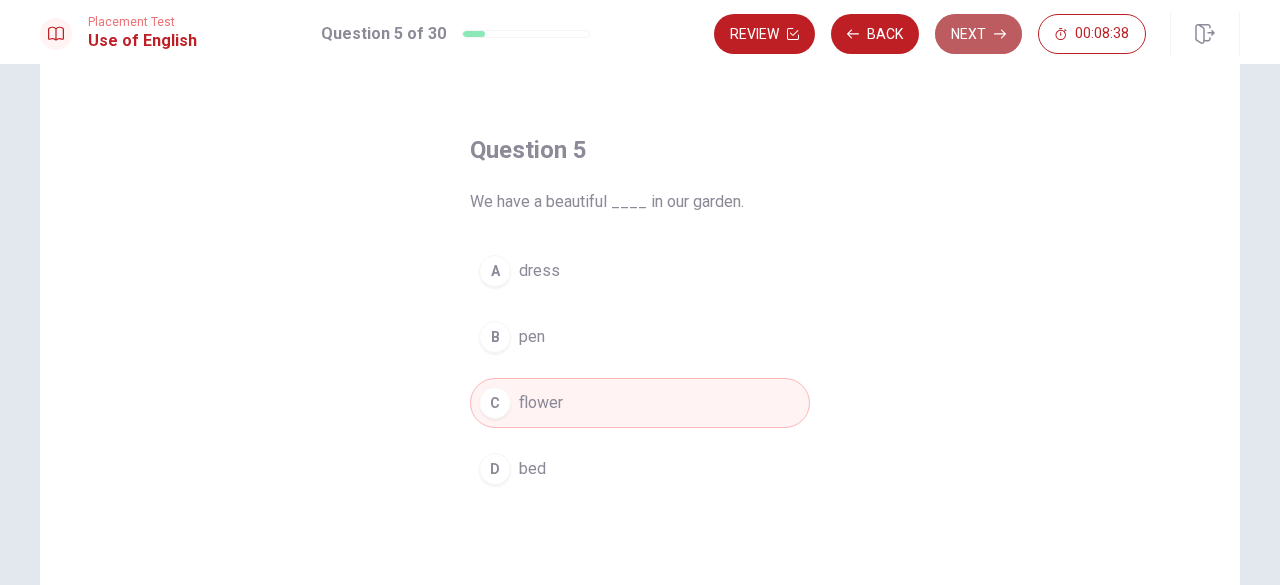 click 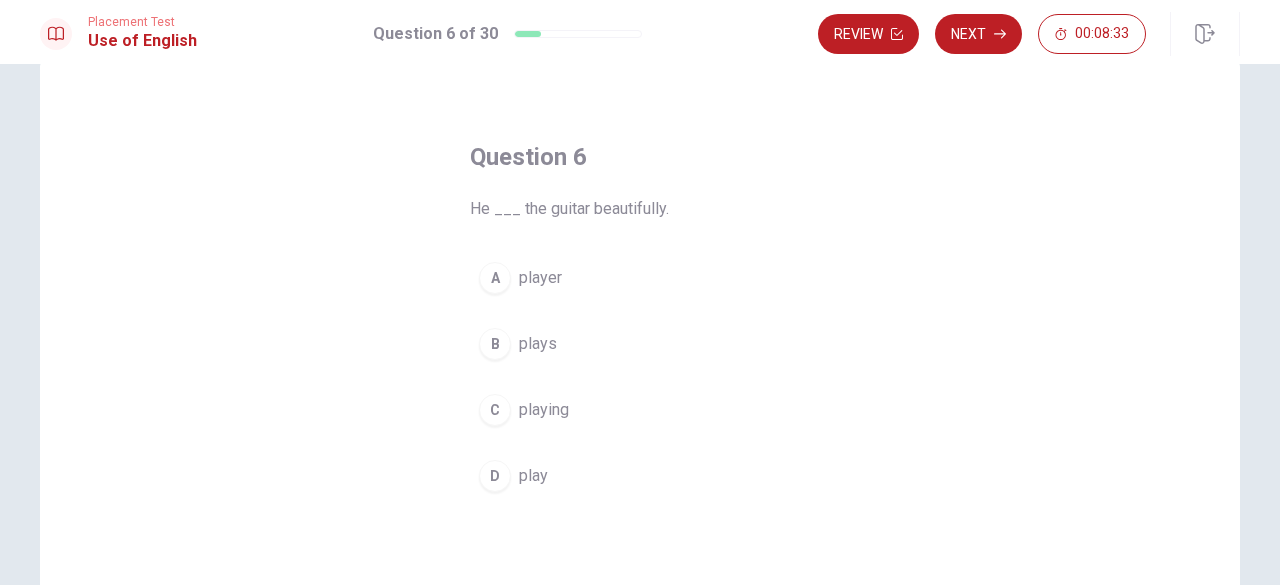 scroll, scrollTop: 62, scrollLeft: 0, axis: vertical 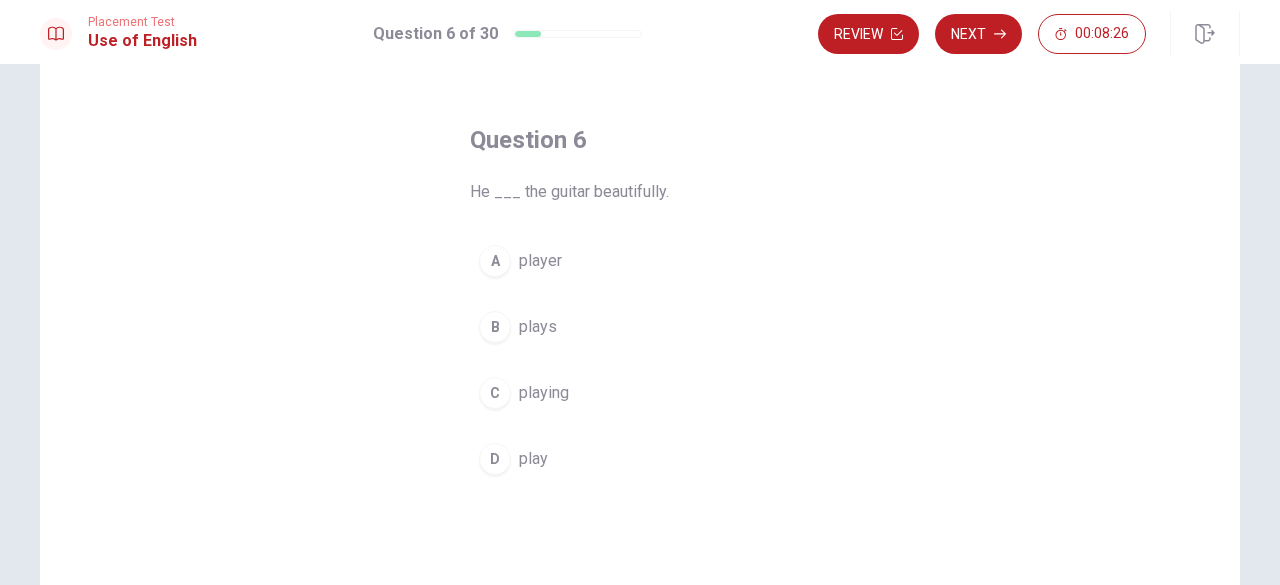 click on "B" at bounding box center (495, 327) 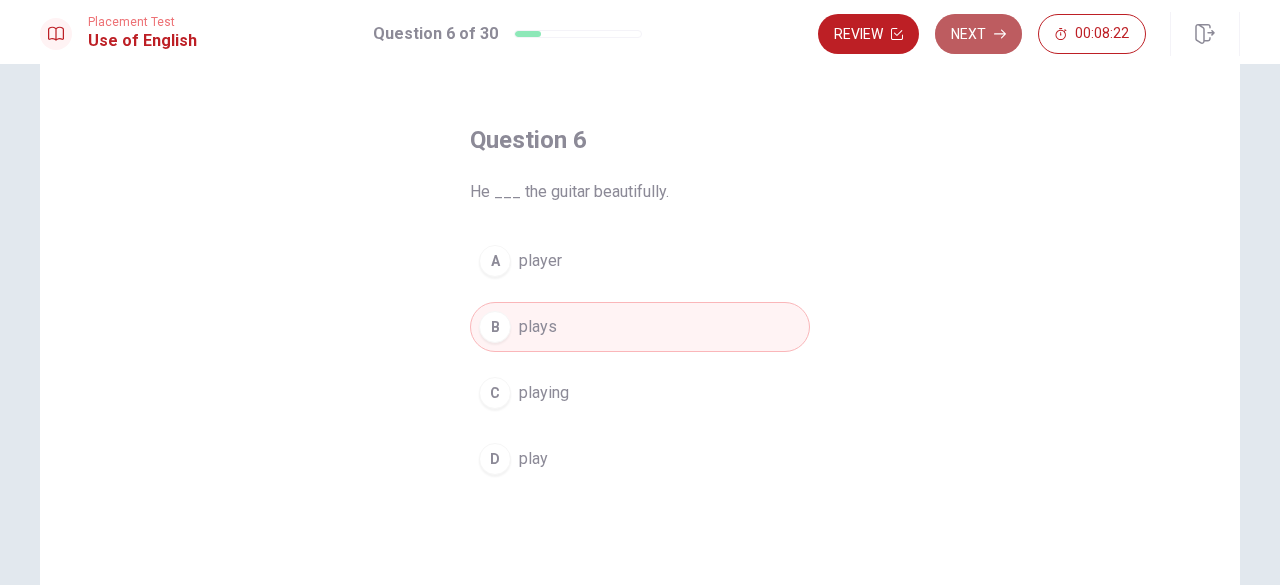 click on "Next" at bounding box center (978, 34) 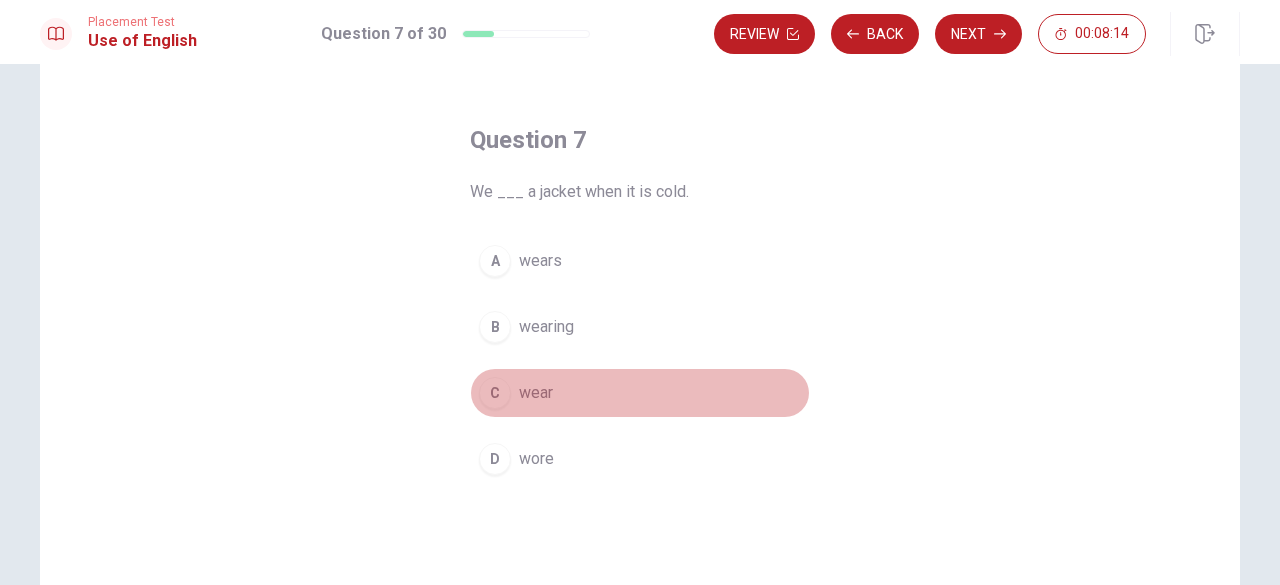 click on "C" at bounding box center (495, 393) 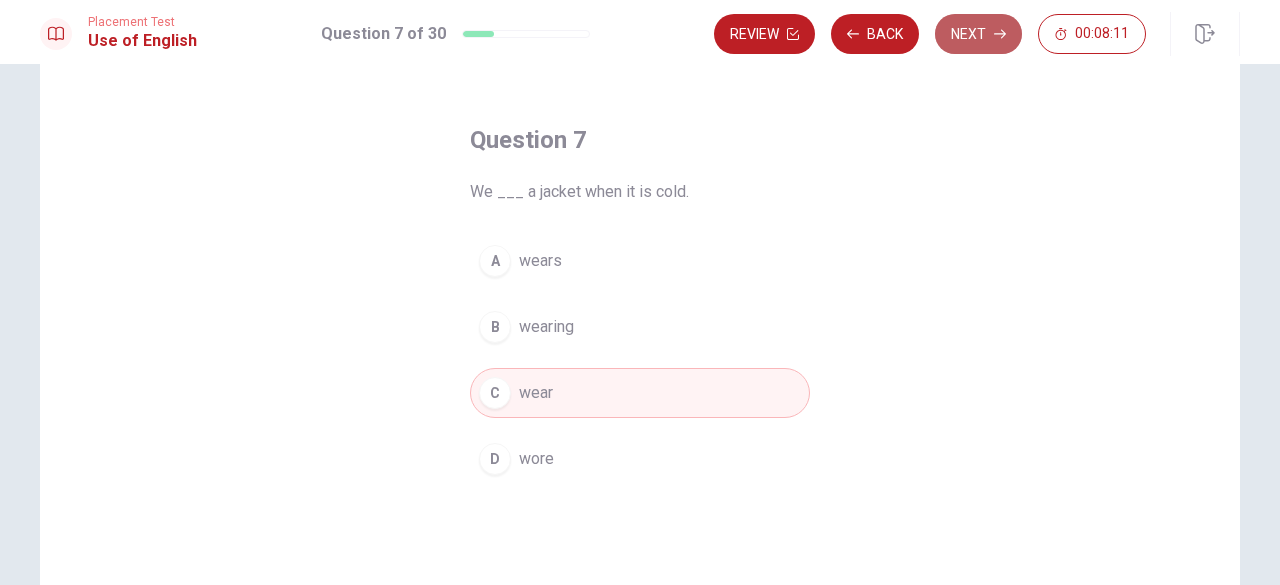 click on "Next" at bounding box center (978, 34) 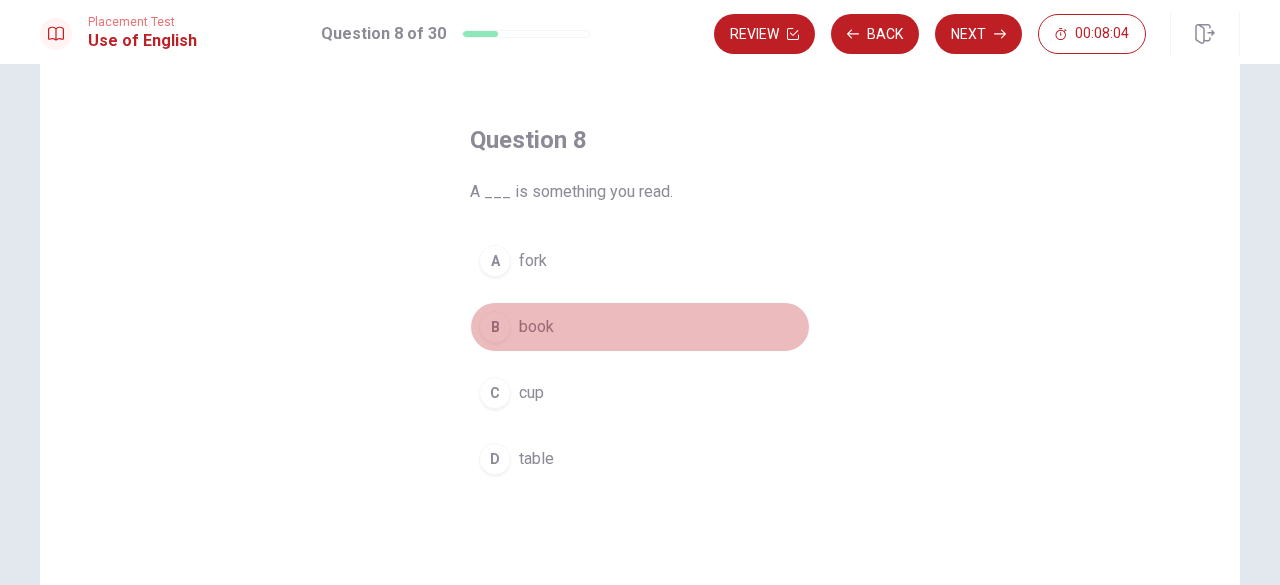 click on "B" at bounding box center (495, 327) 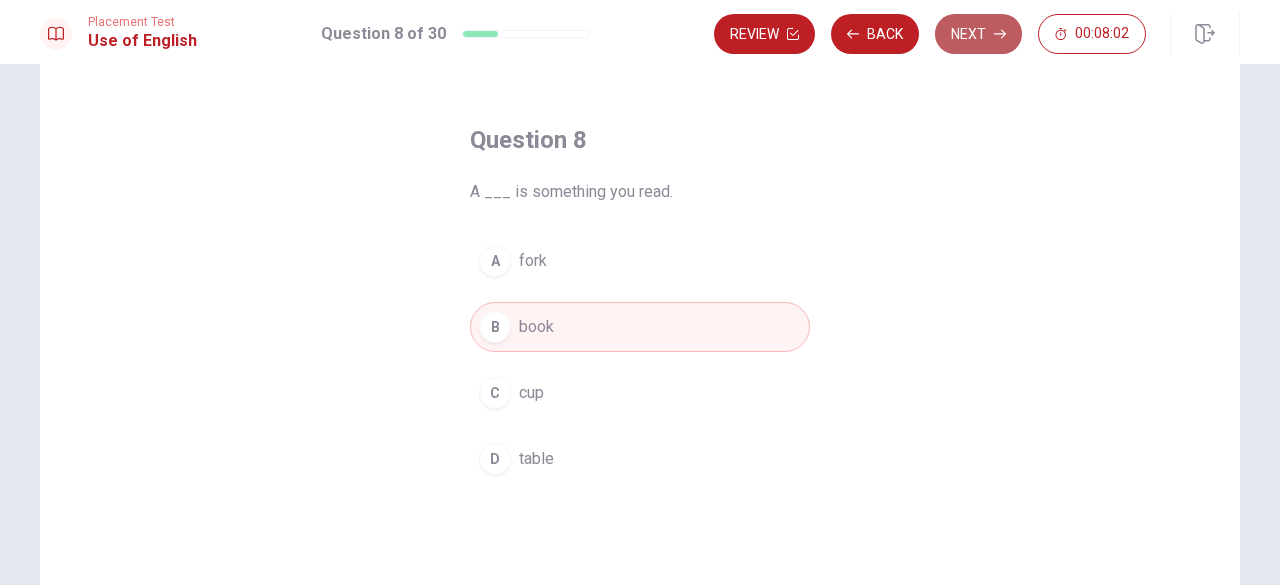 click on "Next" at bounding box center [978, 34] 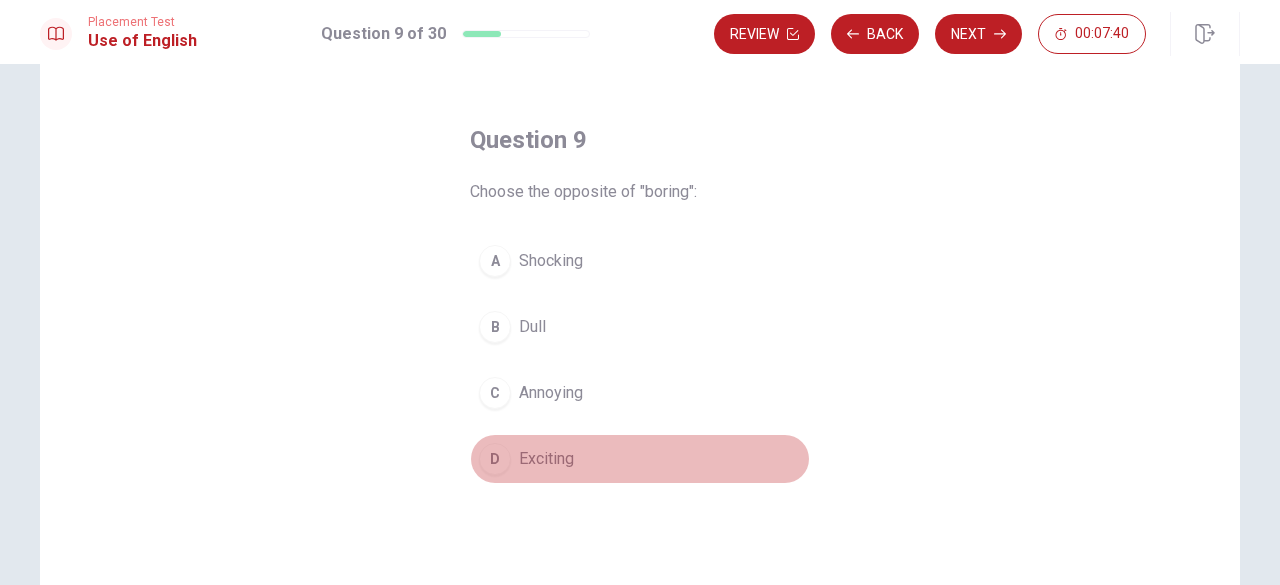 click on "D" at bounding box center (495, 459) 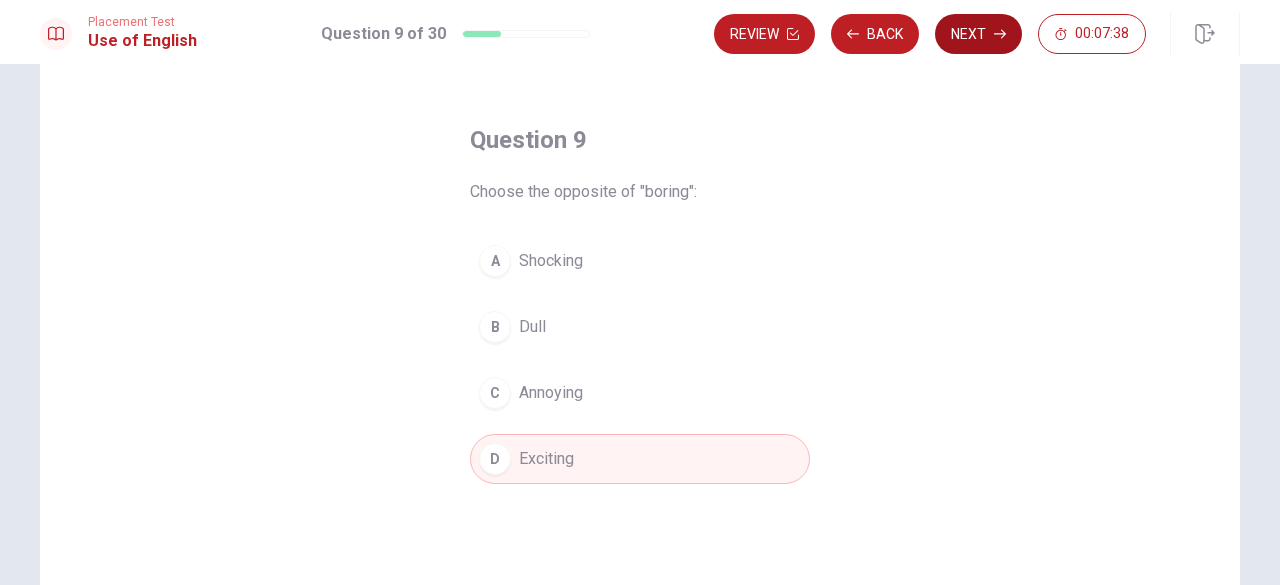 click on "Next" at bounding box center (978, 34) 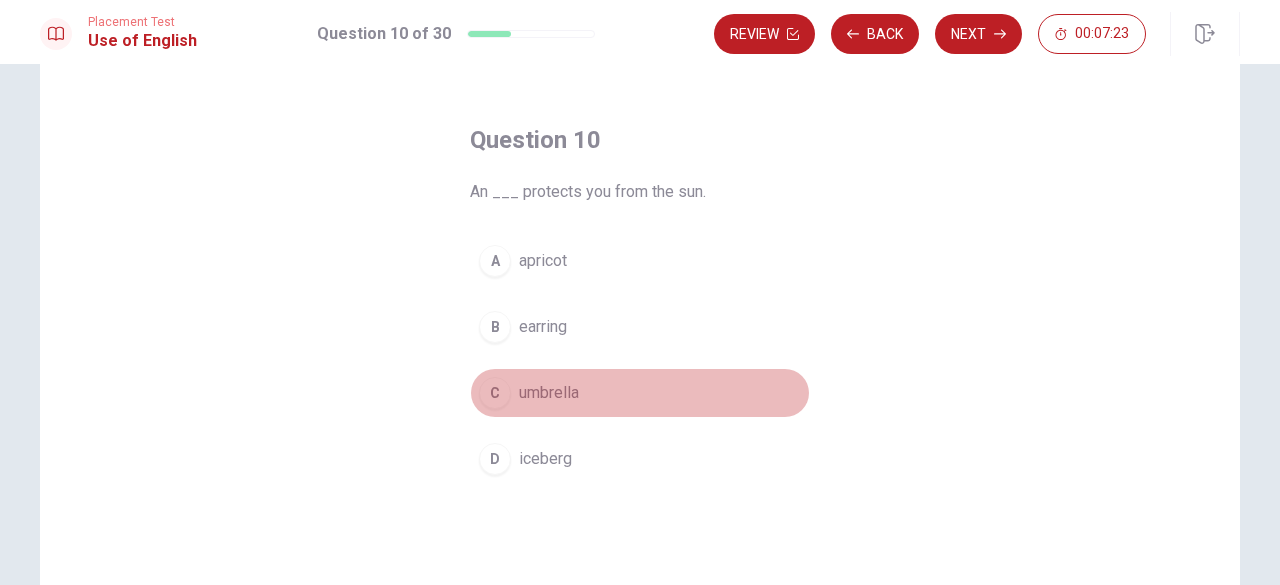 click on "C" at bounding box center [495, 393] 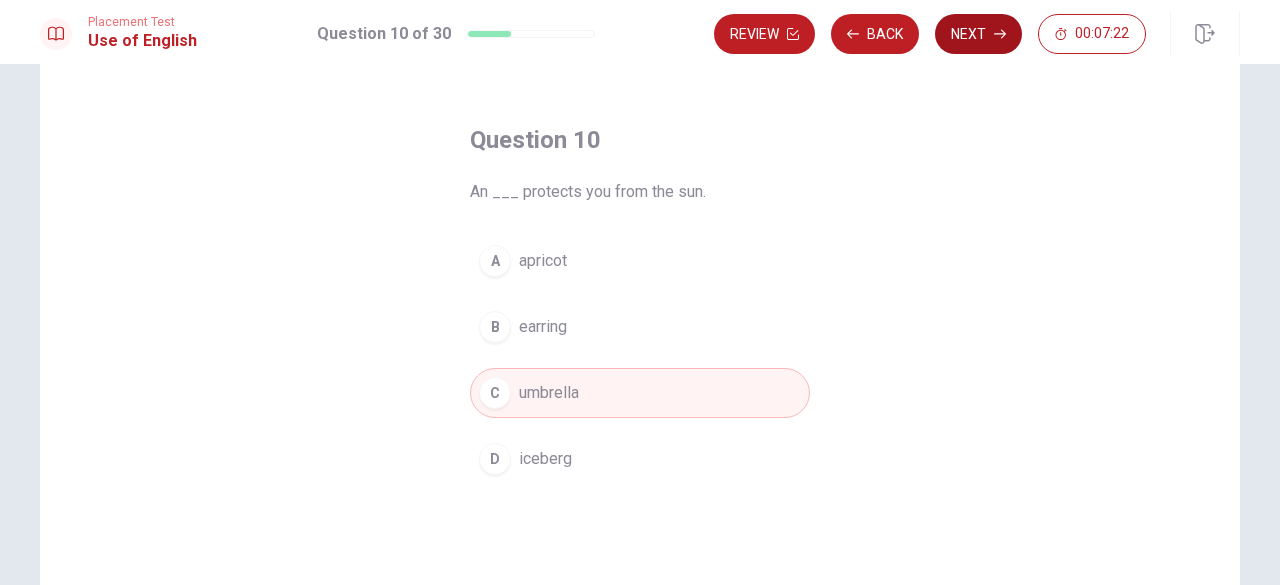 click on "Next" at bounding box center [978, 34] 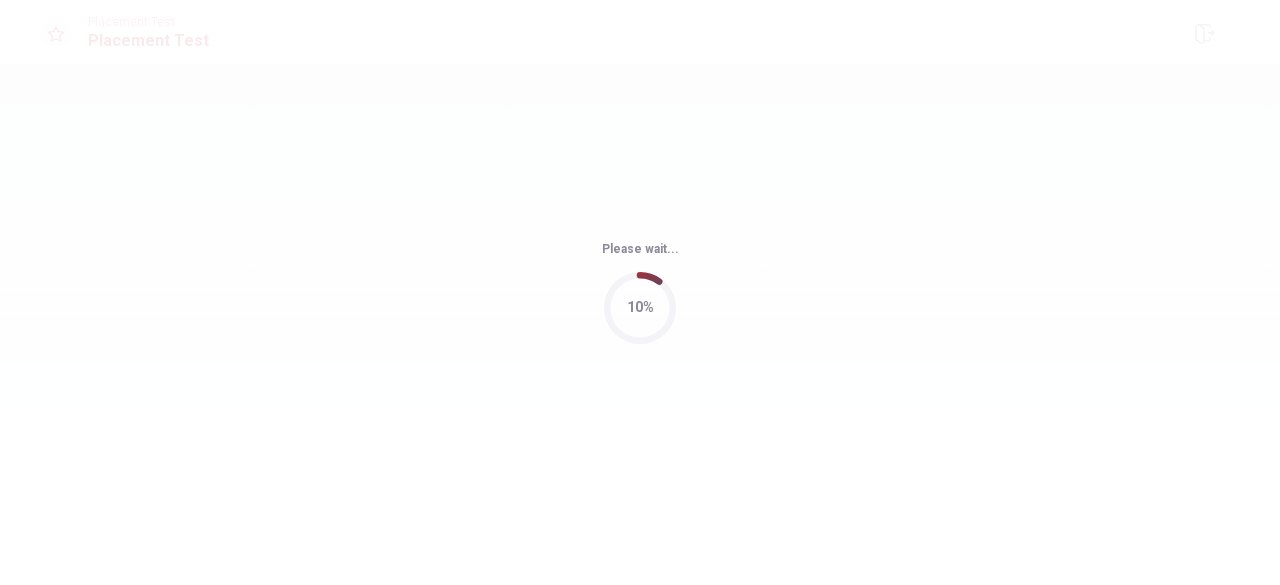 scroll, scrollTop: 0, scrollLeft: 0, axis: both 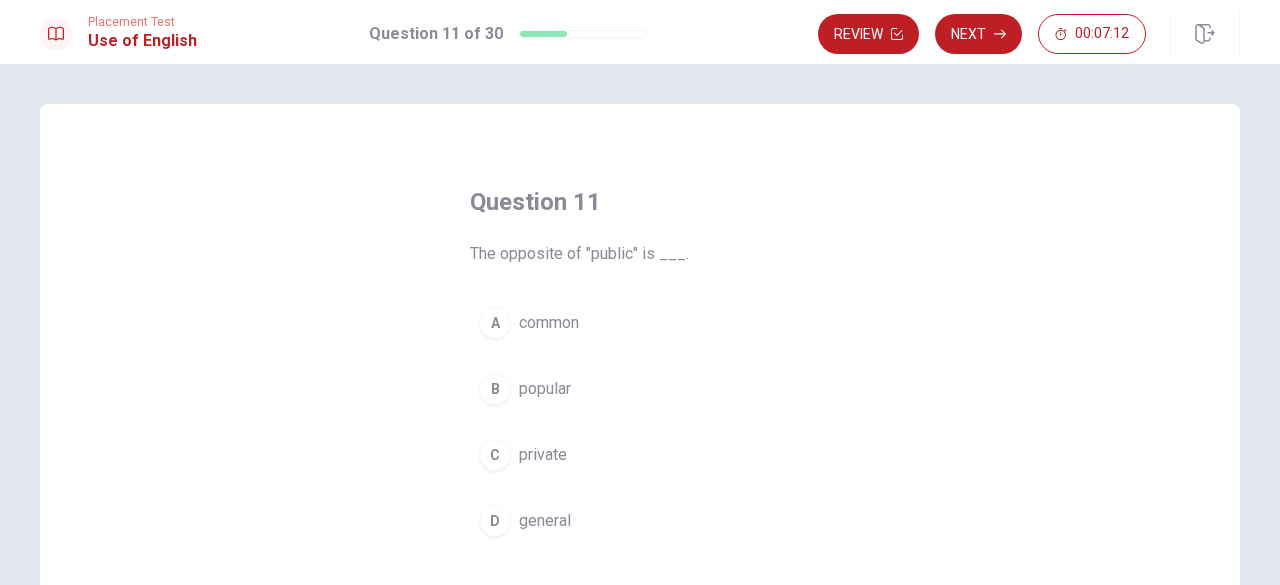 click on "C" at bounding box center (495, 455) 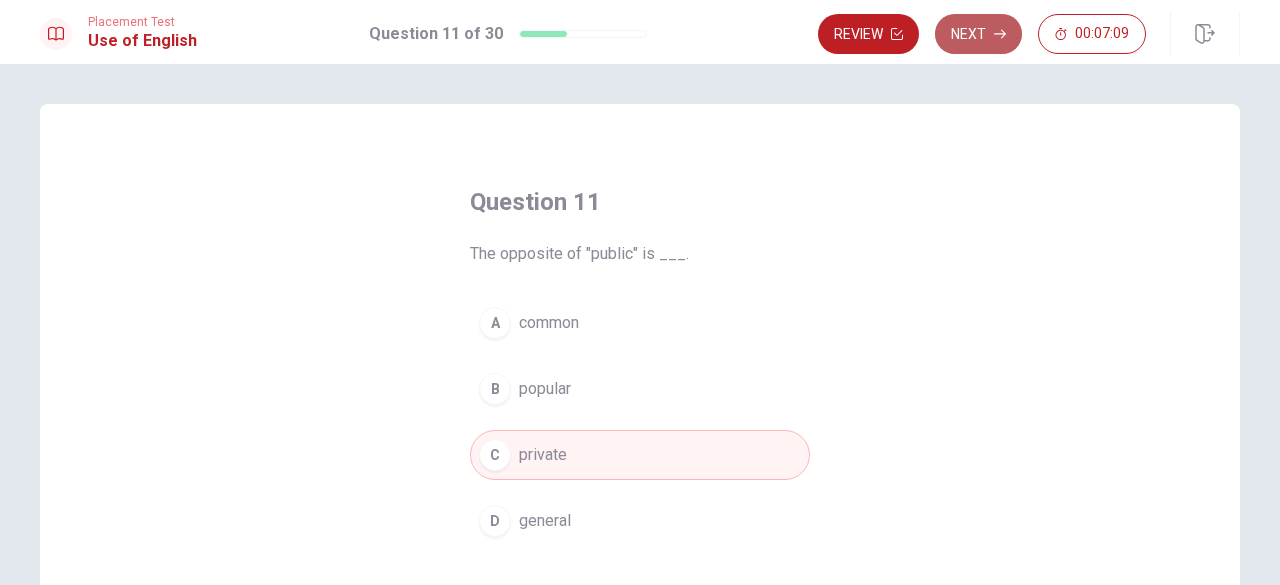 click on "Next" at bounding box center (978, 34) 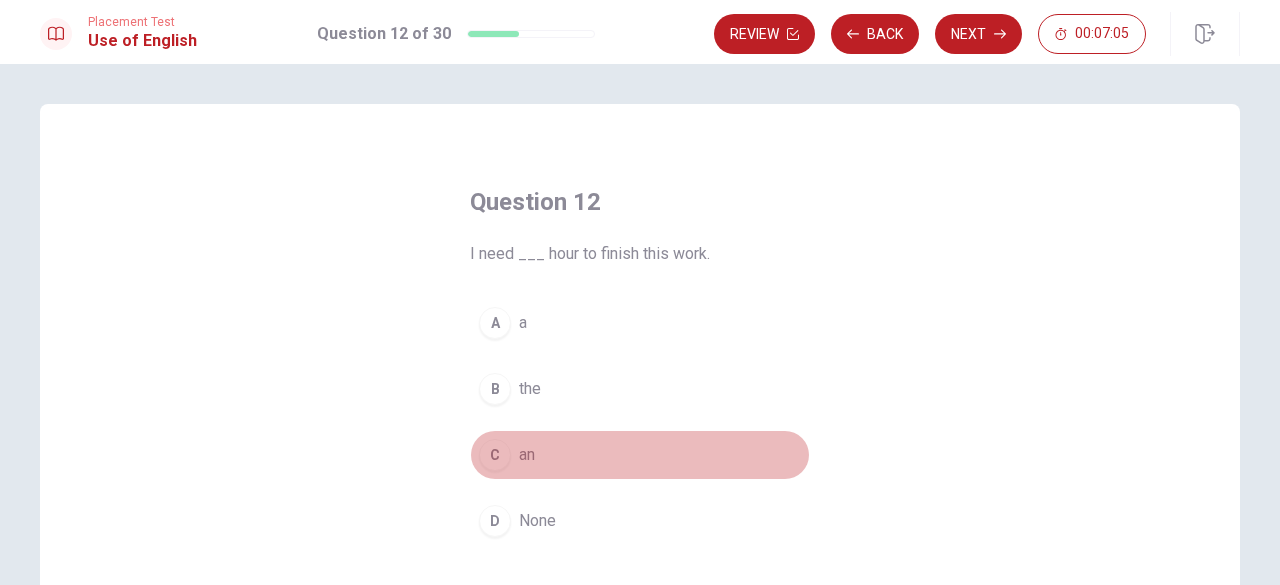 click on "C" at bounding box center [495, 455] 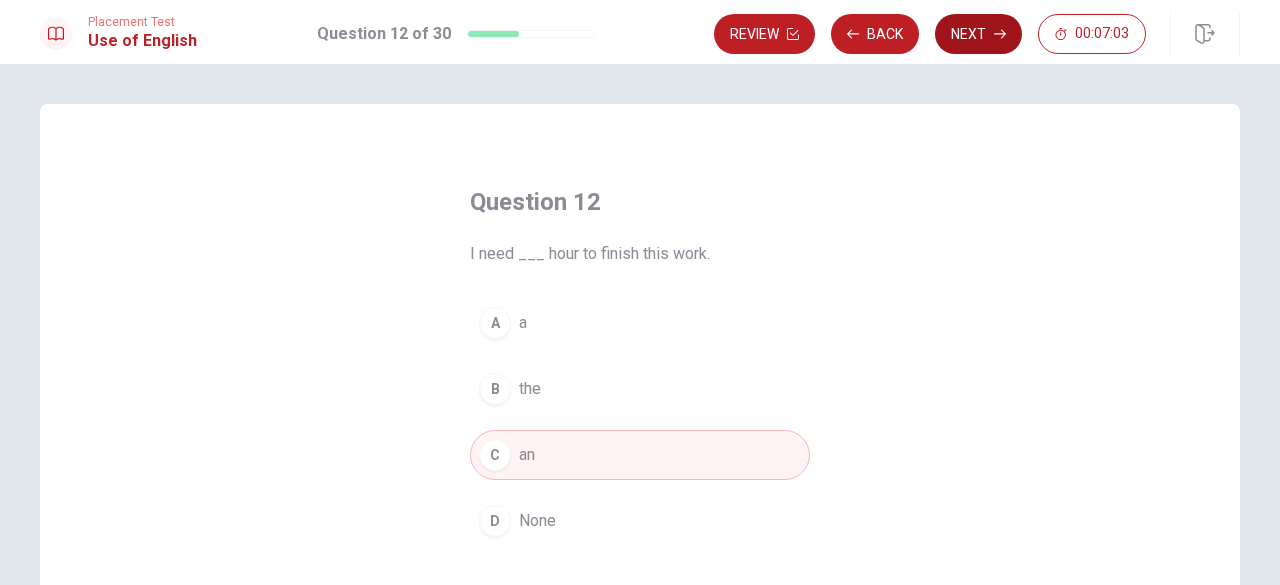 click on "Next" at bounding box center [978, 34] 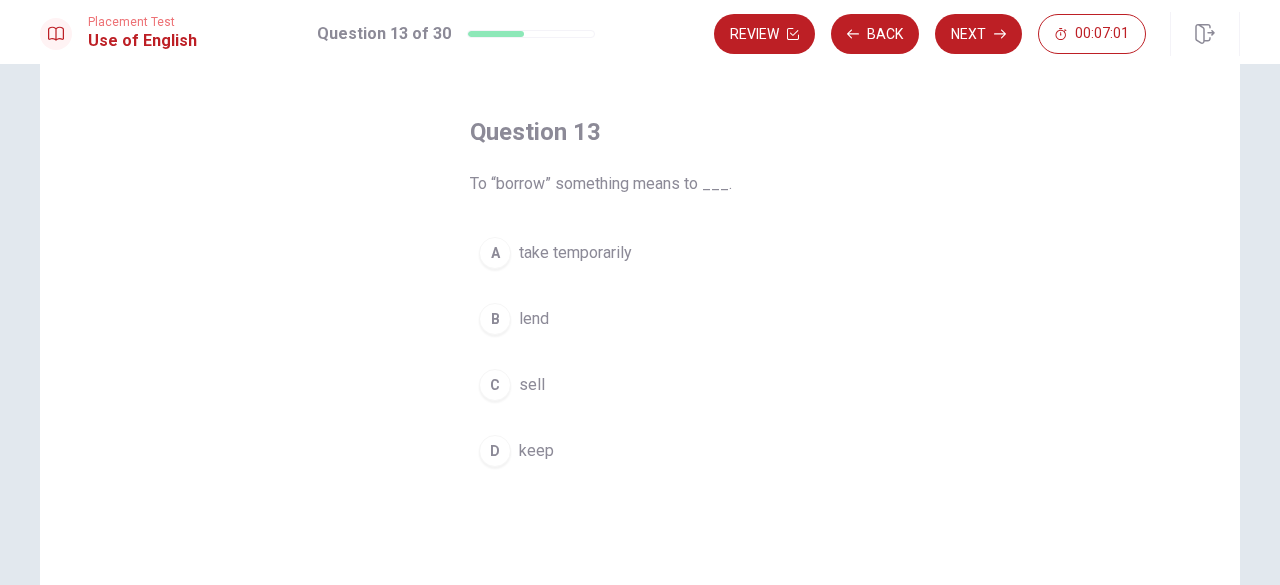 scroll, scrollTop: 75, scrollLeft: 0, axis: vertical 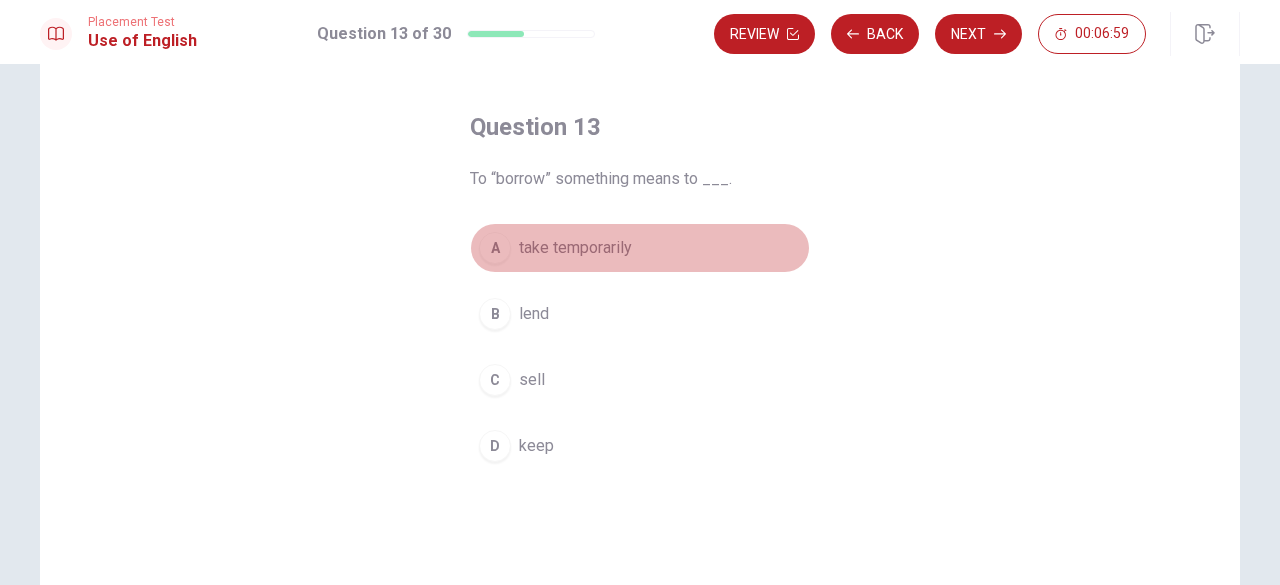 click on "A" at bounding box center [495, 248] 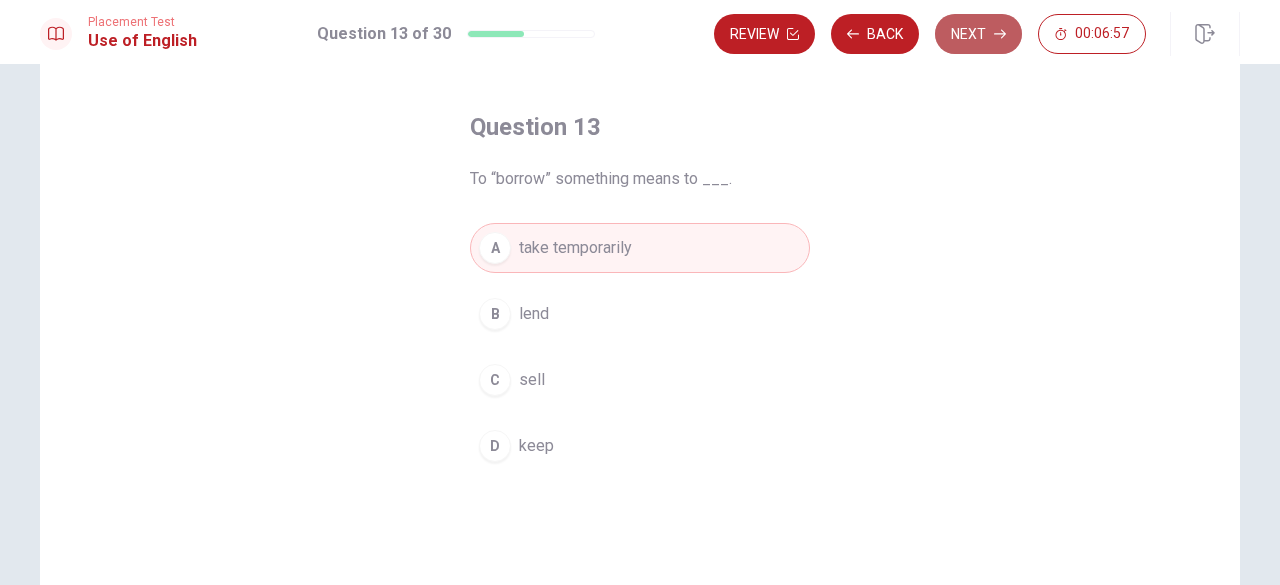click on "Next" at bounding box center (978, 34) 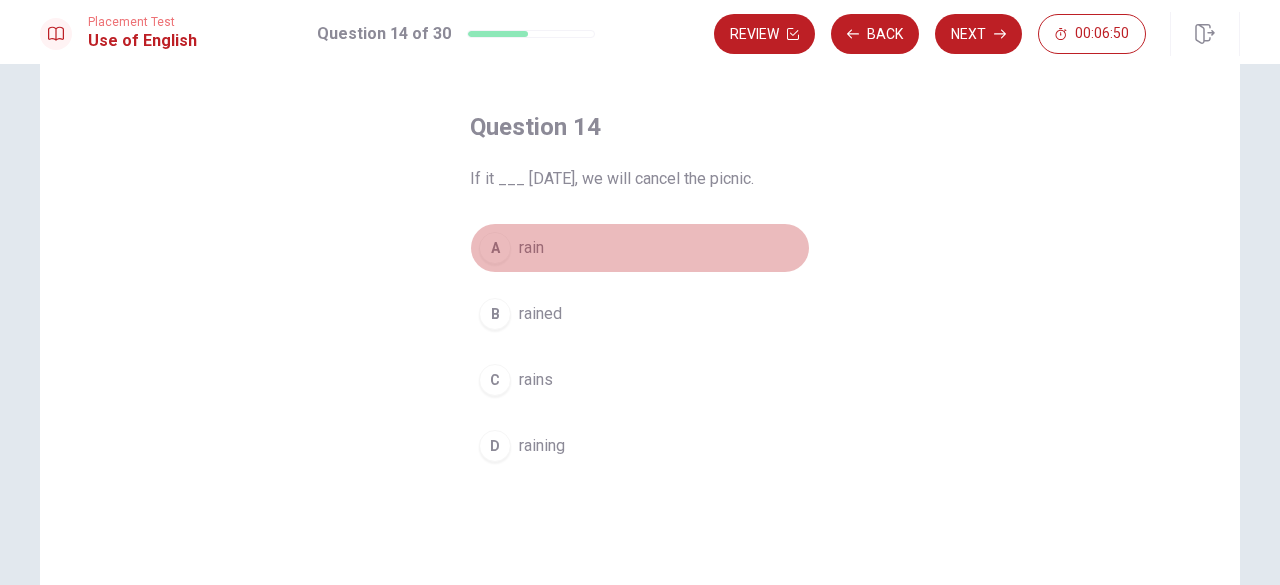 click on "A" at bounding box center (495, 248) 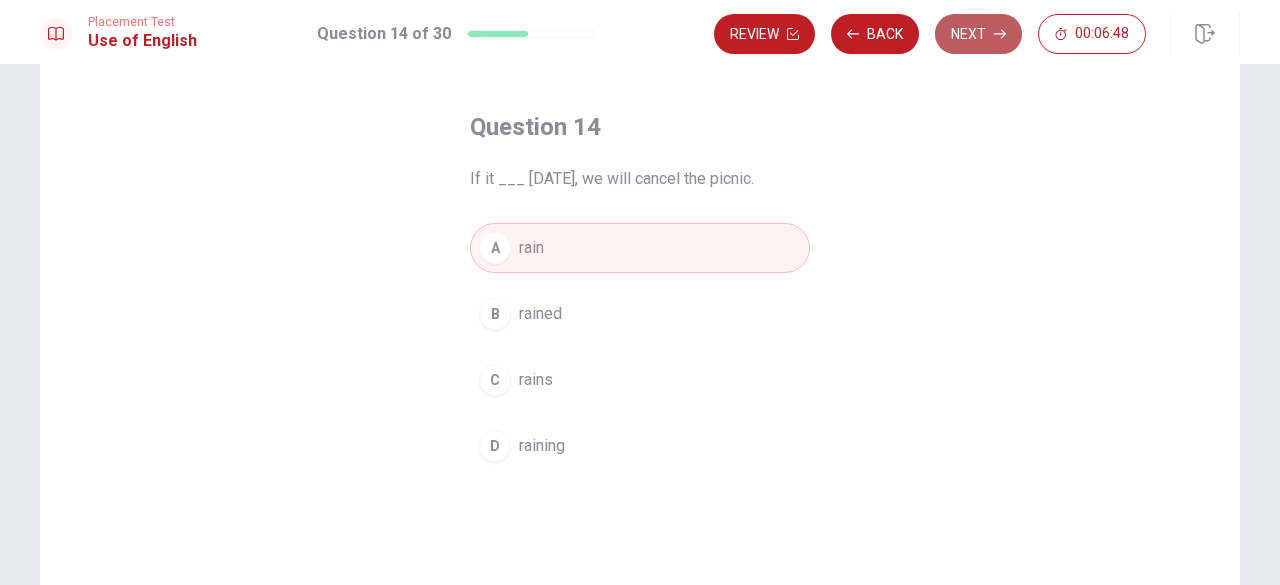click on "Next" at bounding box center [978, 34] 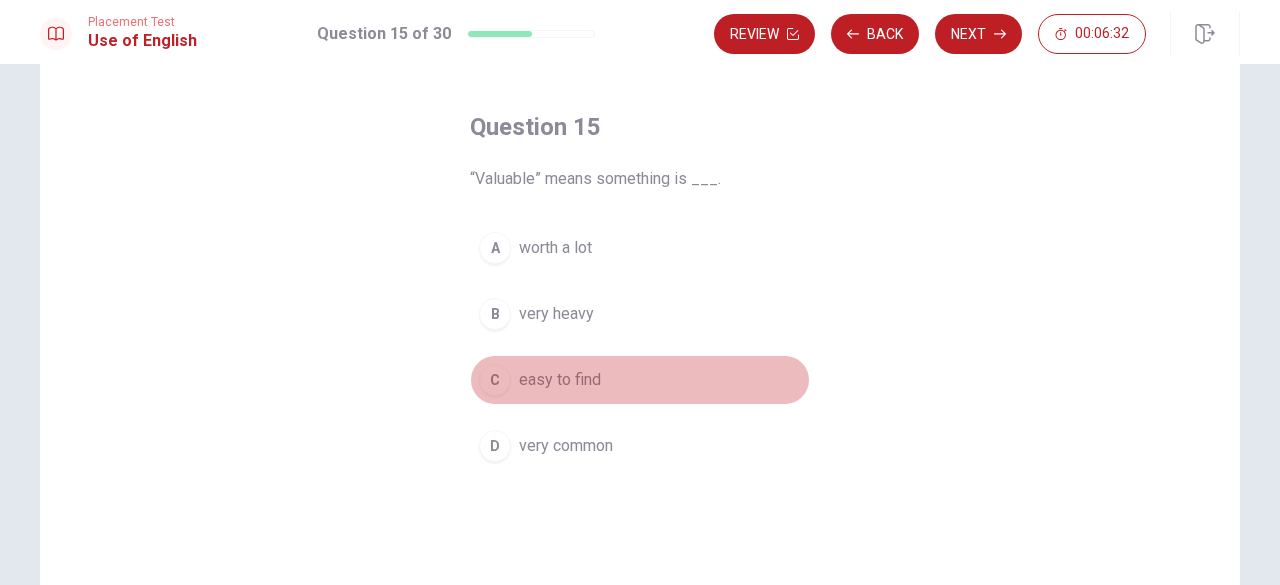 click on "C" at bounding box center [495, 380] 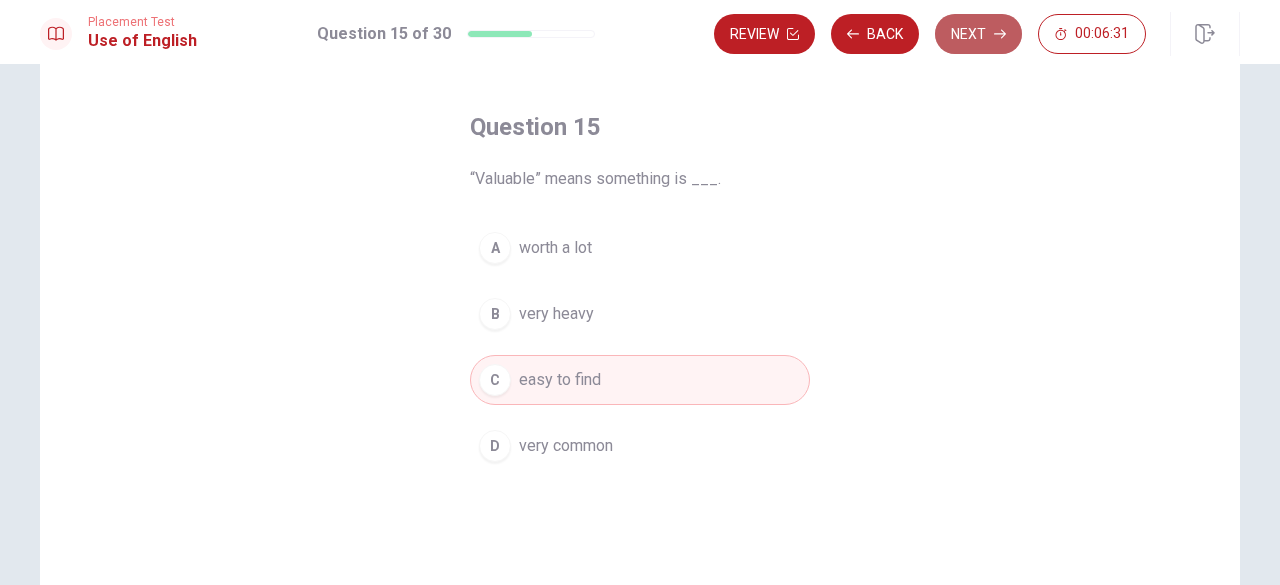 click on "Next" at bounding box center (978, 34) 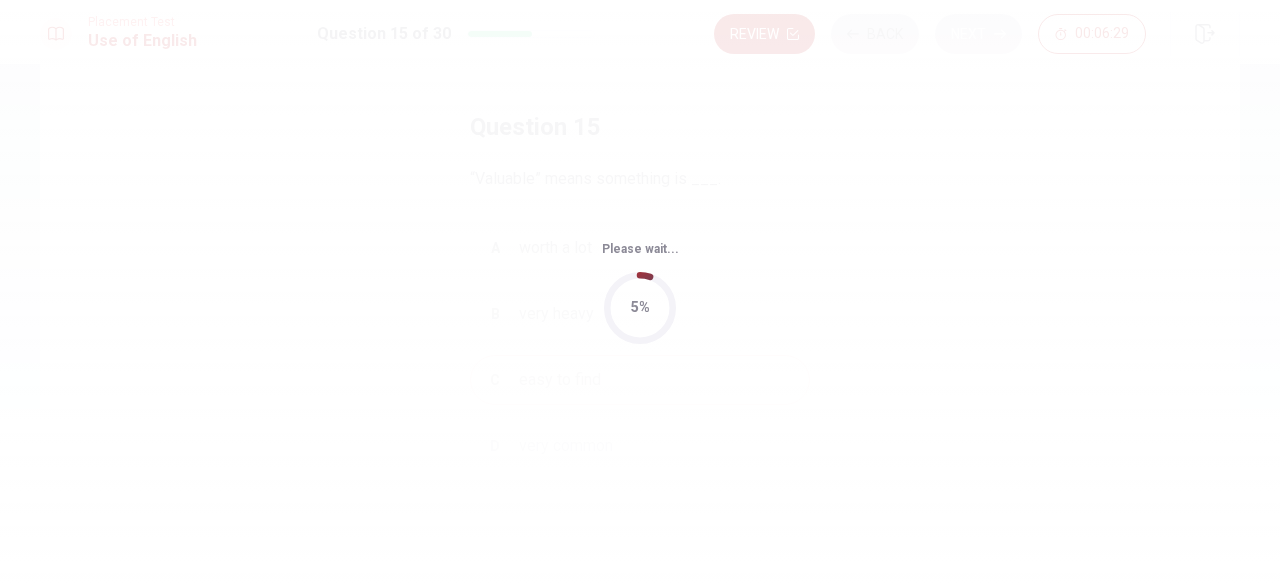 scroll, scrollTop: 0, scrollLeft: 0, axis: both 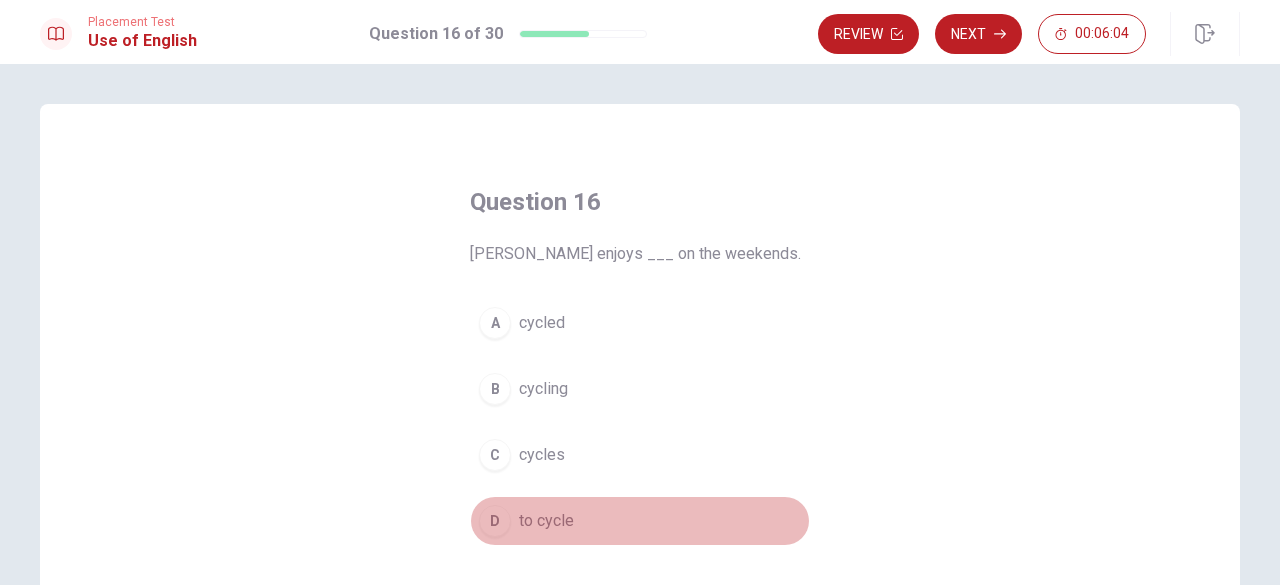 click on "D" at bounding box center [495, 521] 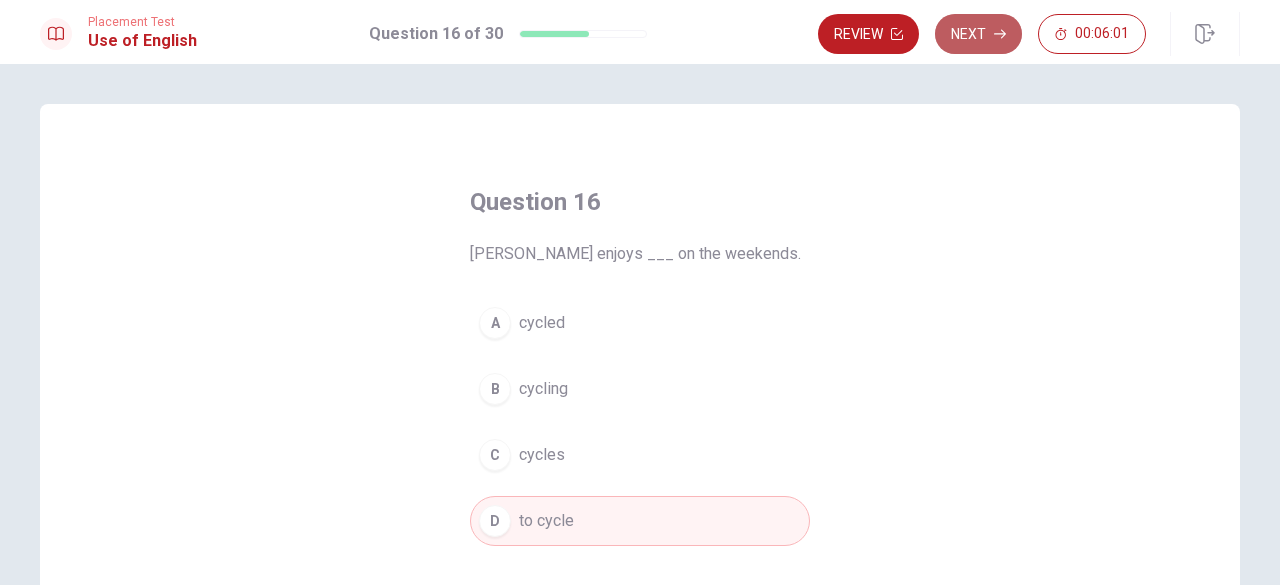 click on "Next" at bounding box center [978, 34] 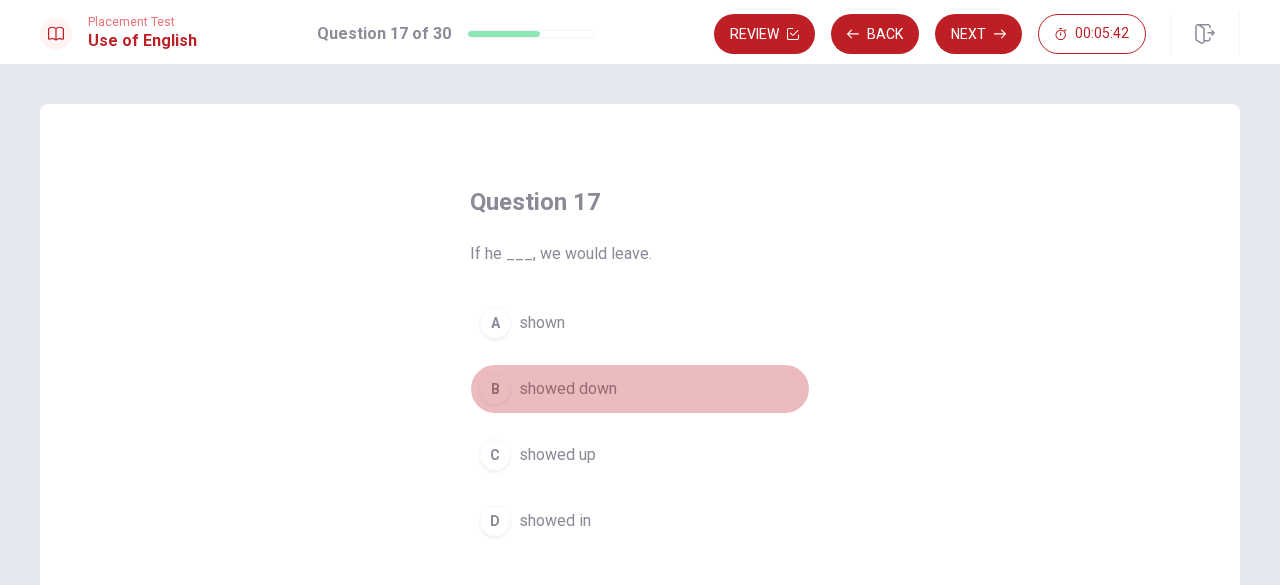 click on "B" at bounding box center (495, 389) 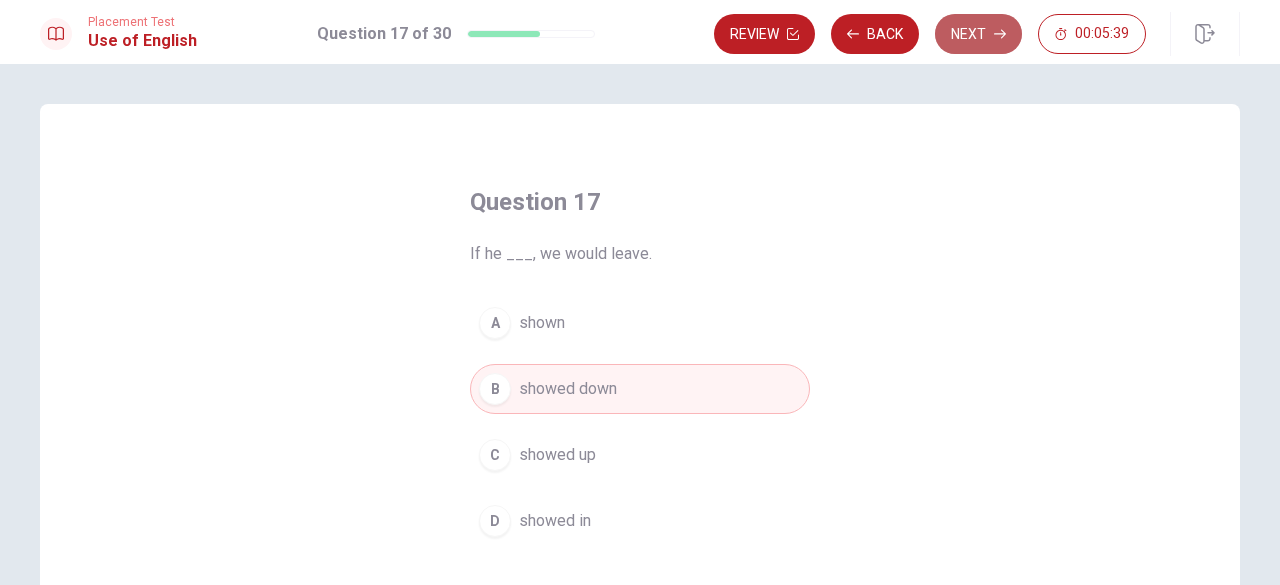 click on "Next" at bounding box center (978, 34) 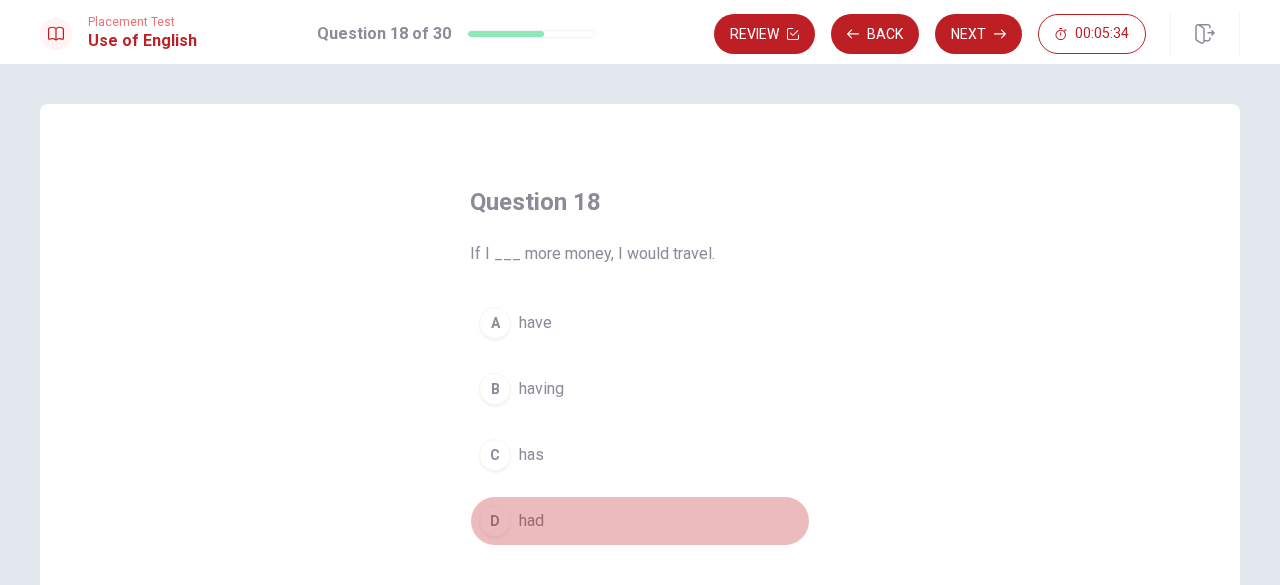 click on "D" at bounding box center [495, 521] 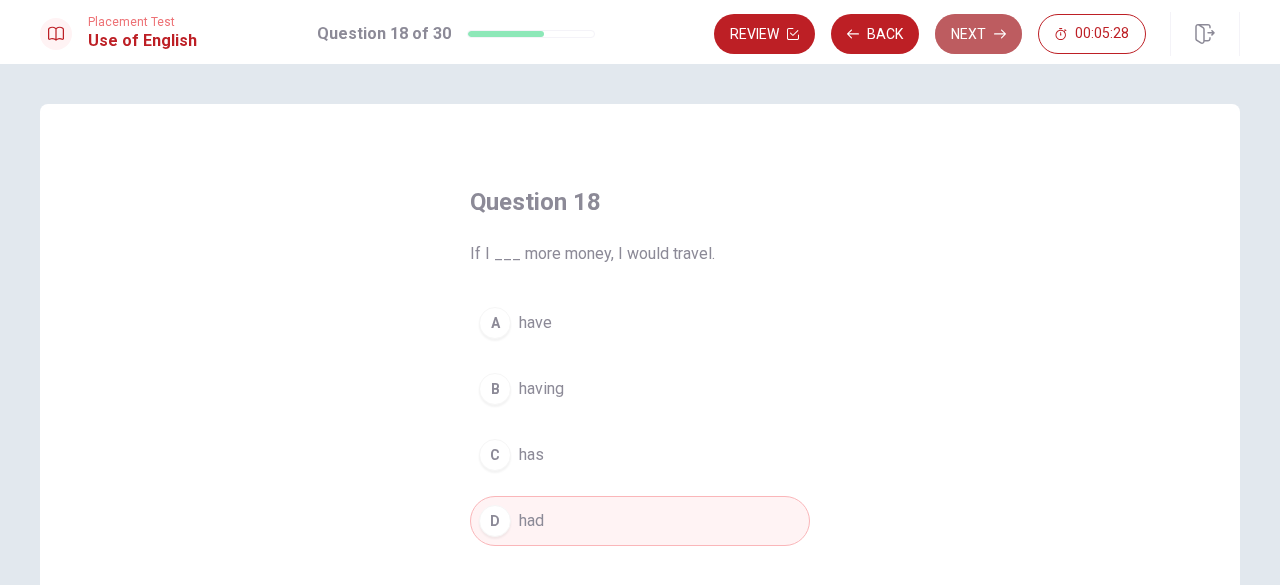 click on "Next" at bounding box center [978, 34] 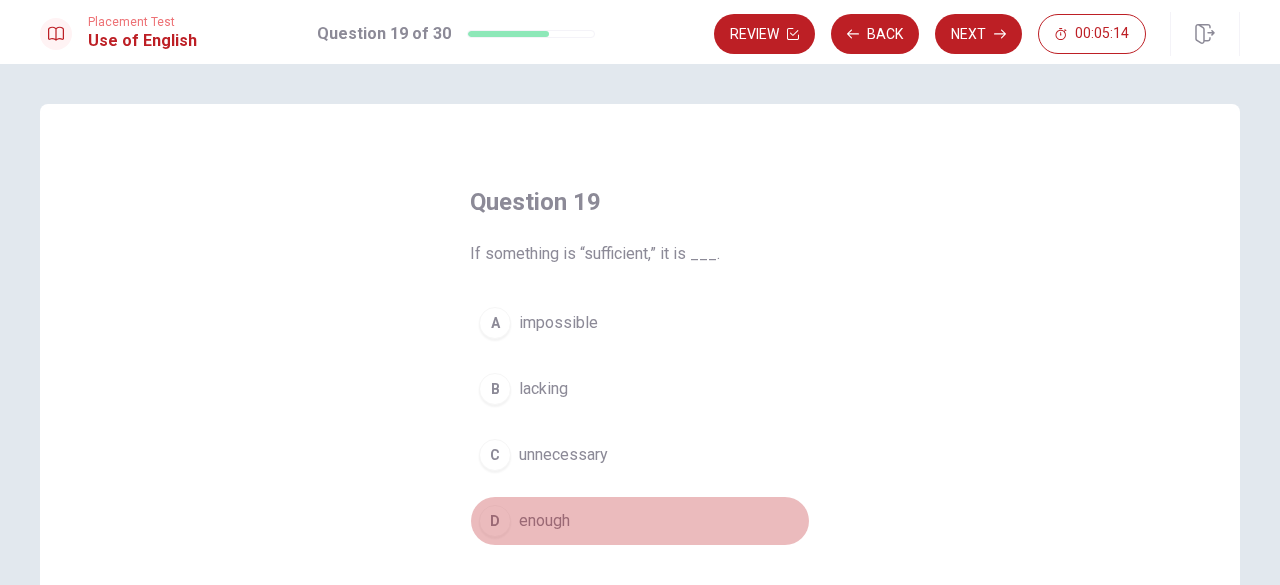 click on "D" at bounding box center (495, 521) 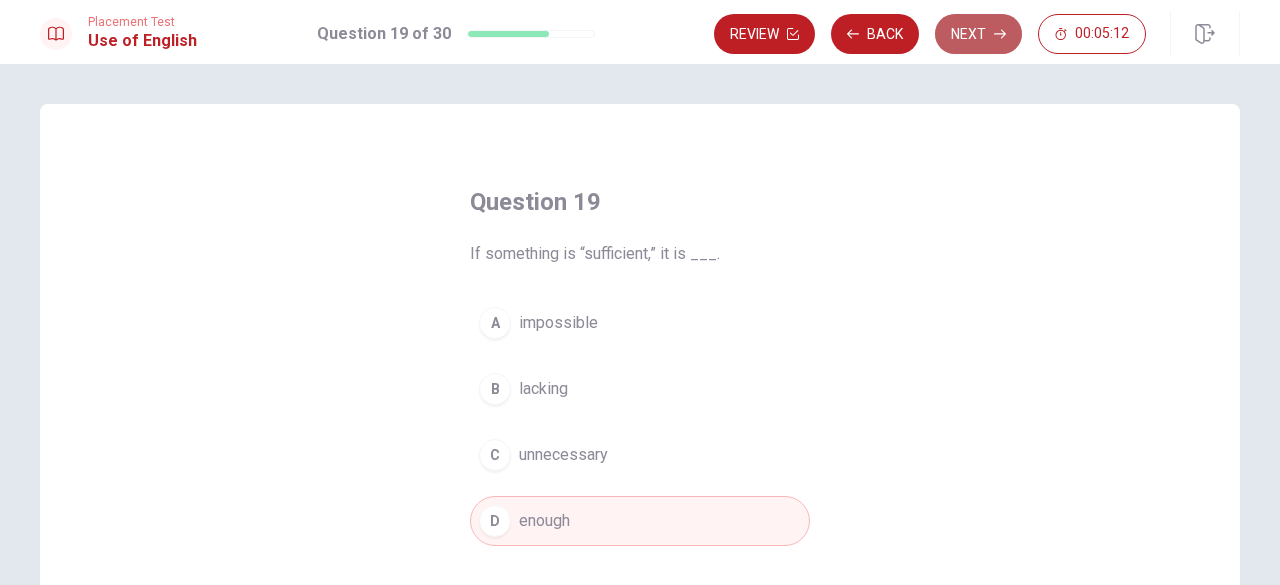 click on "Next" at bounding box center (978, 34) 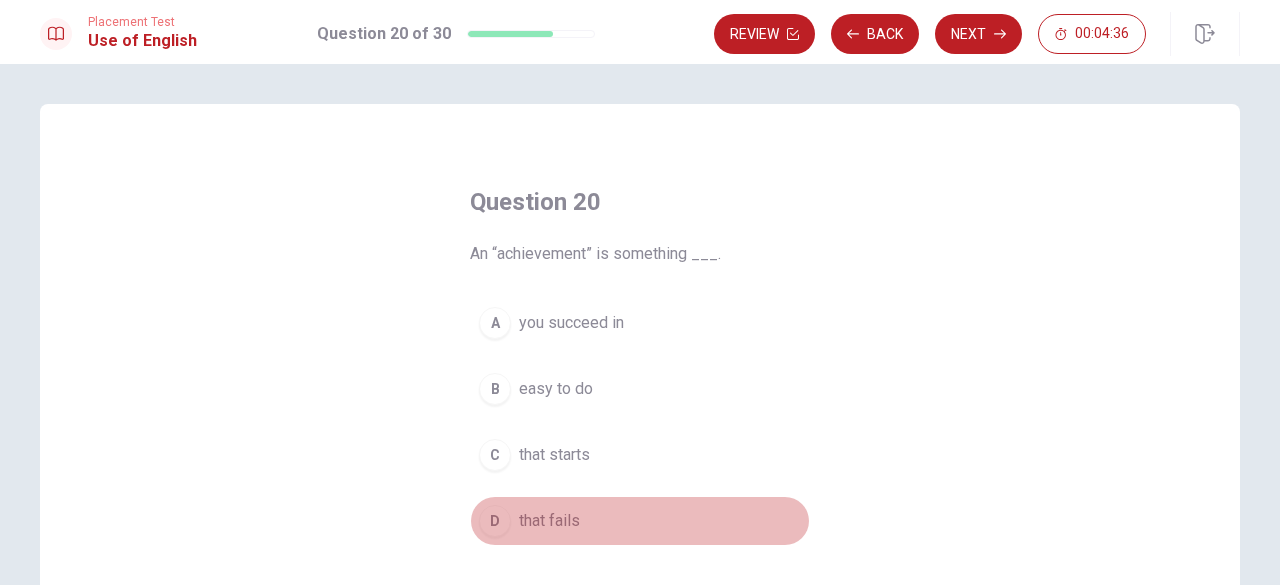 click on "D" at bounding box center (495, 521) 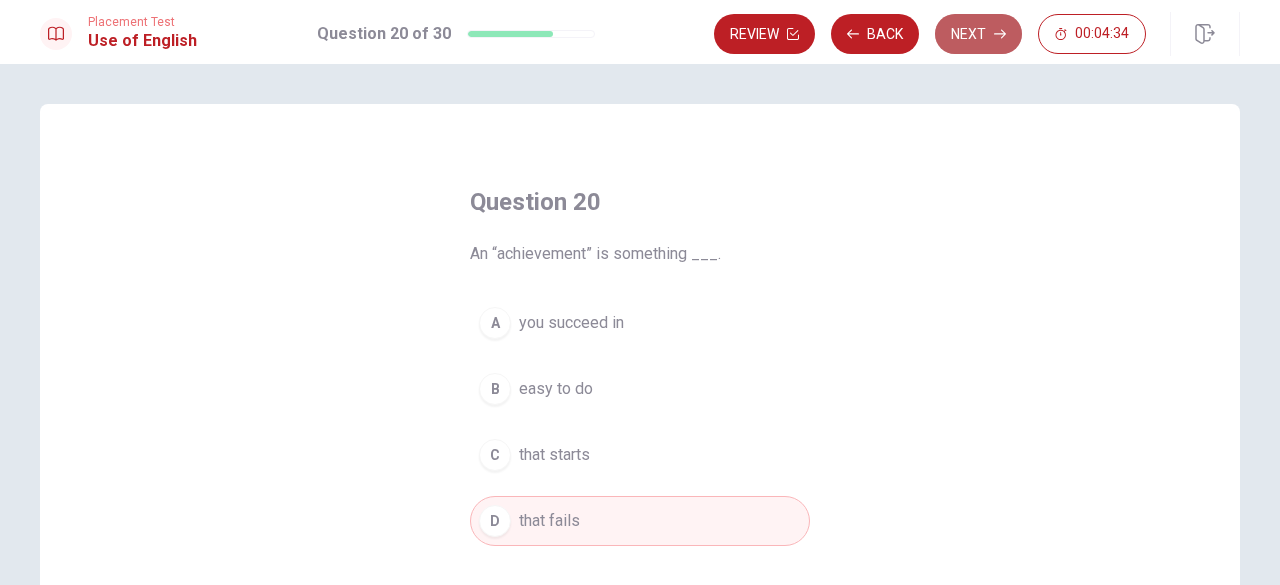 click on "Next" at bounding box center [978, 34] 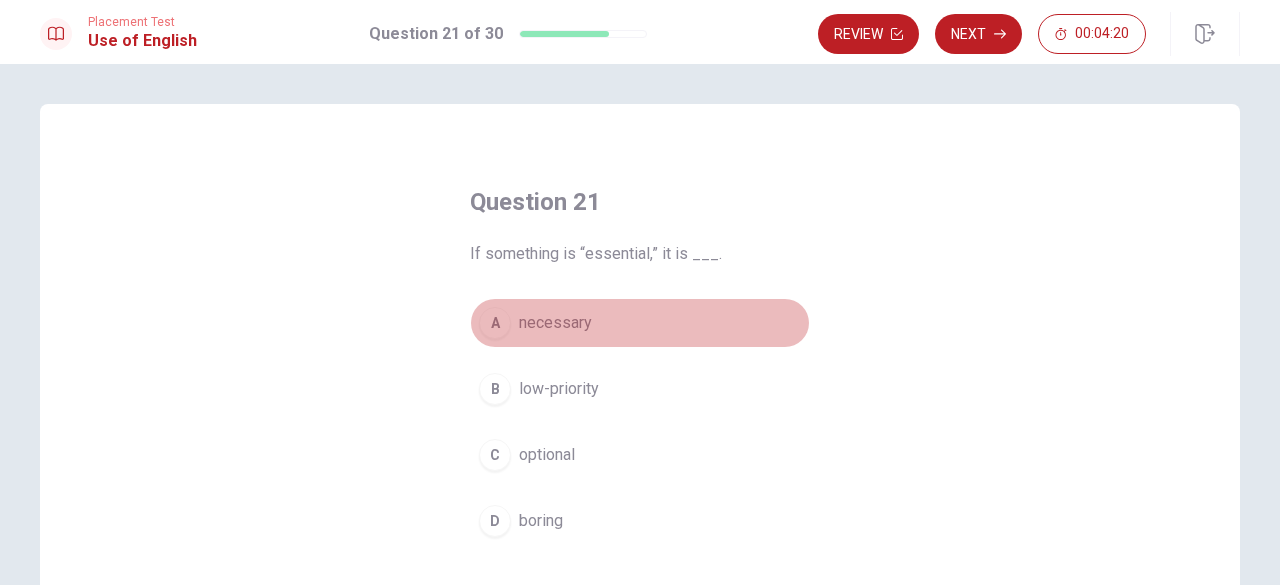click on "A" at bounding box center [495, 323] 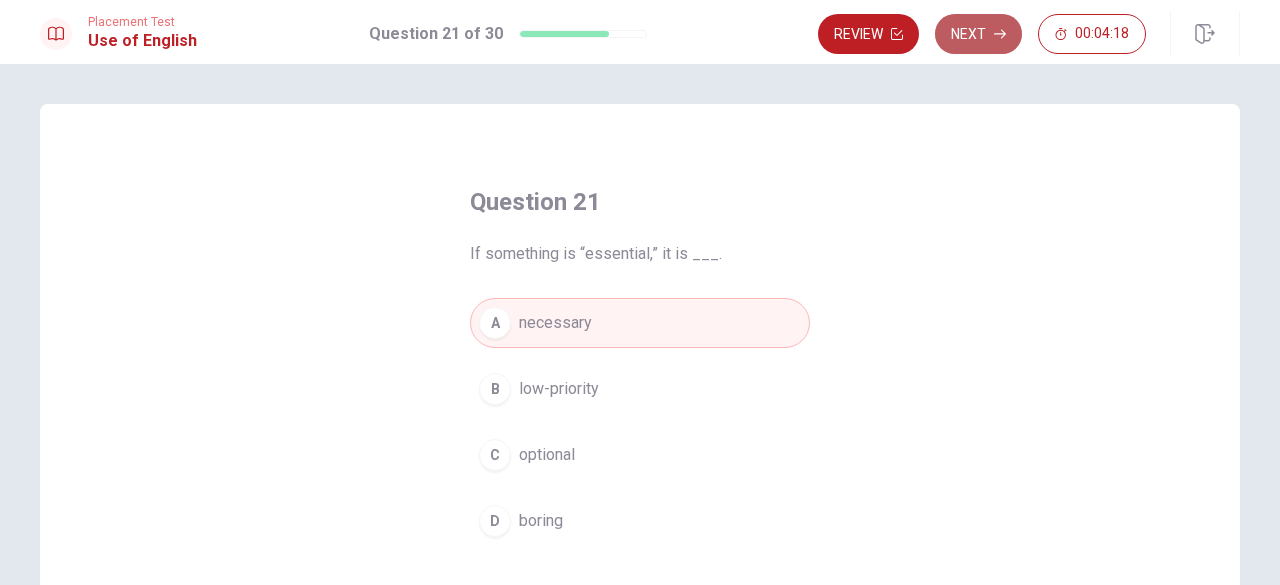 click on "Next" at bounding box center [978, 34] 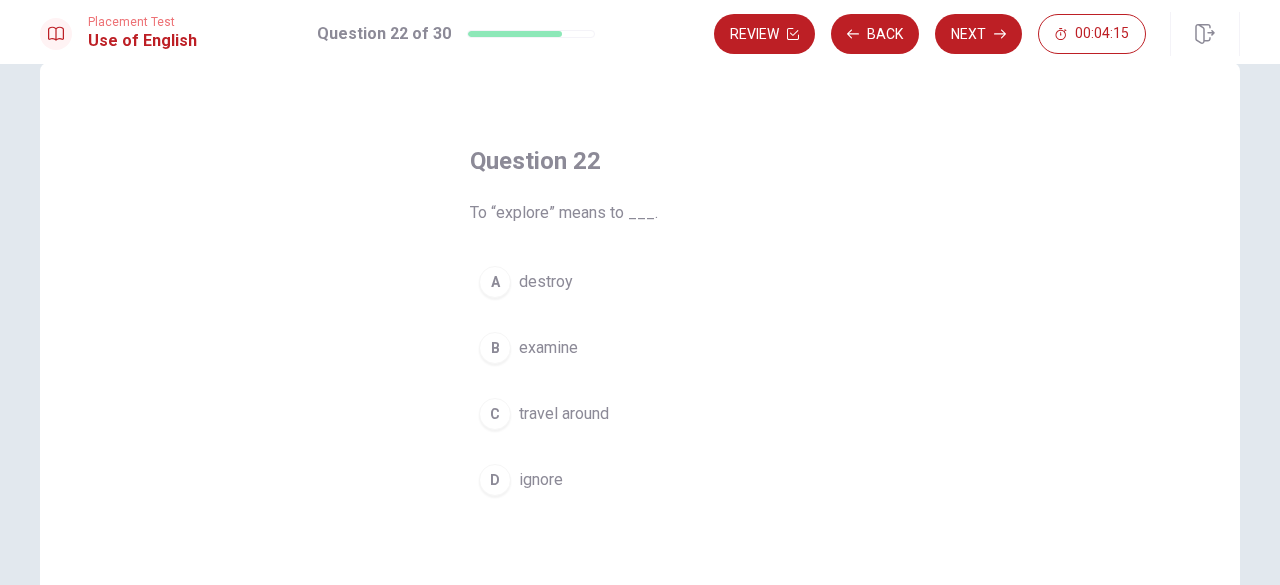 scroll, scrollTop: 42, scrollLeft: 0, axis: vertical 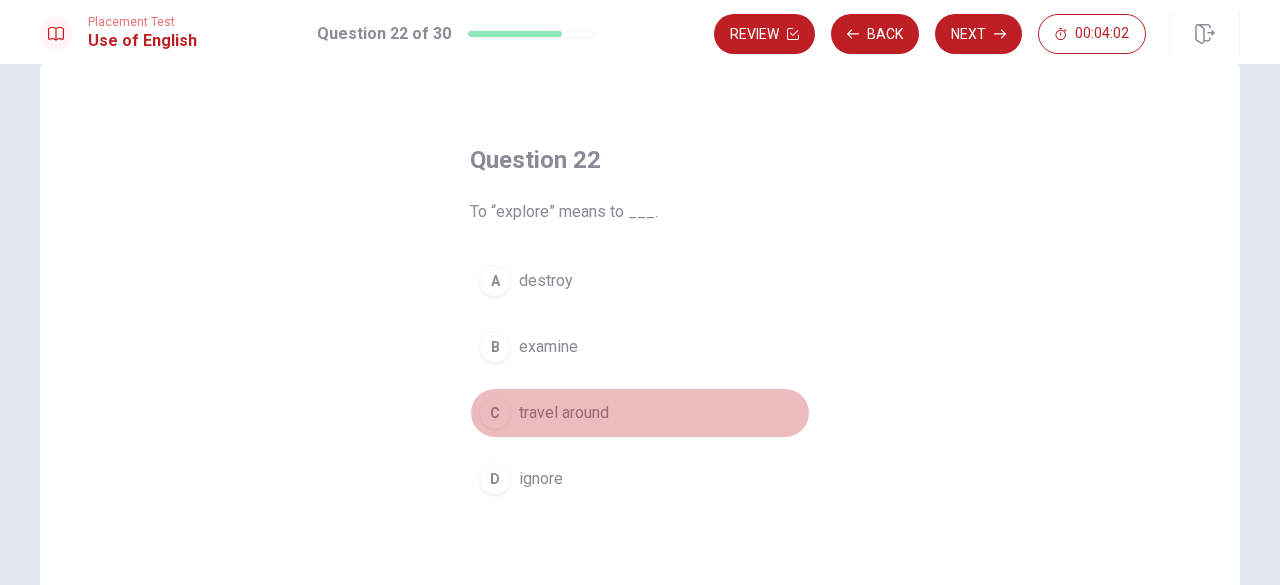click on "C" at bounding box center [495, 413] 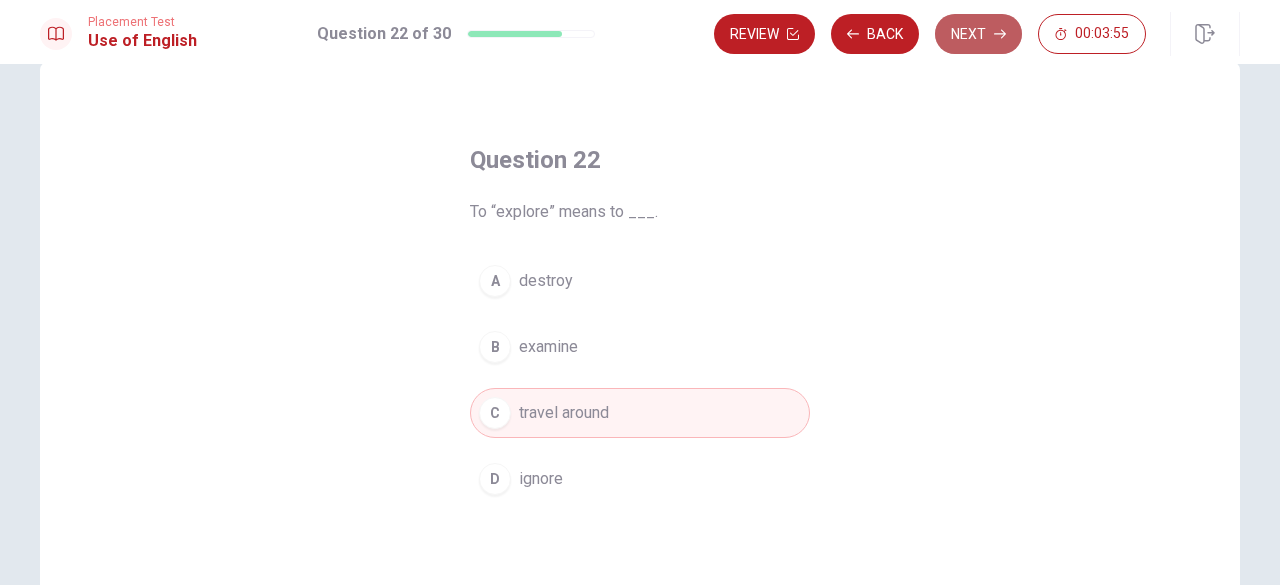 click on "Next" at bounding box center [978, 34] 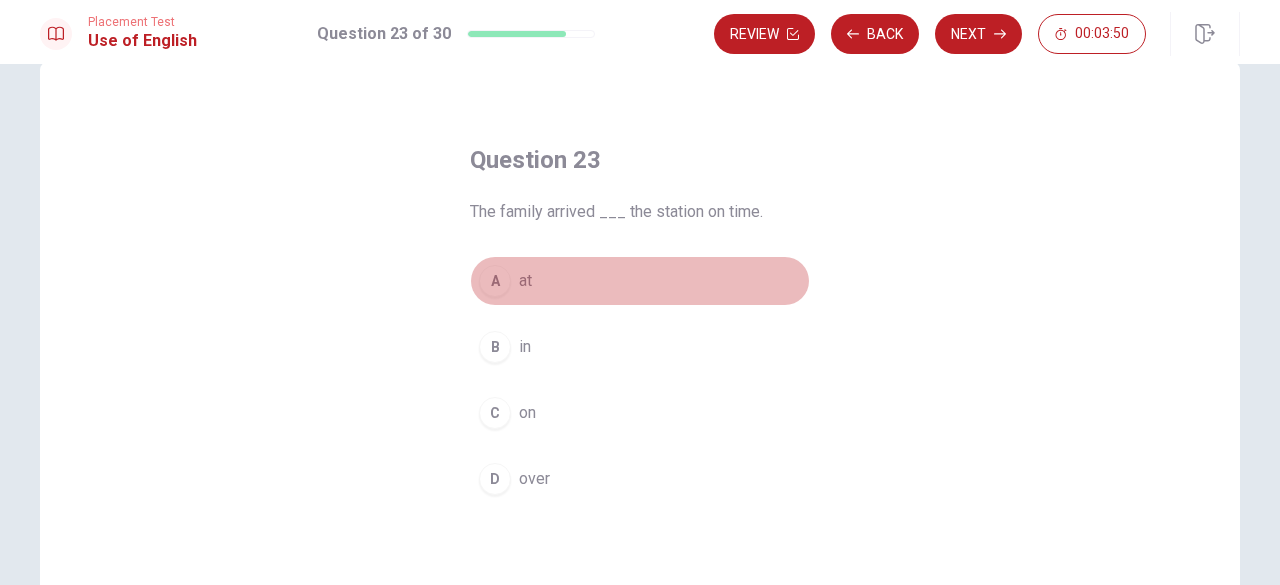 click on "A" at bounding box center [495, 281] 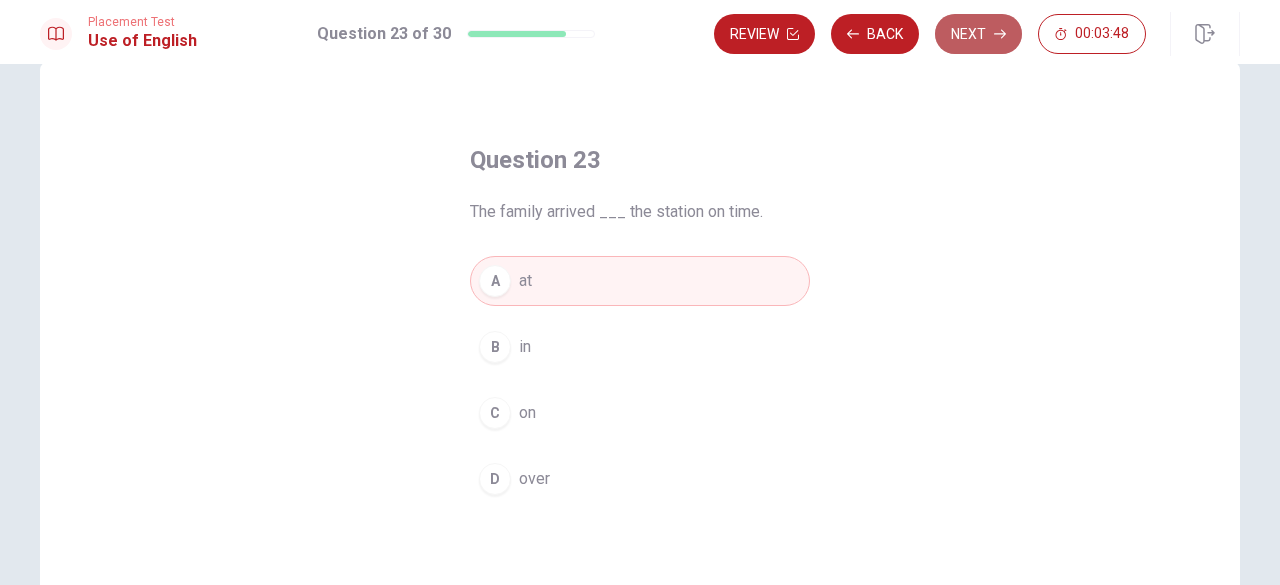 click on "Next" at bounding box center (978, 34) 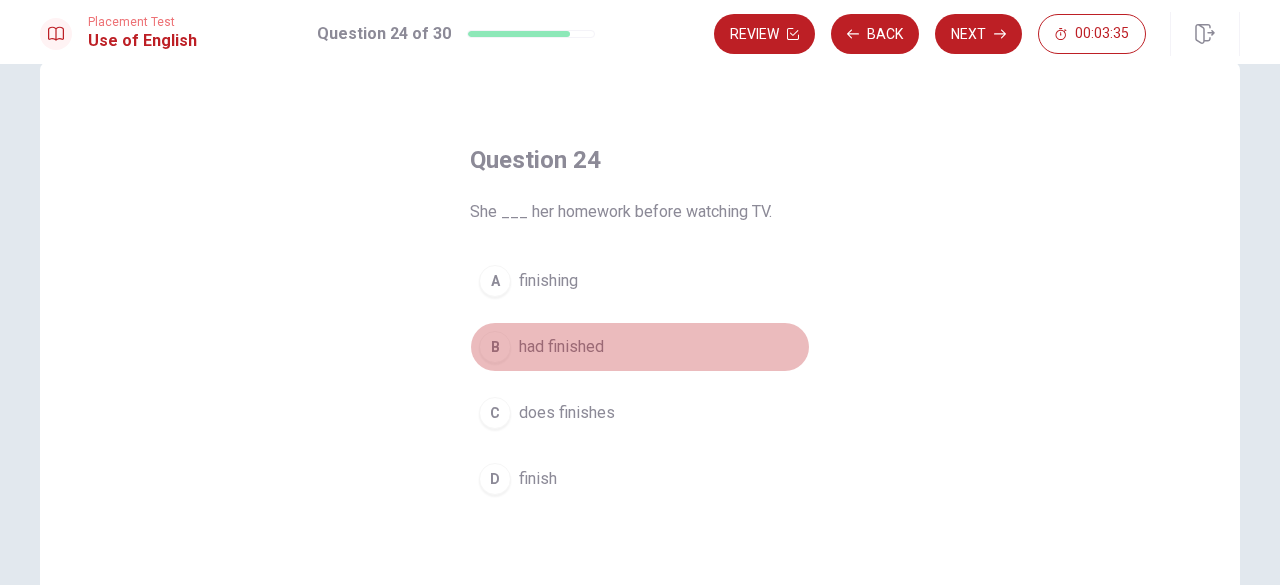 click on "B" at bounding box center [495, 347] 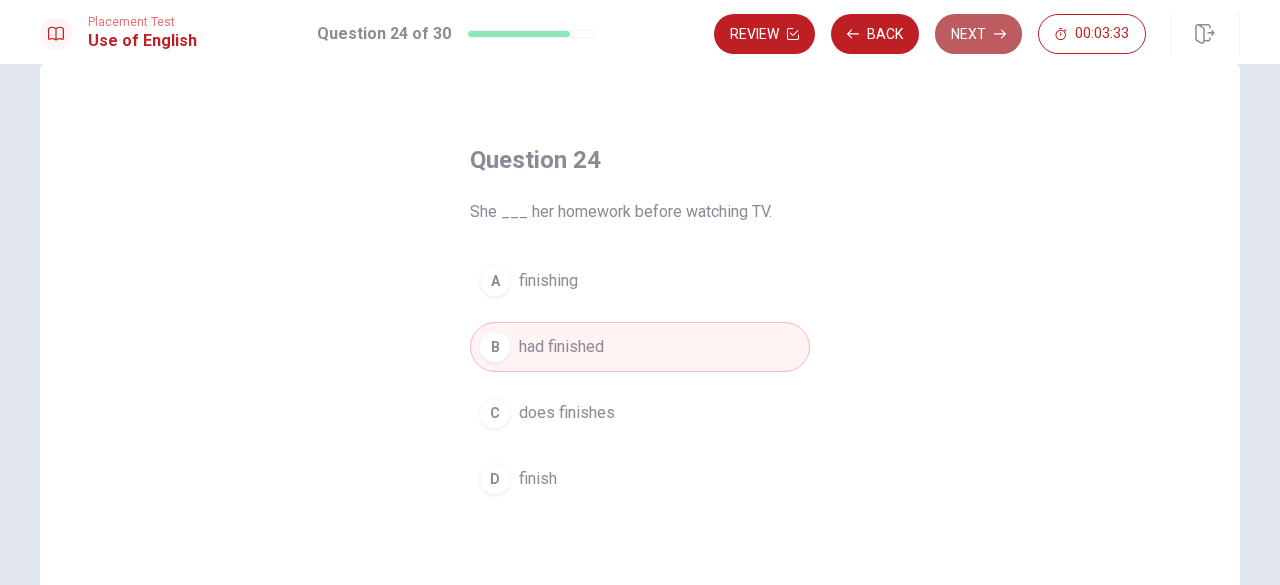 click on "Next" at bounding box center [978, 34] 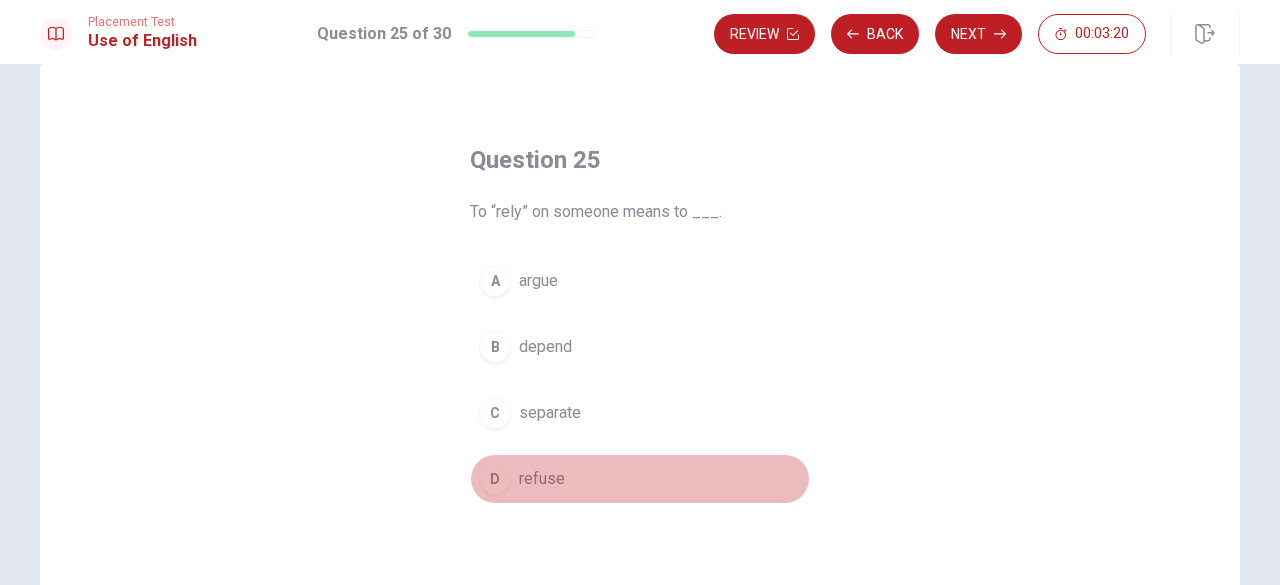 click on "D" at bounding box center [495, 479] 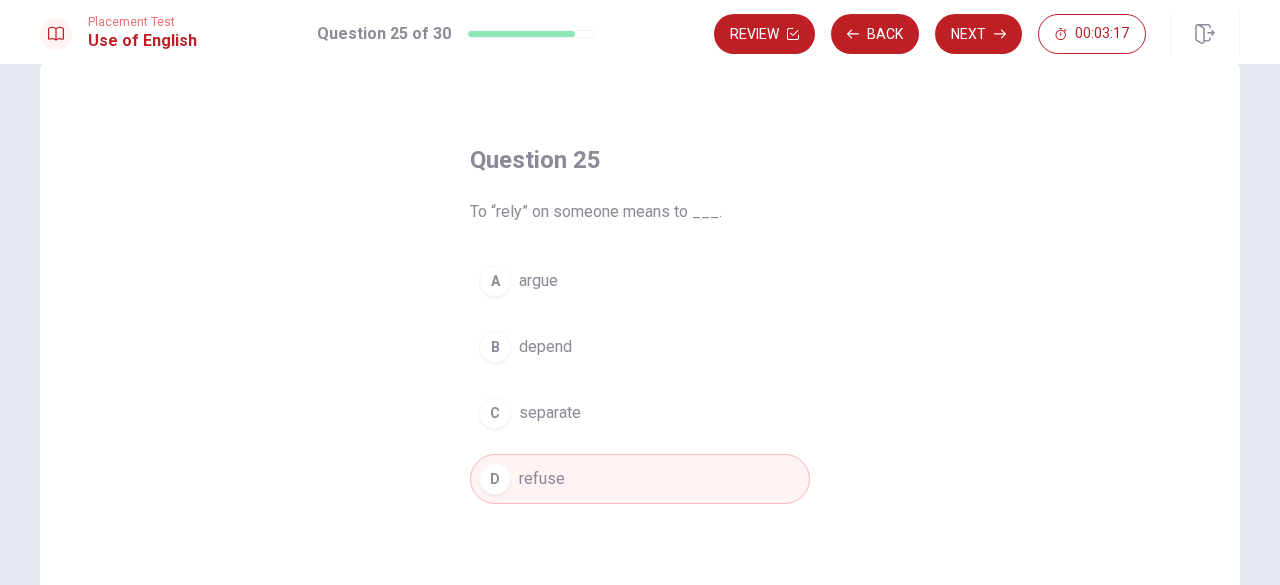 click on "B" at bounding box center (495, 347) 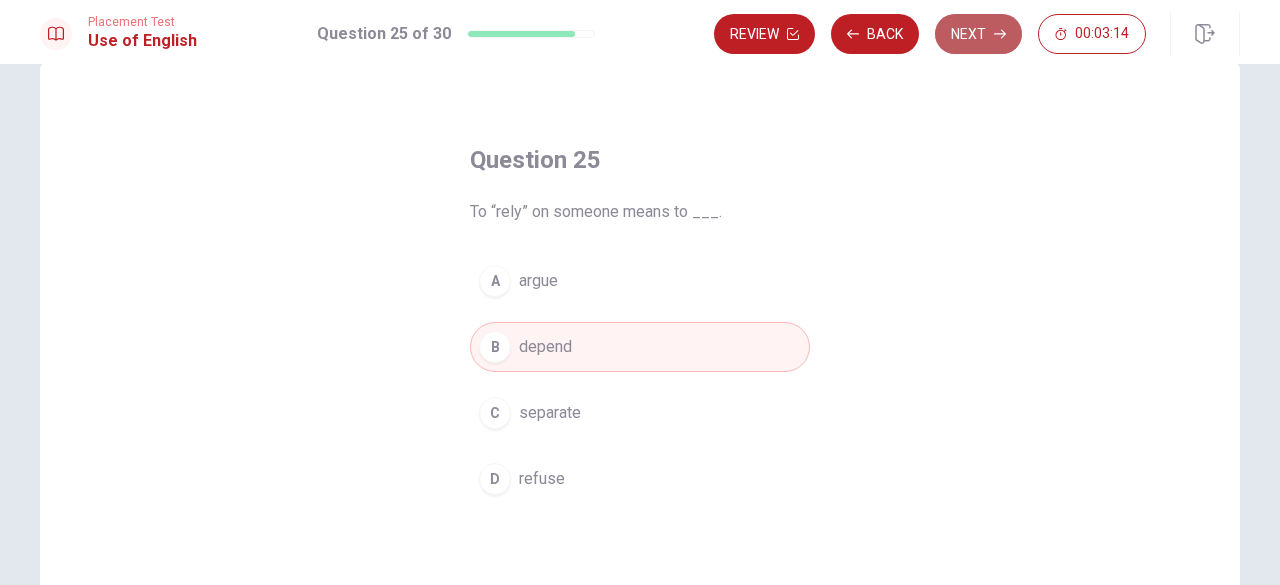 click on "Next" at bounding box center (978, 34) 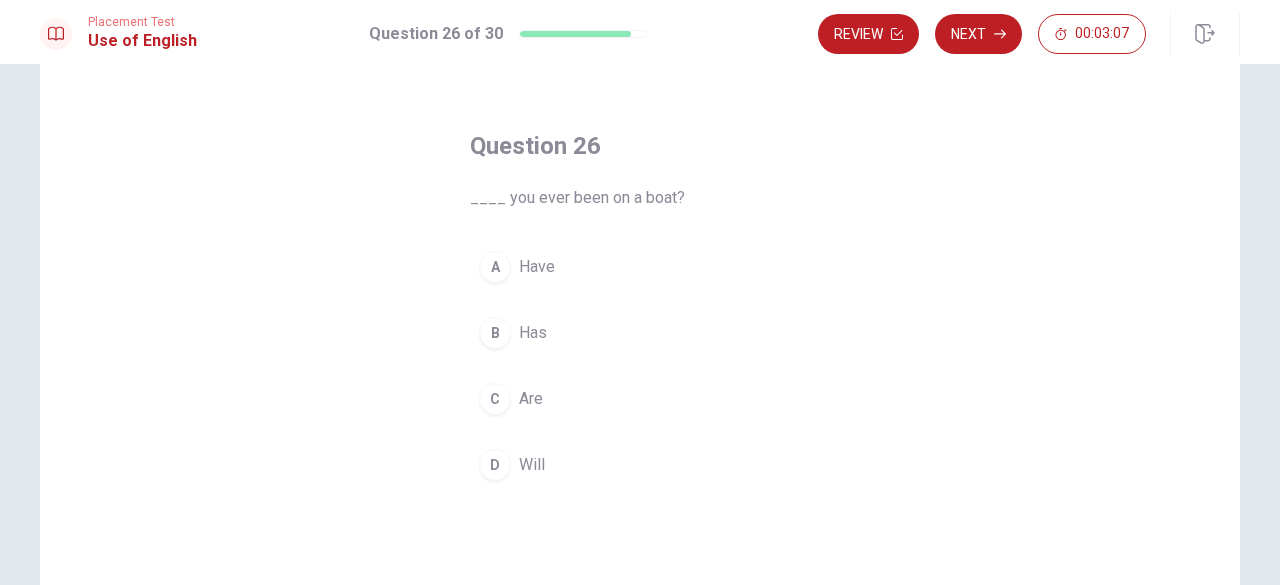 scroll, scrollTop: 64, scrollLeft: 0, axis: vertical 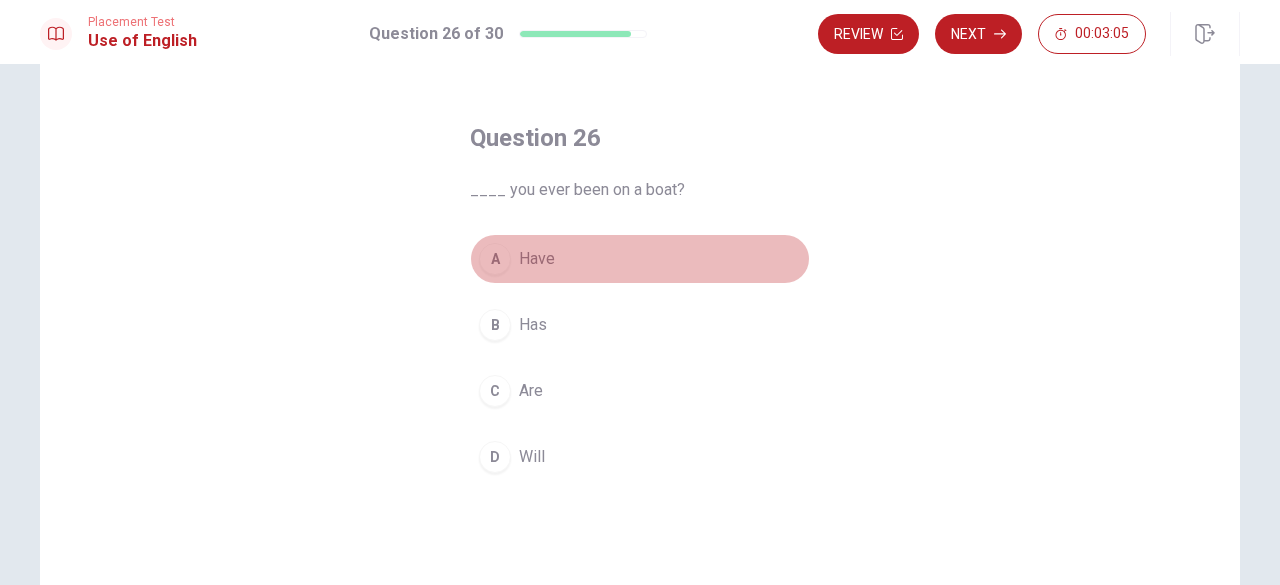 click on "A" at bounding box center [495, 259] 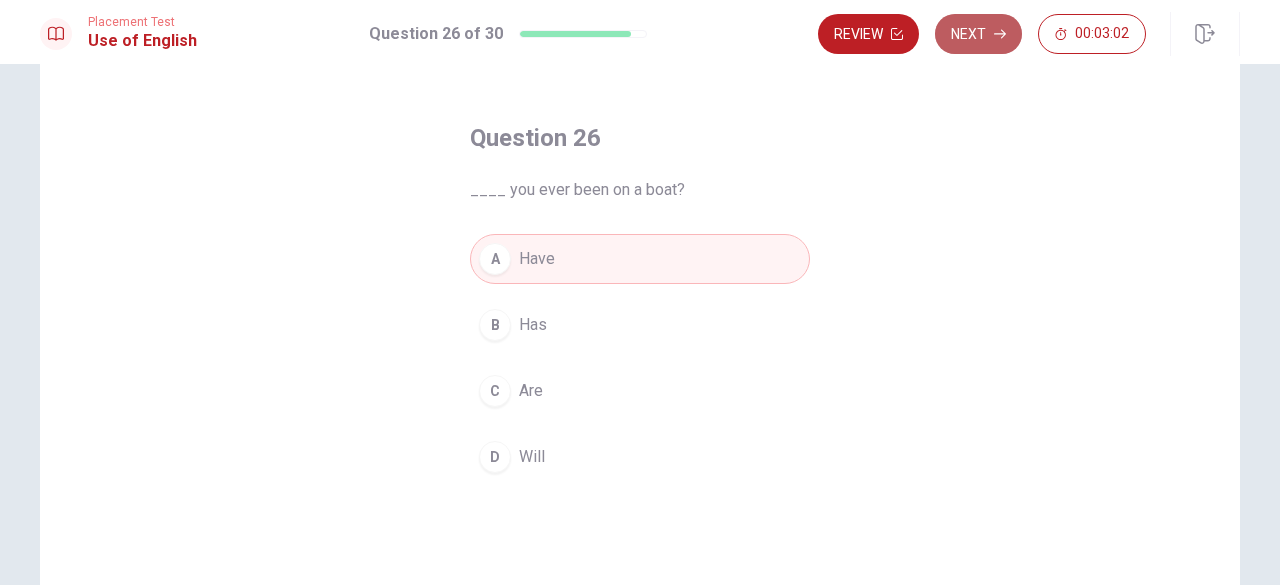 click on "Next" at bounding box center [978, 34] 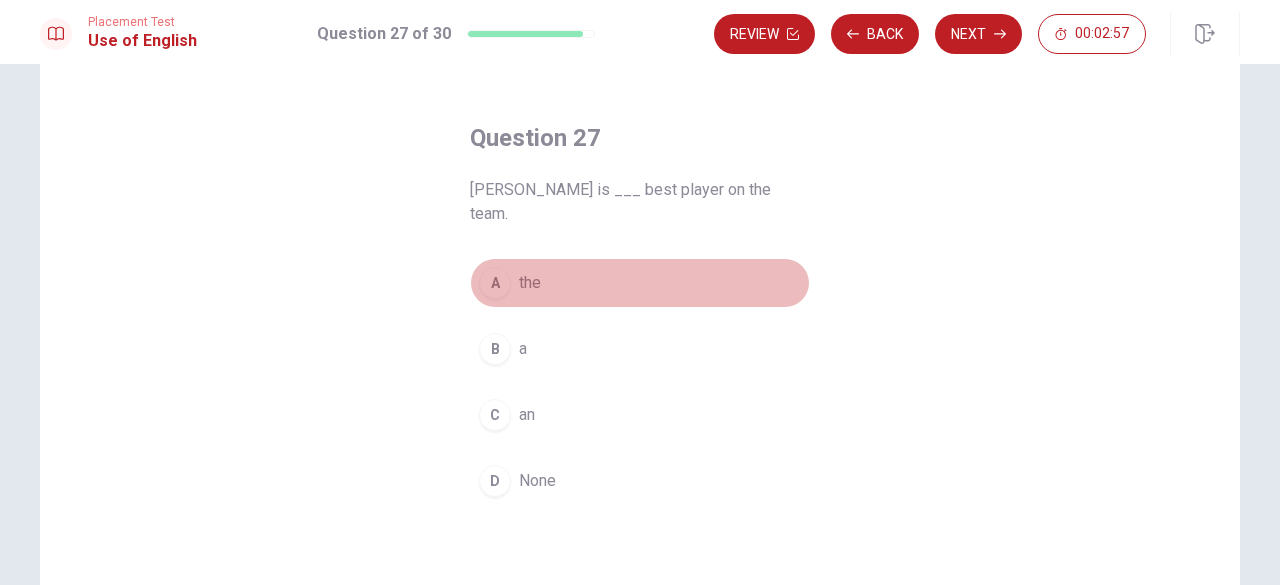 click on "A" at bounding box center (495, 283) 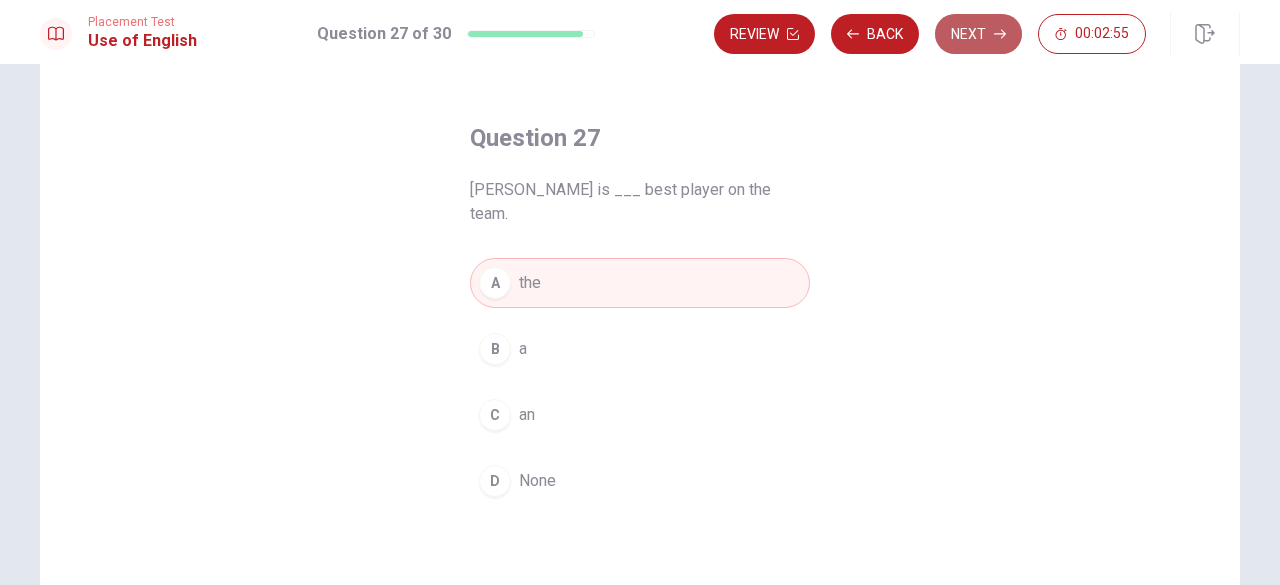 click on "Next" at bounding box center (978, 34) 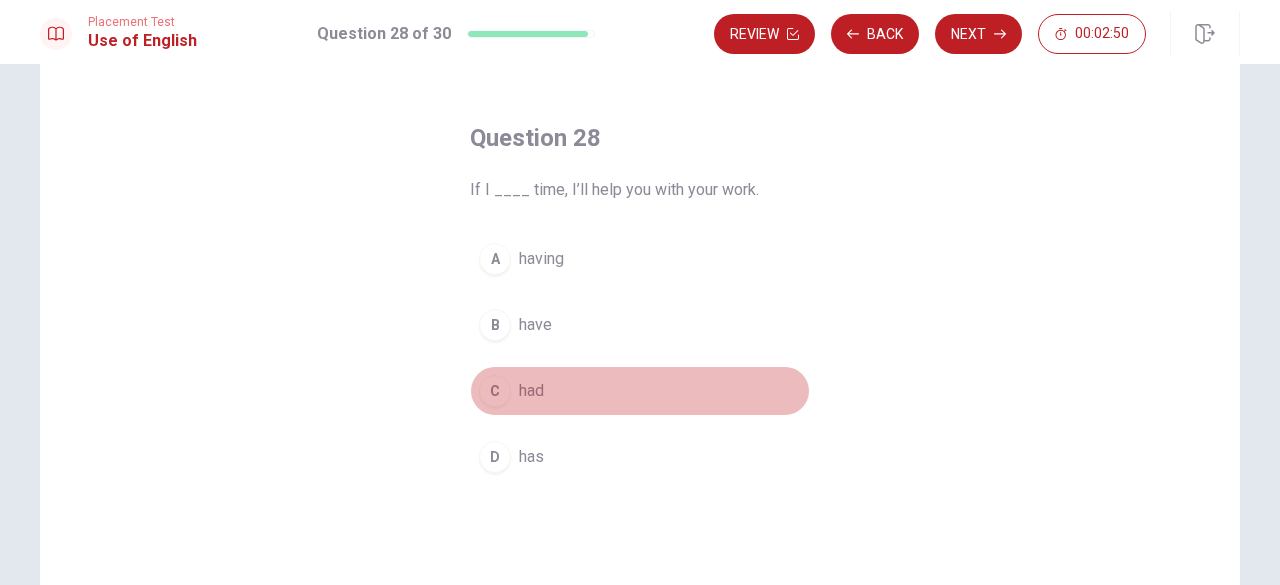 click on "C" at bounding box center [495, 391] 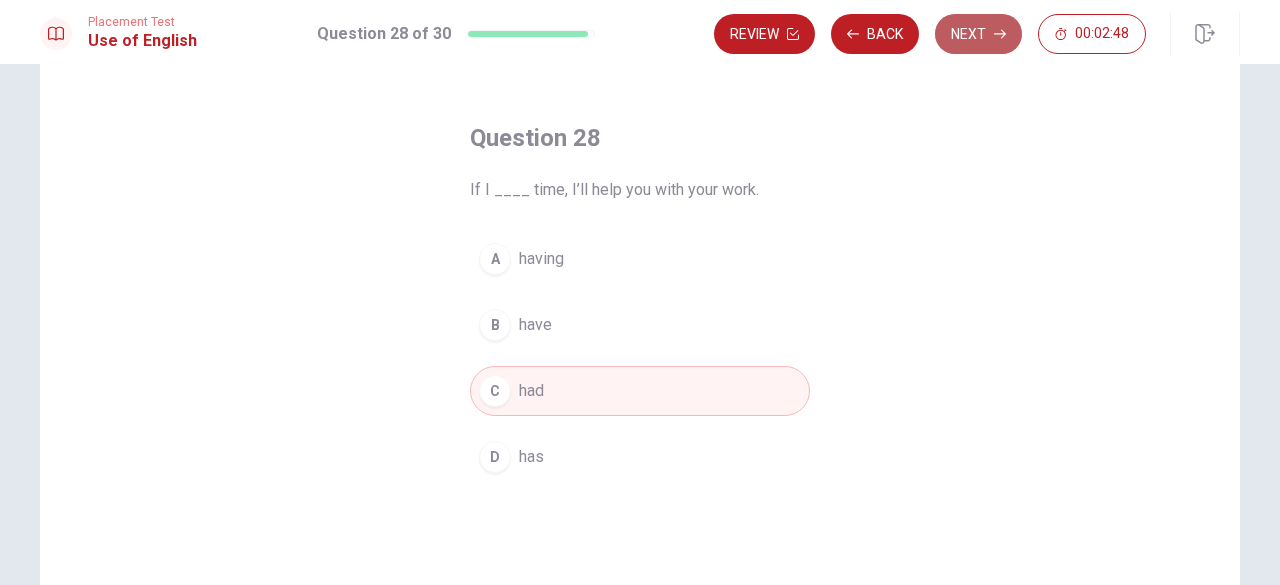 click on "Next" at bounding box center (978, 34) 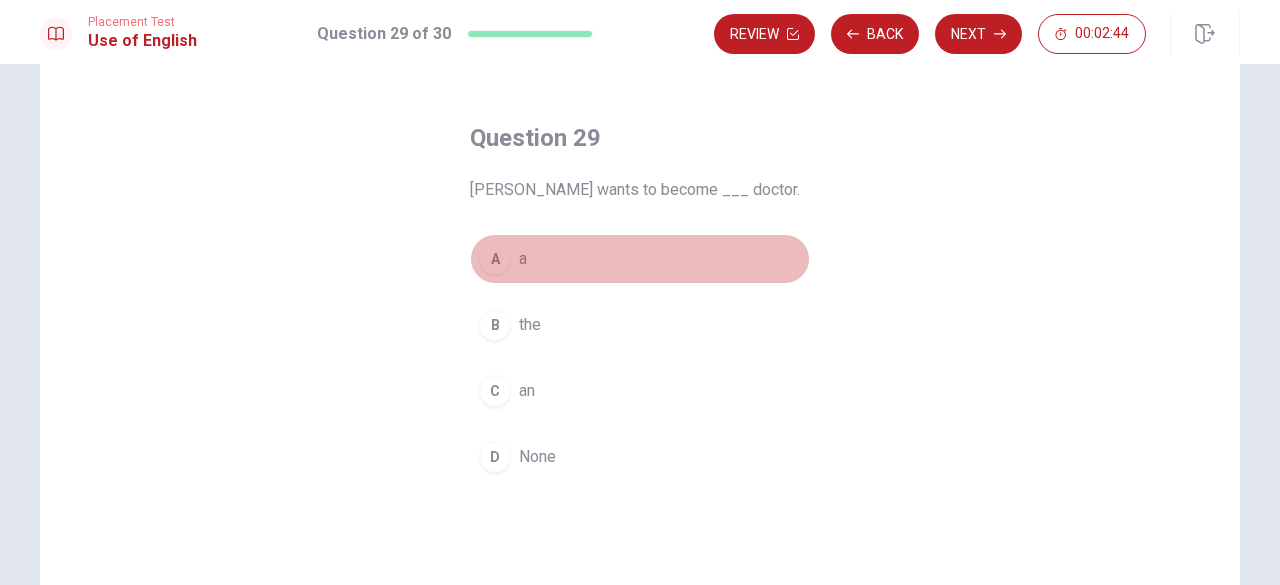 click on "A" at bounding box center (495, 259) 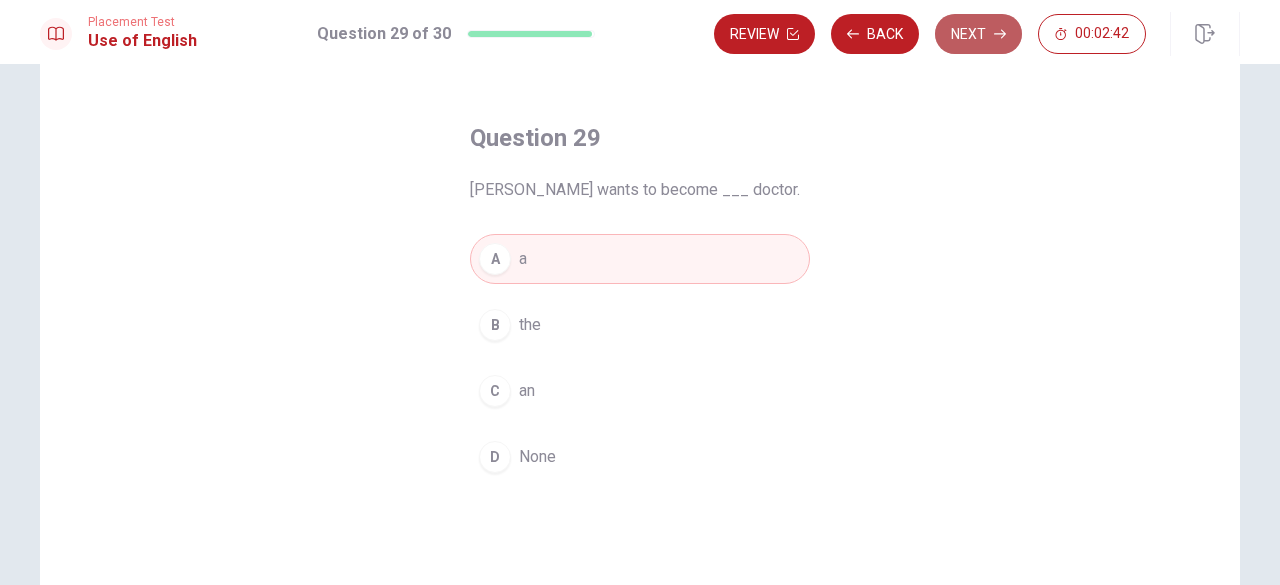 click on "Next" at bounding box center (978, 34) 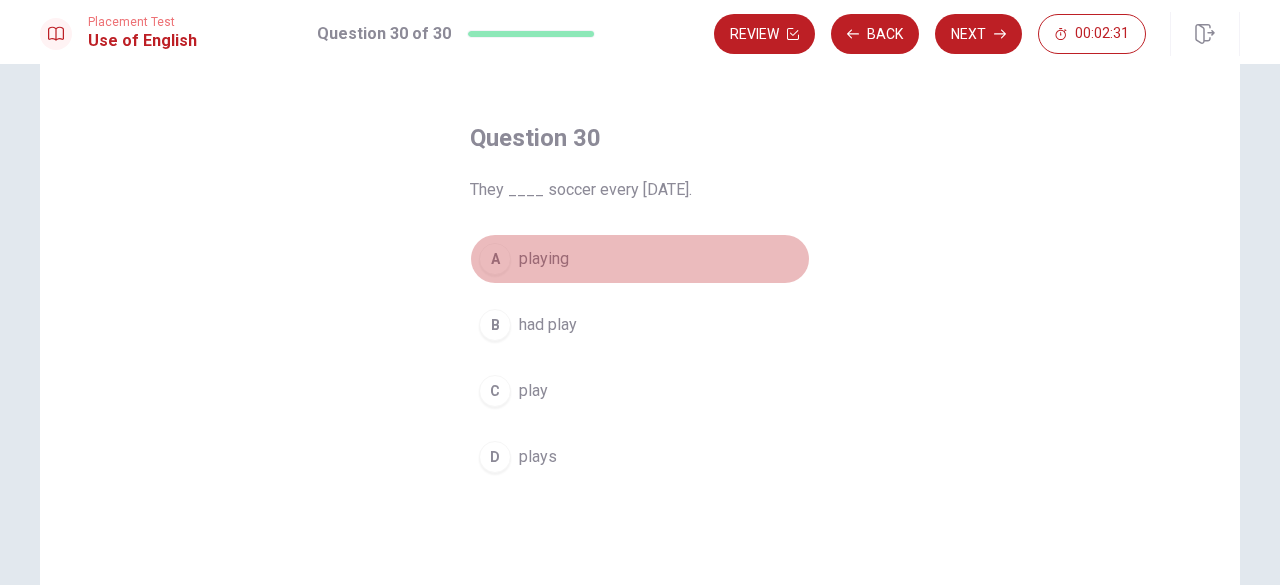 click on "A" at bounding box center [495, 259] 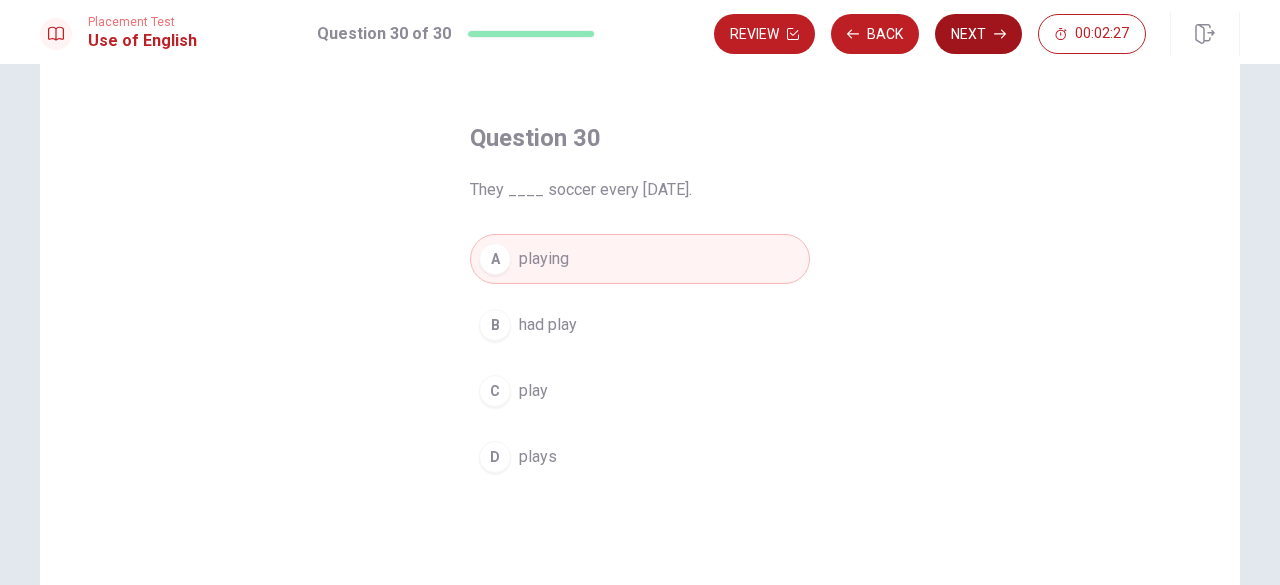 click on "Next" at bounding box center (978, 34) 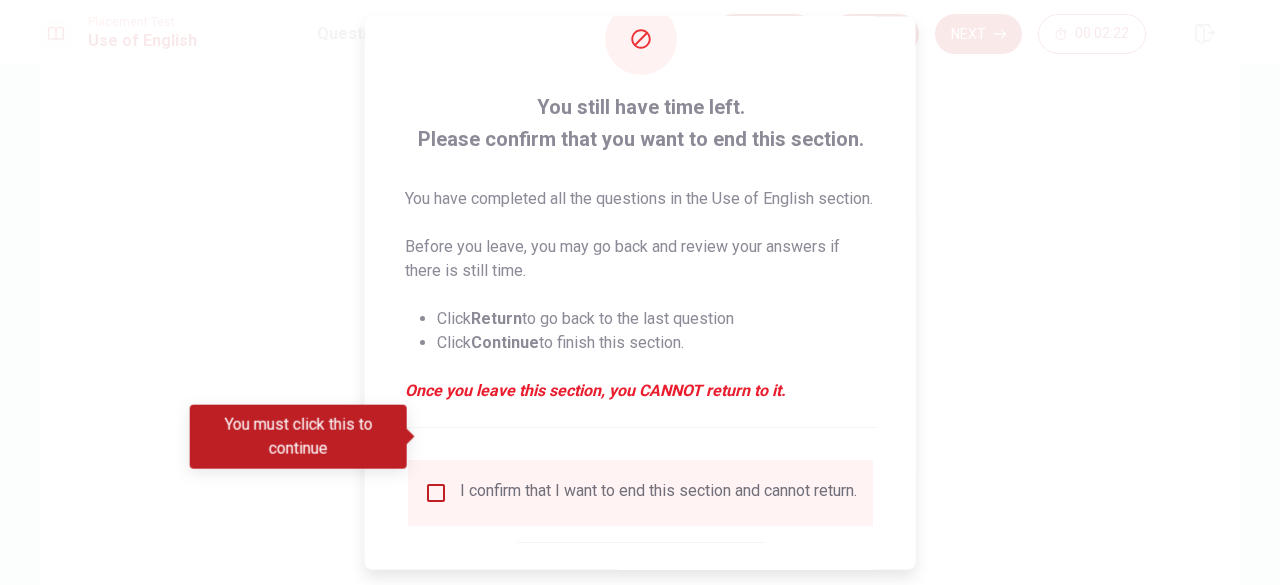 scroll, scrollTop: 174, scrollLeft: 0, axis: vertical 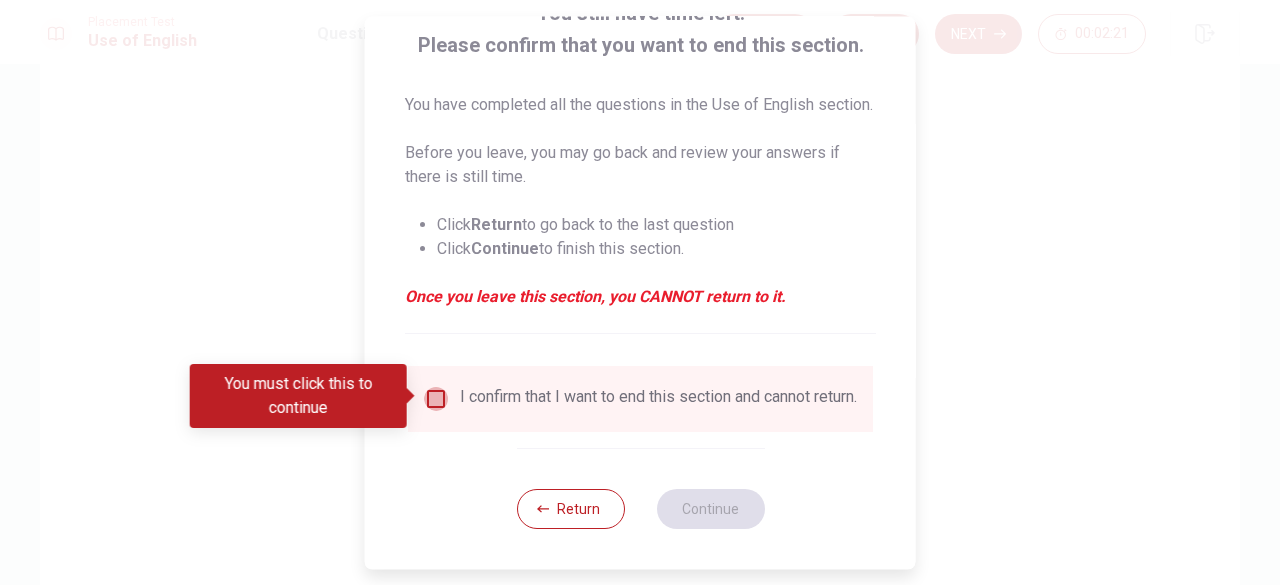click at bounding box center (436, 399) 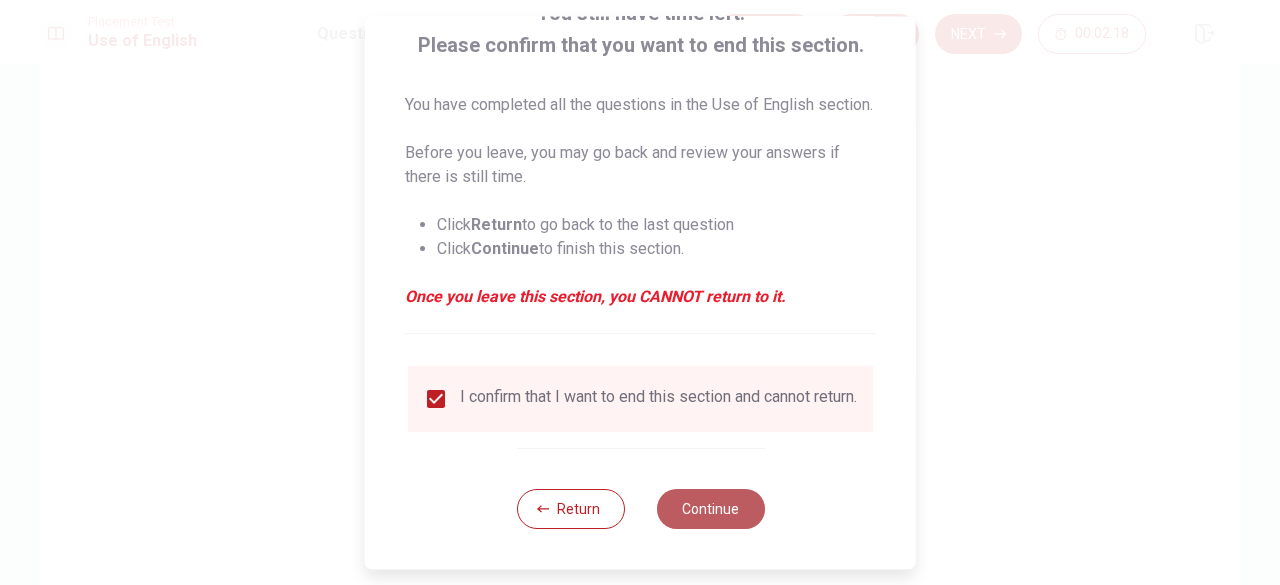click on "Continue" at bounding box center [710, 509] 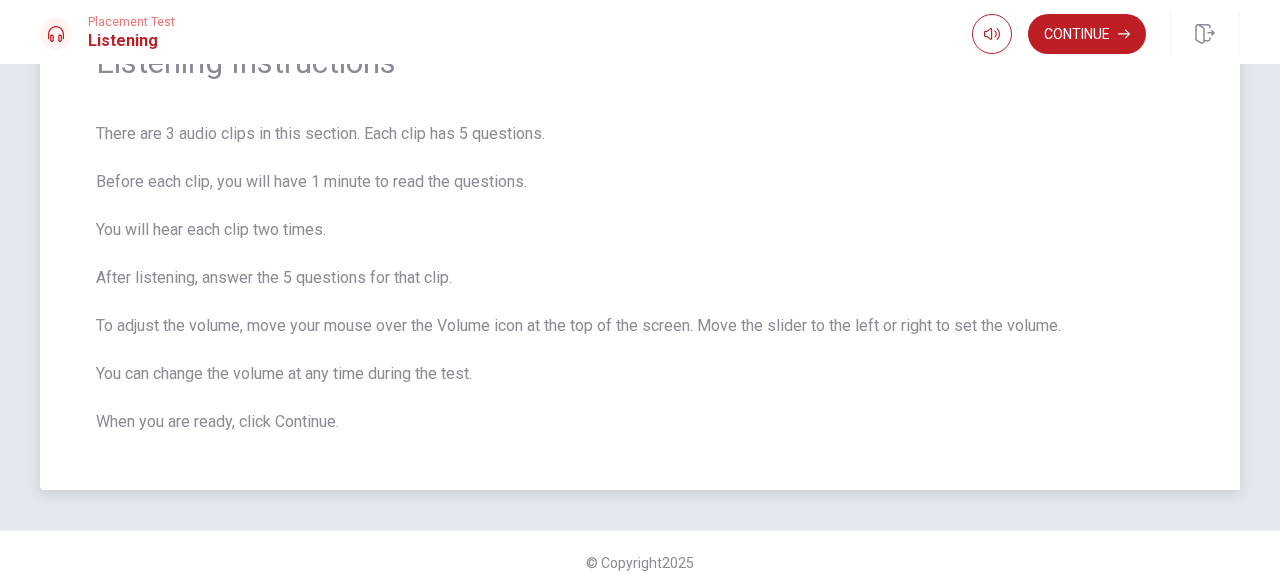 scroll, scrollTop: 126, scrollLeft: 0, axis: vertical 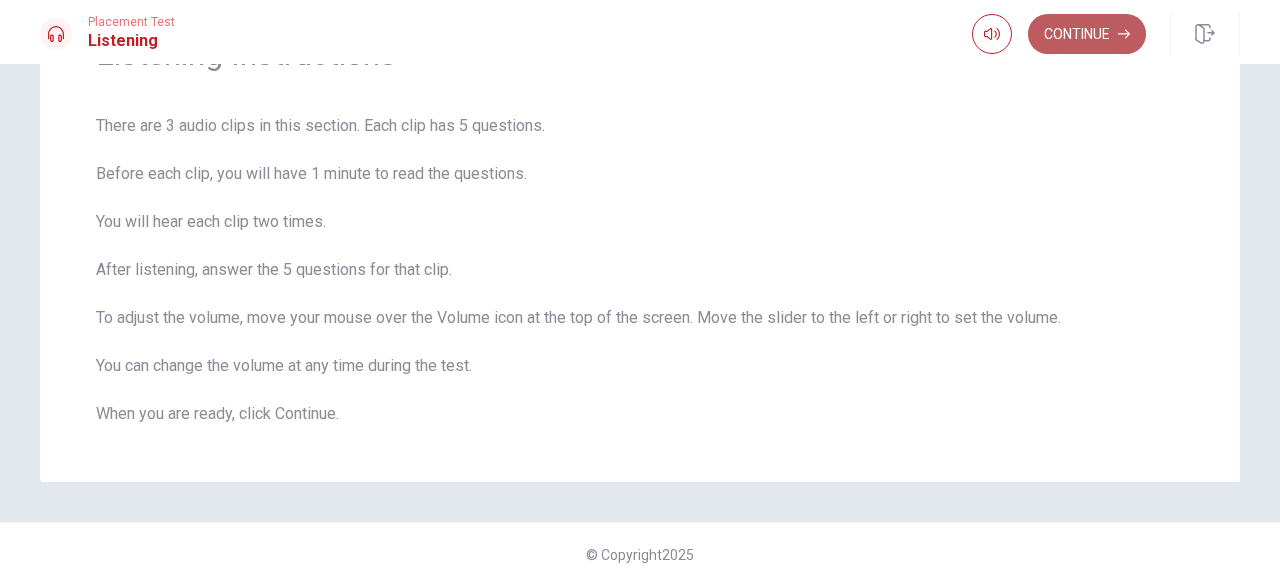 click on "Continue" at bounding box center (1087, 34) 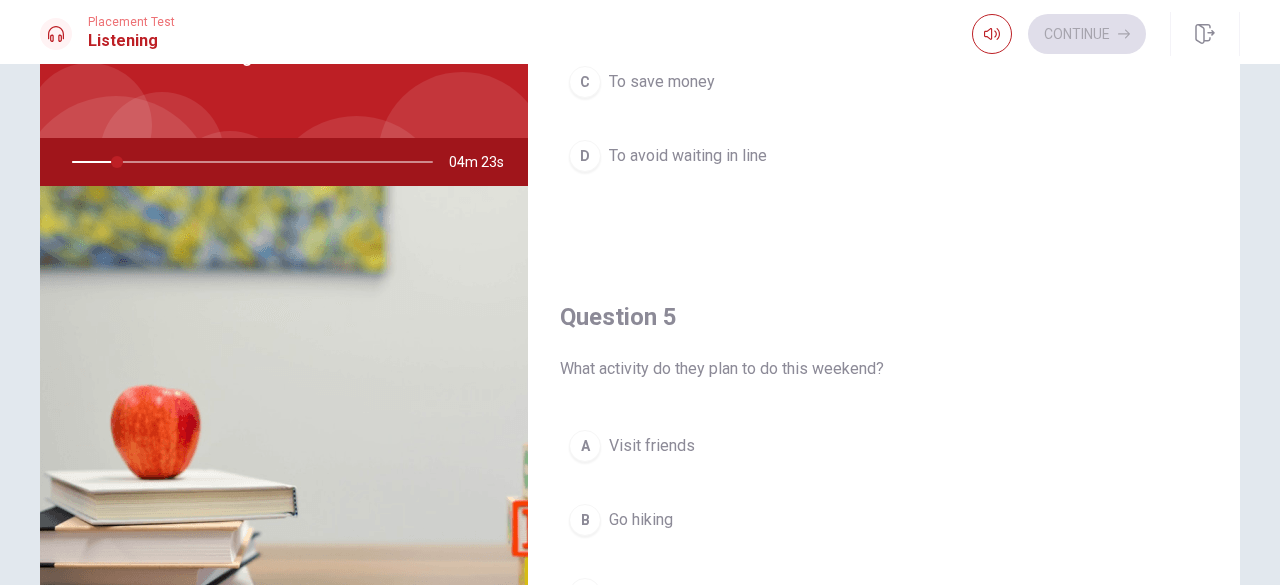 scroll, scrollTop: 1851, scrollLeft: 0, axis: vertical 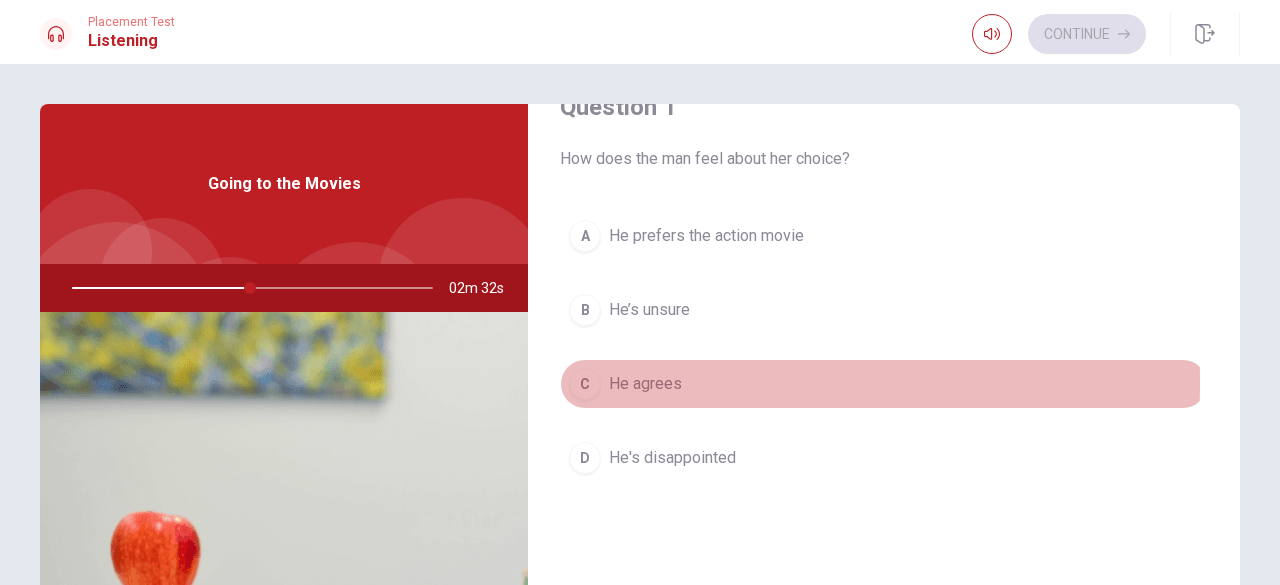 click on "C" at bounding box center [585, 384] 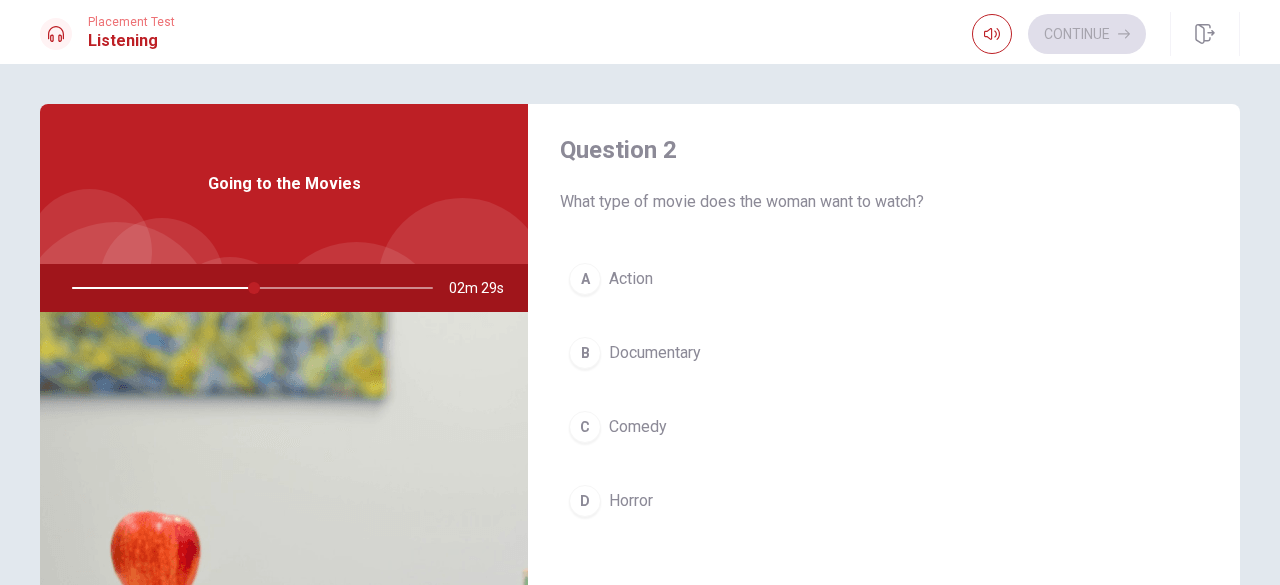 scroll, scrollTop: 523, scrollLeft: 0, axis: vertical 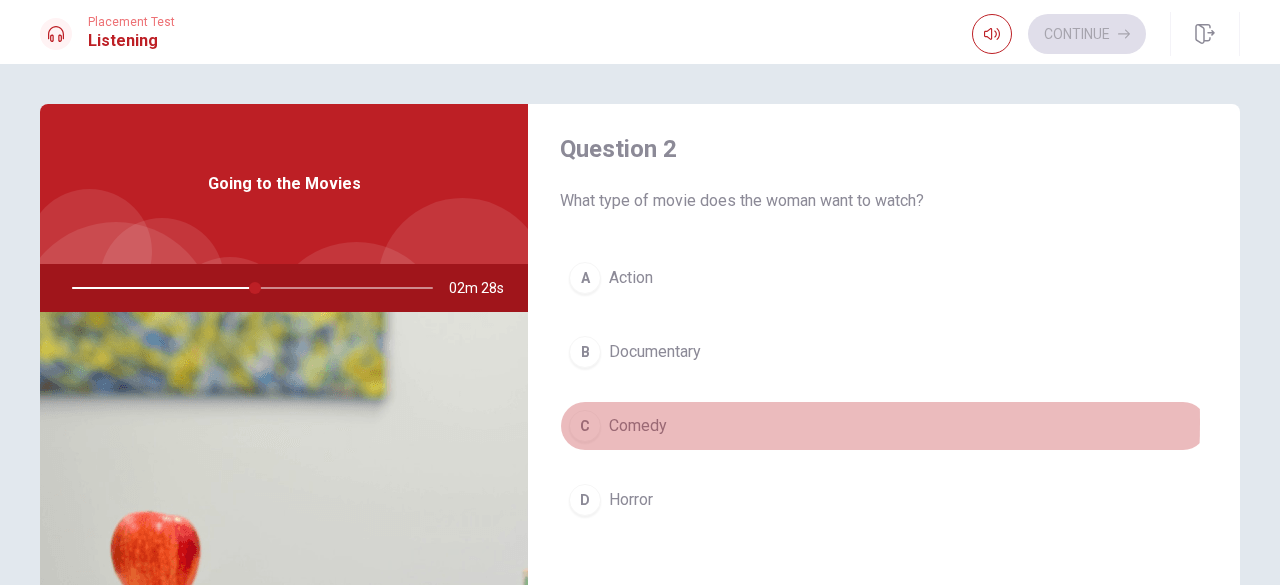 click on "C" at bounding box center [585, 426] 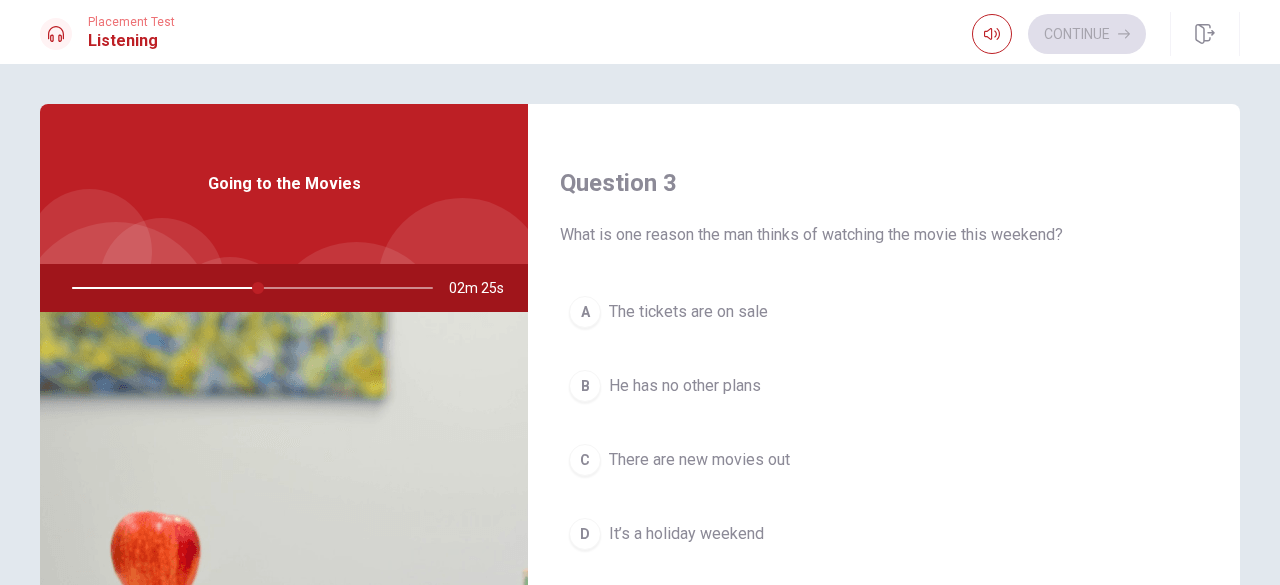 scroll, scrollTop: 1058, scrollLeft: 0, axis: vertical 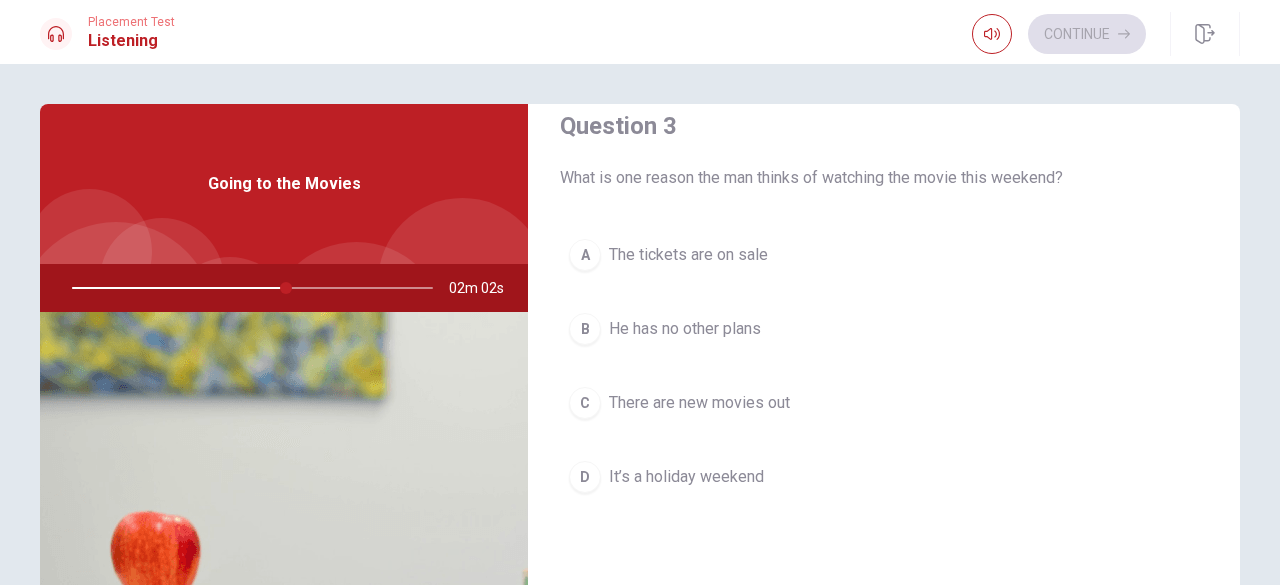 click on "C" at bounding box center [585, 403] 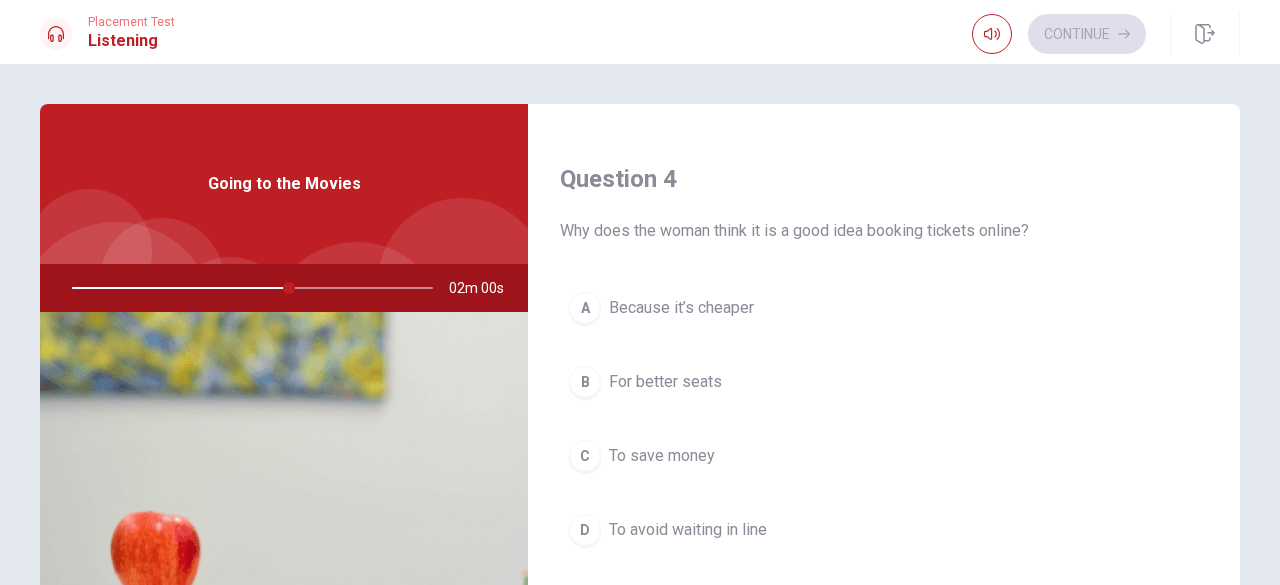 scroll, scrollTop: 1530, scrollLeft: 0, axis: vertical 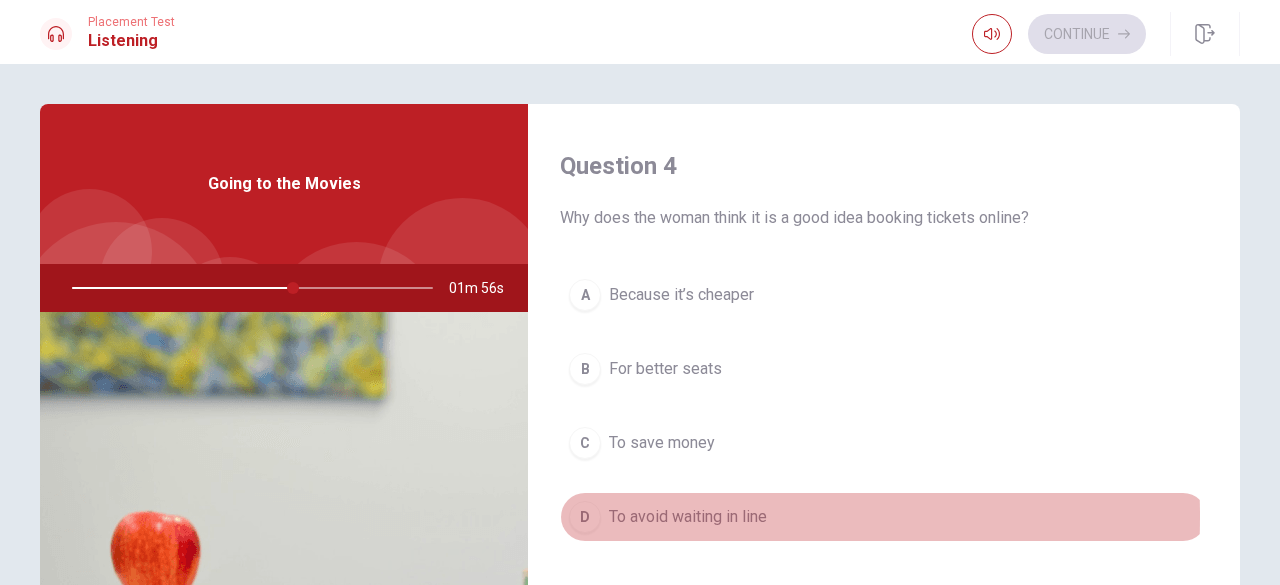 click on "D To avoid waiting in line" at bounding box center [884, 517] 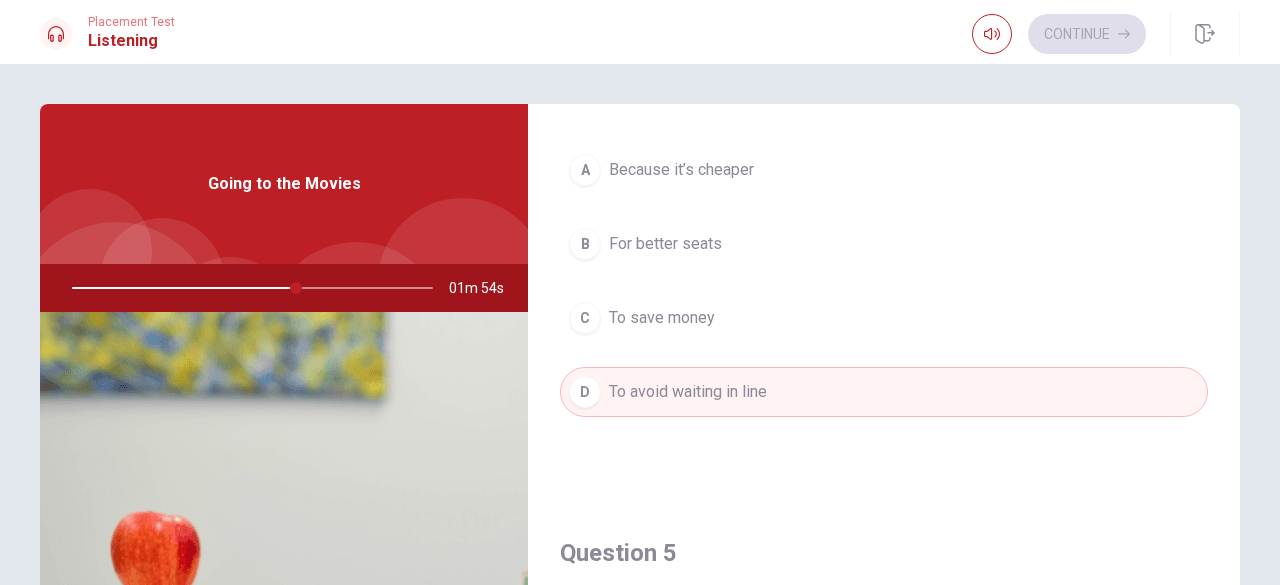 scroll, scrollTop: 1851, scrollLeft: 0, axis: vertical 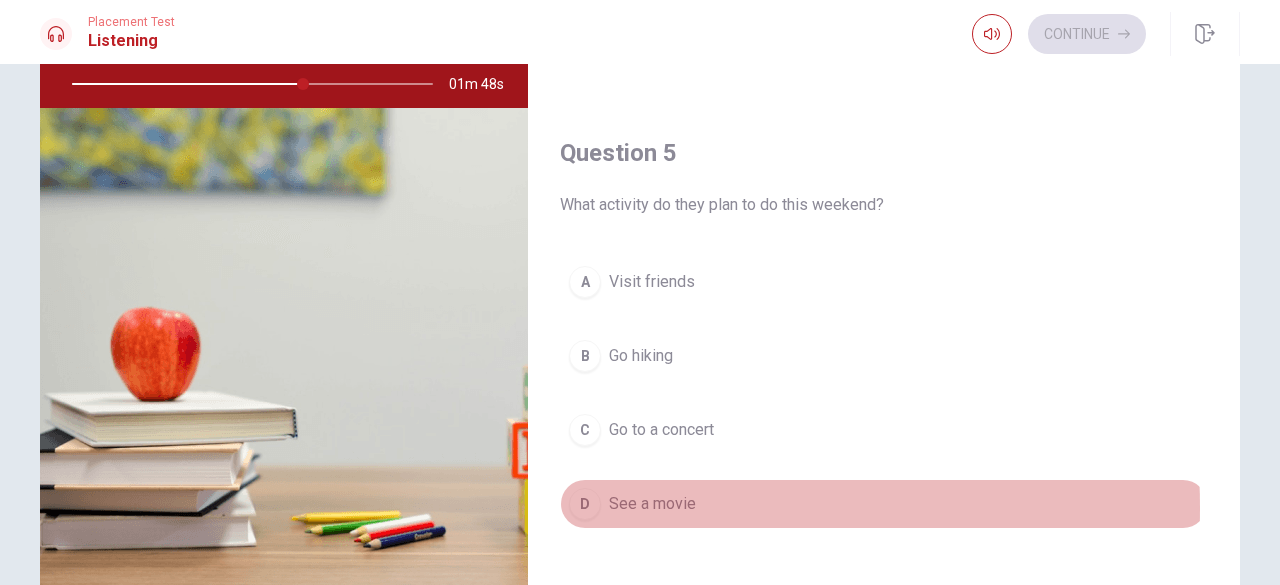 click on "D" at bounding box center [585, 504] 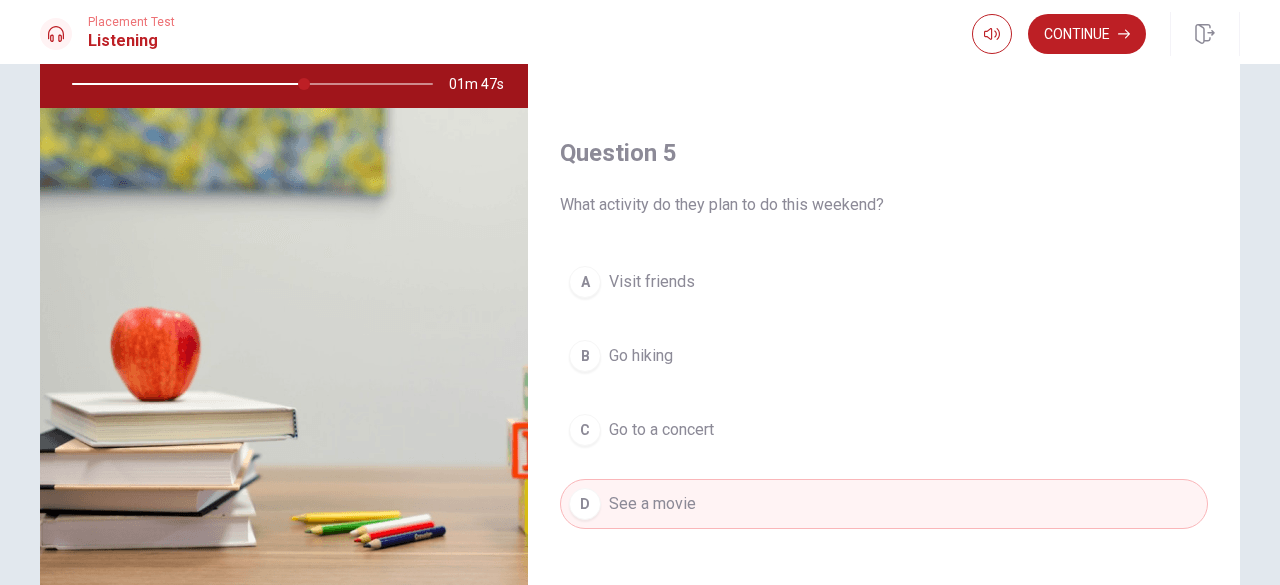 scroll, scrollTop: 318, scrollLeft: 0, axis: vertical 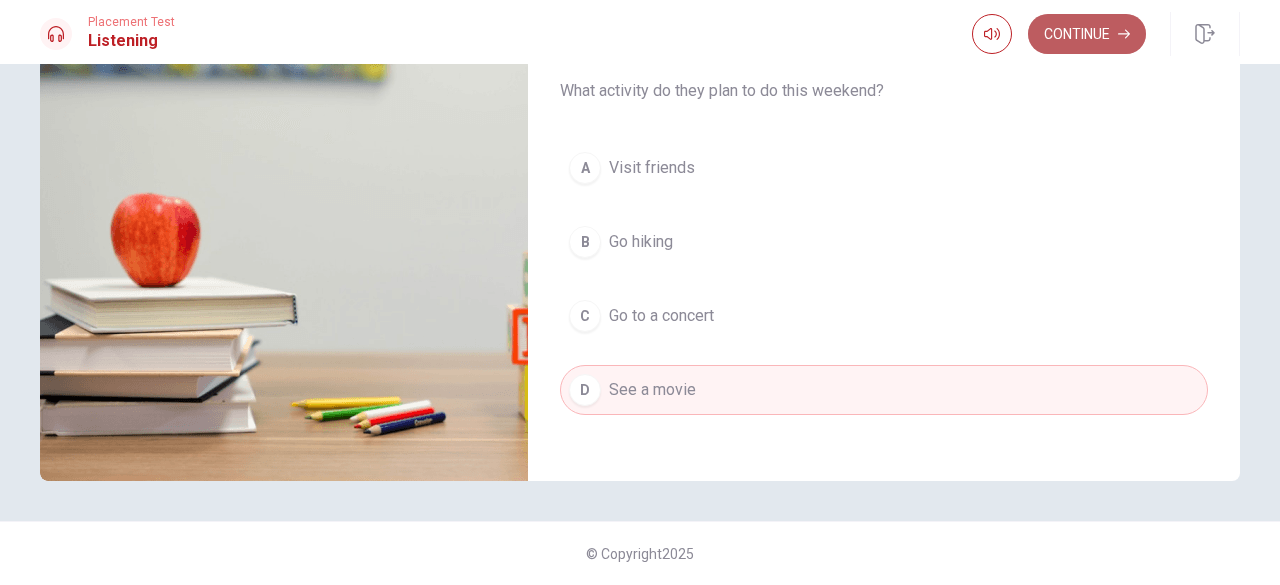 click on "Continue" at bounding box center (1087, 34) 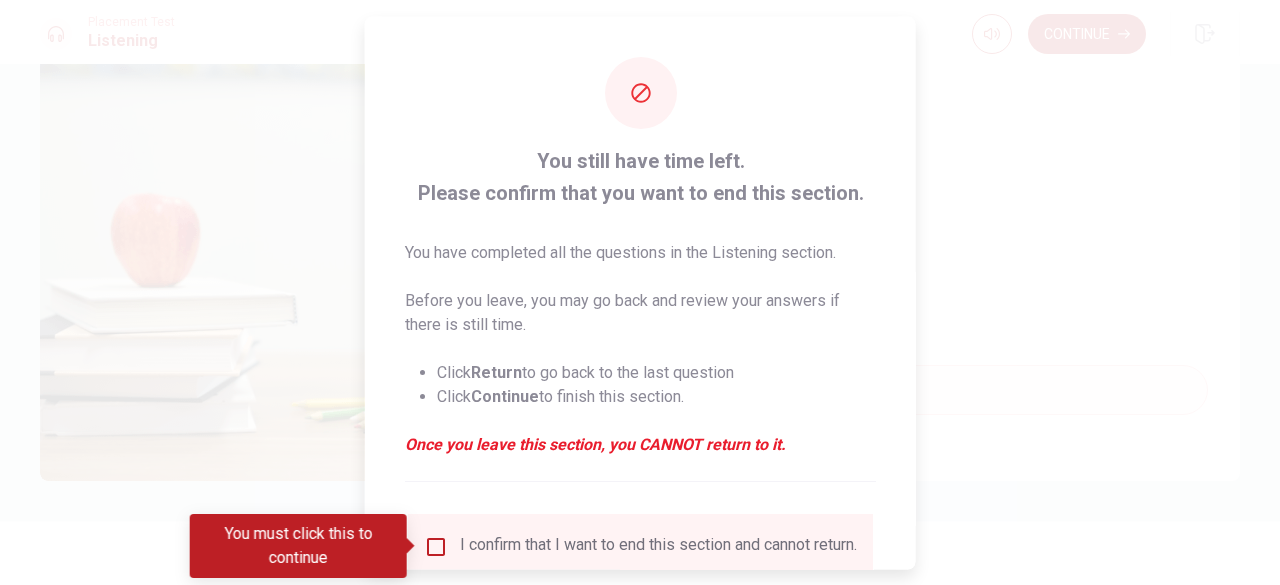 click on "I confirm that I want to end this section and cannot return." at bounding box center [640, 546] 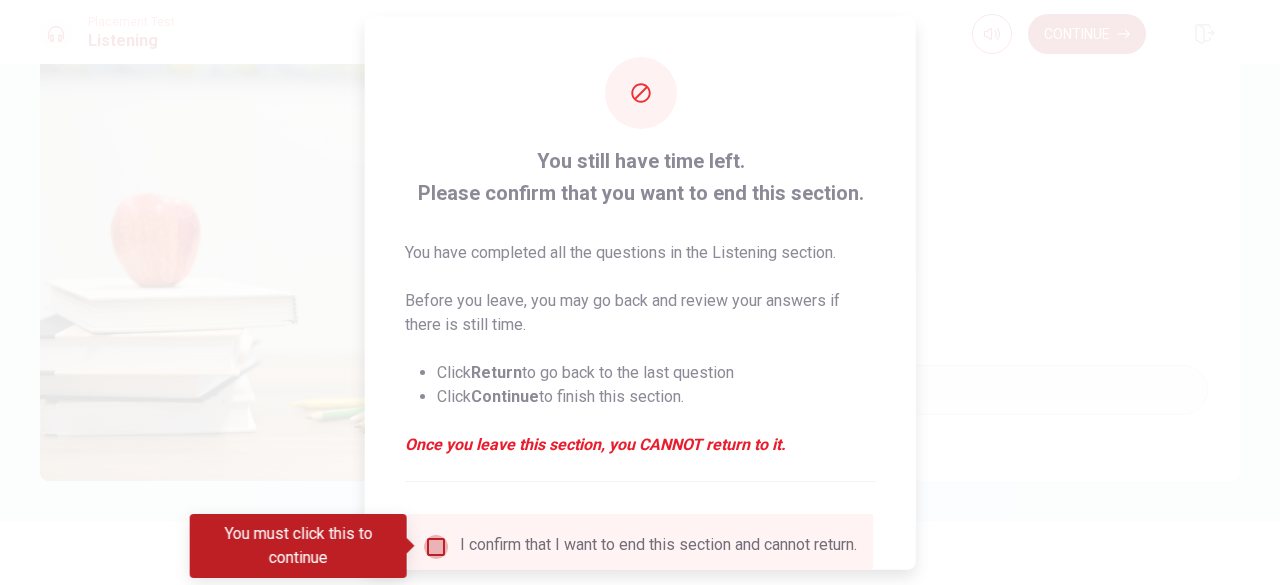 click at bounding box center [436, 546] 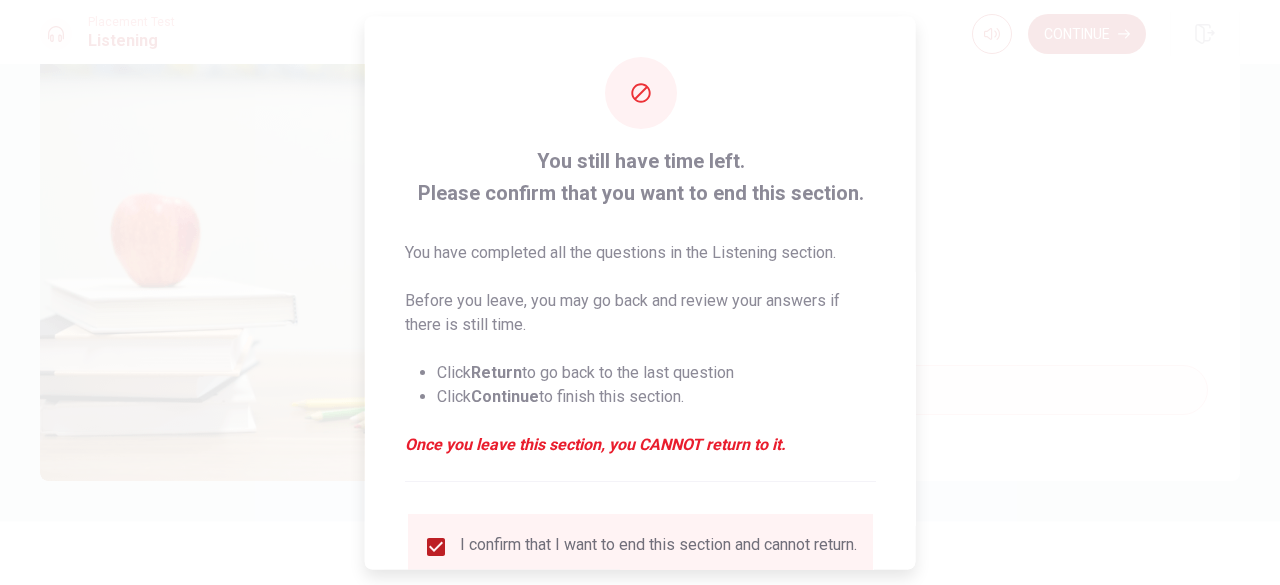 scroll, scrollTop: 160, scrollLeft: 0, axis: vertical 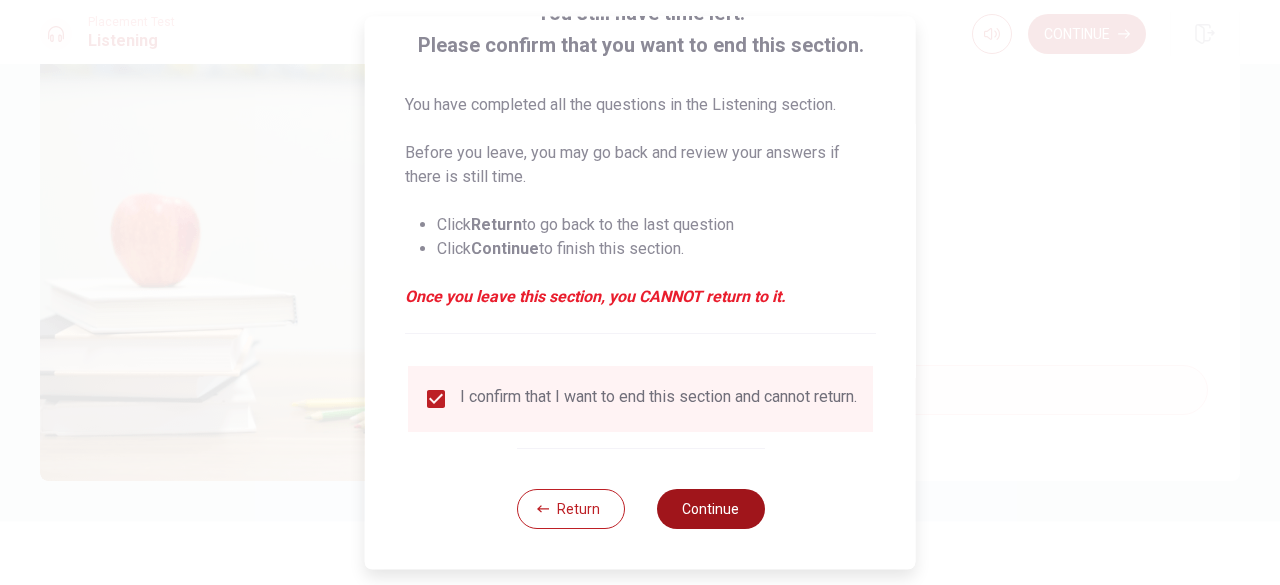 click on "Continue" at bounding box center [710, 509] 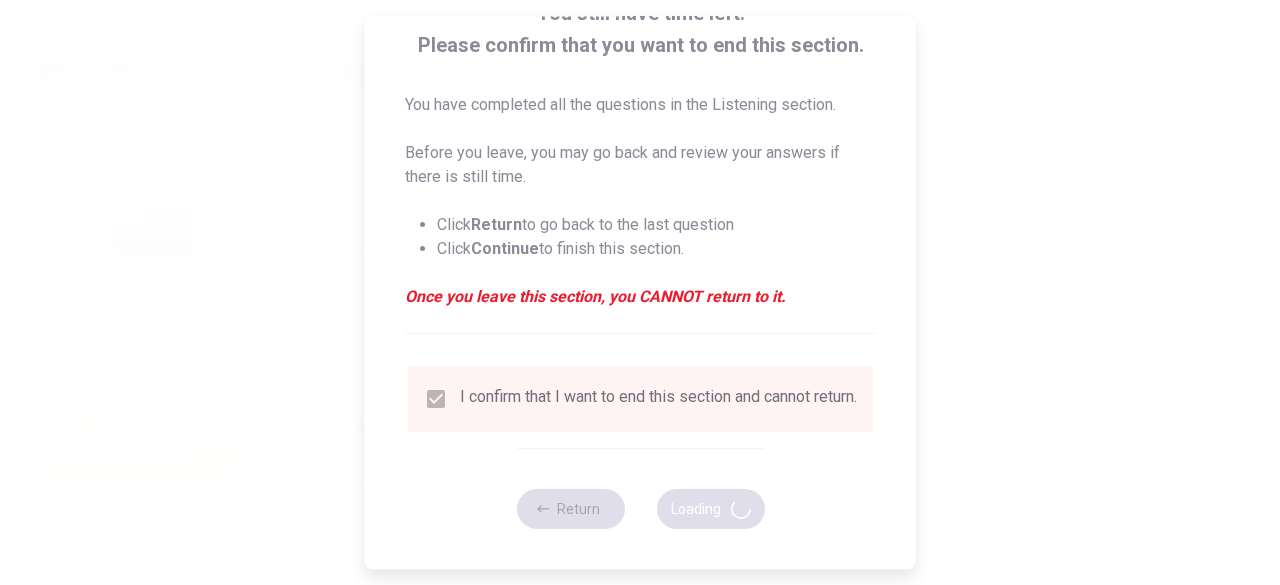 type on "68" 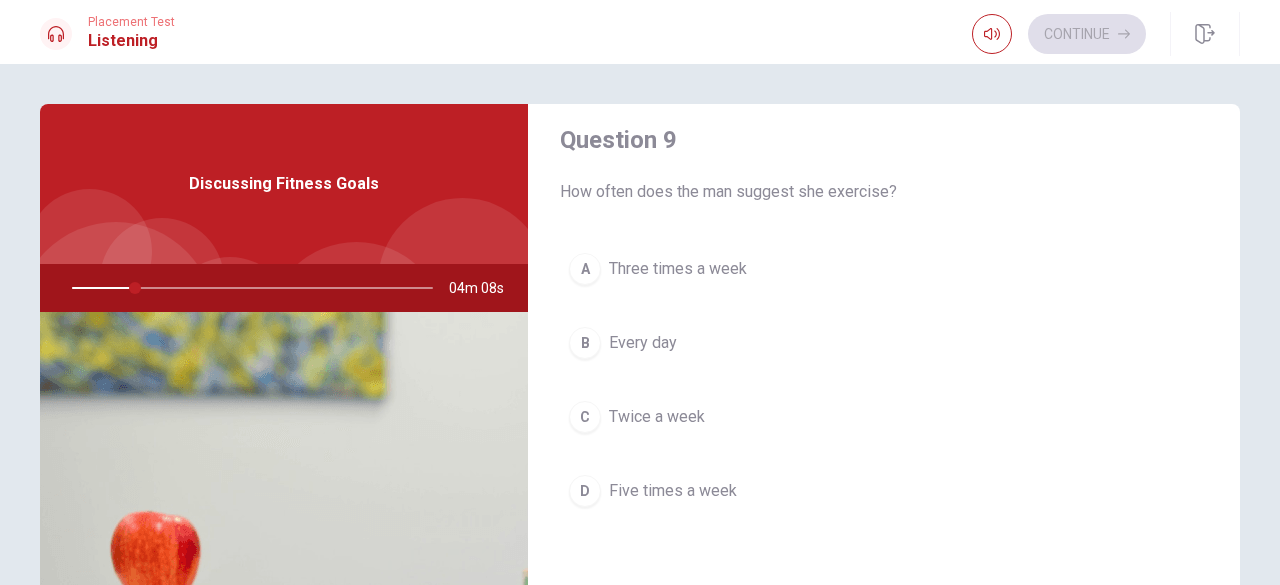 scroll, scrollTop: 1851, scrollLeft: 0, axis: vertical 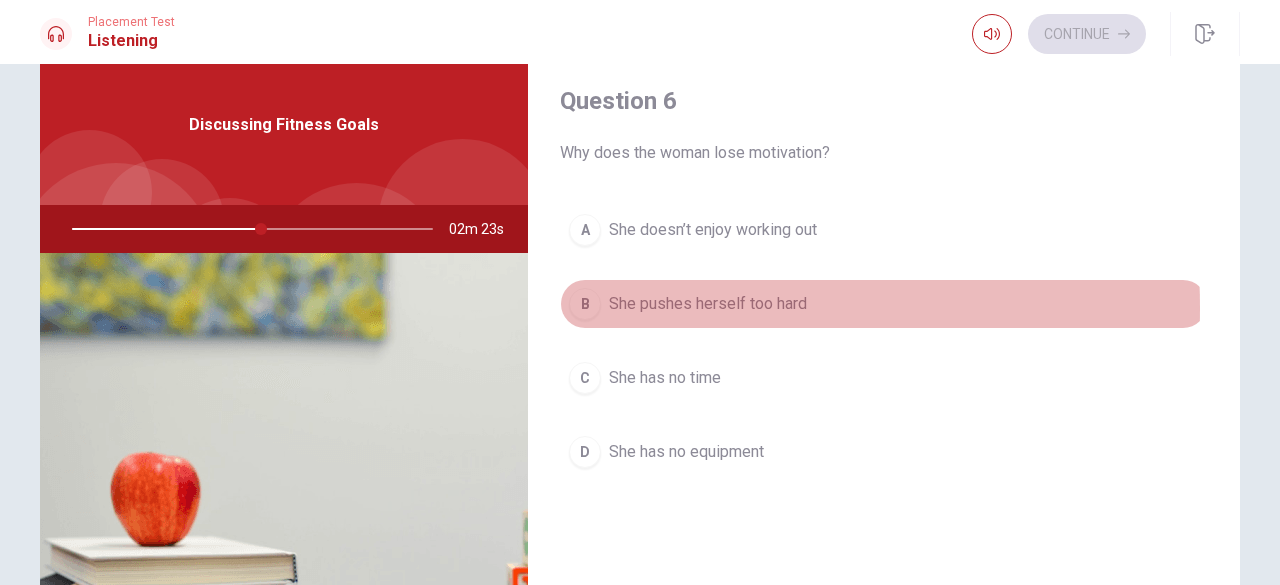 click on "B" at bounding box center (585, 304) 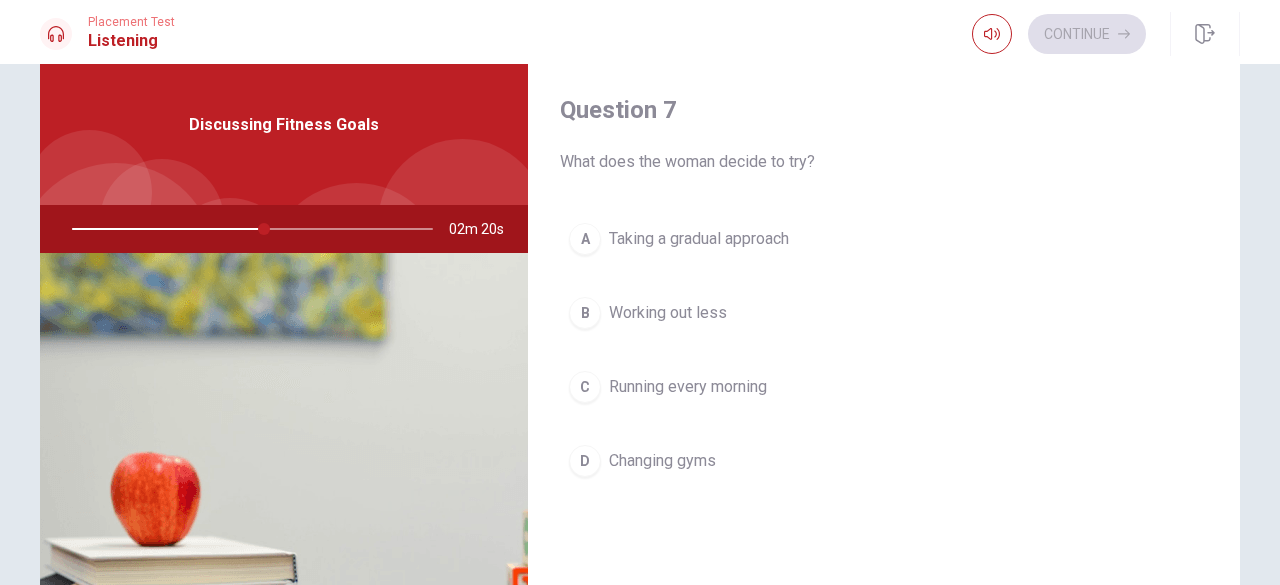 scroll, scrollTop: 505, scrollLeft: 0, axis: vertical 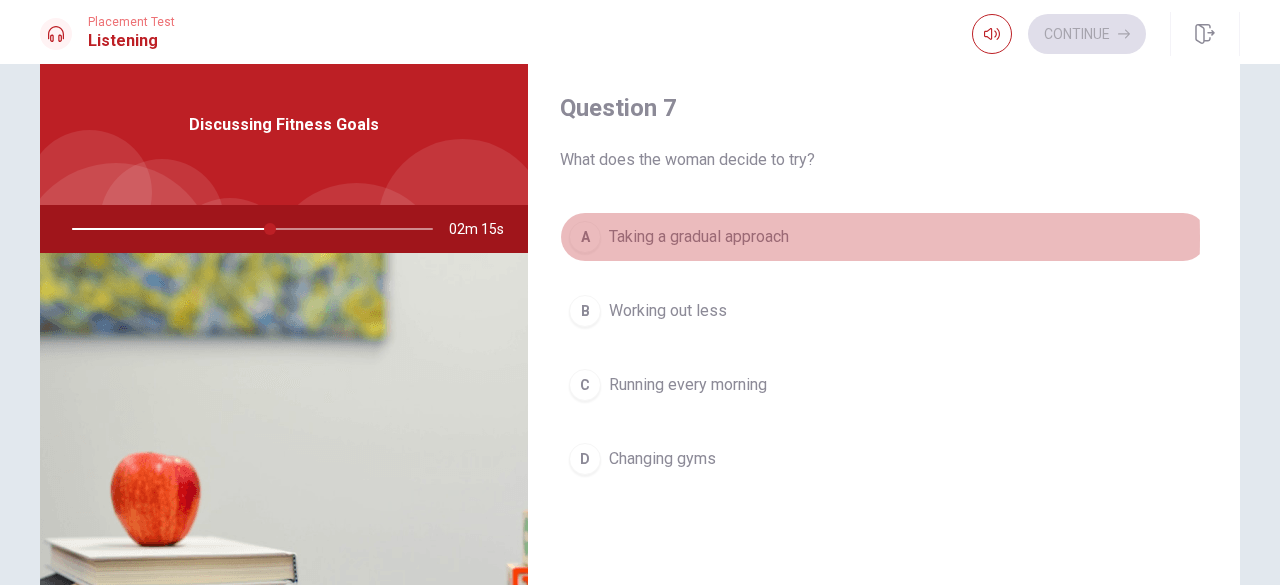 click on "A" at bounding box center [585, 237] 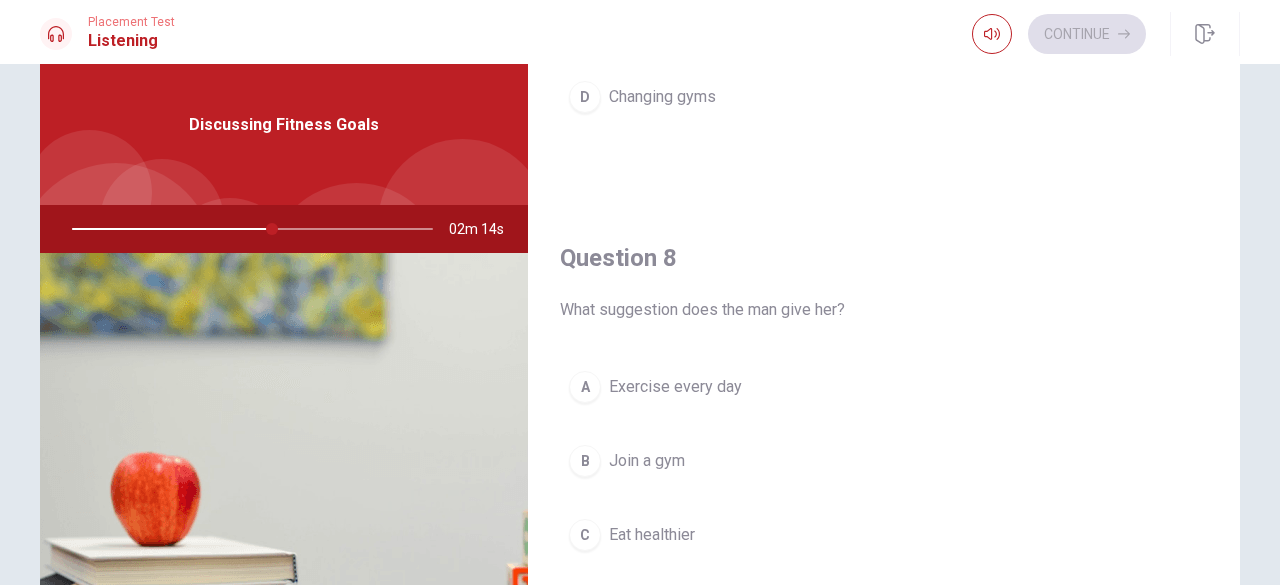 scroll, scrollTop: 969, scrollLeft: 0, axis: vertical 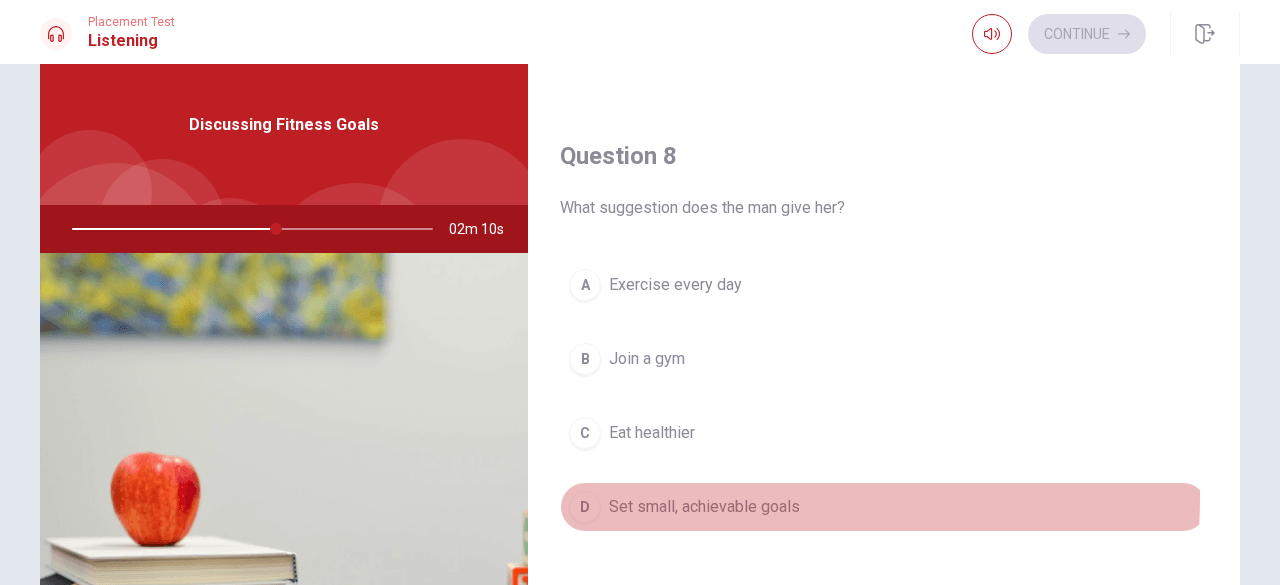 click on "D Set small, achievable goals" at bounding box center (884, 507) 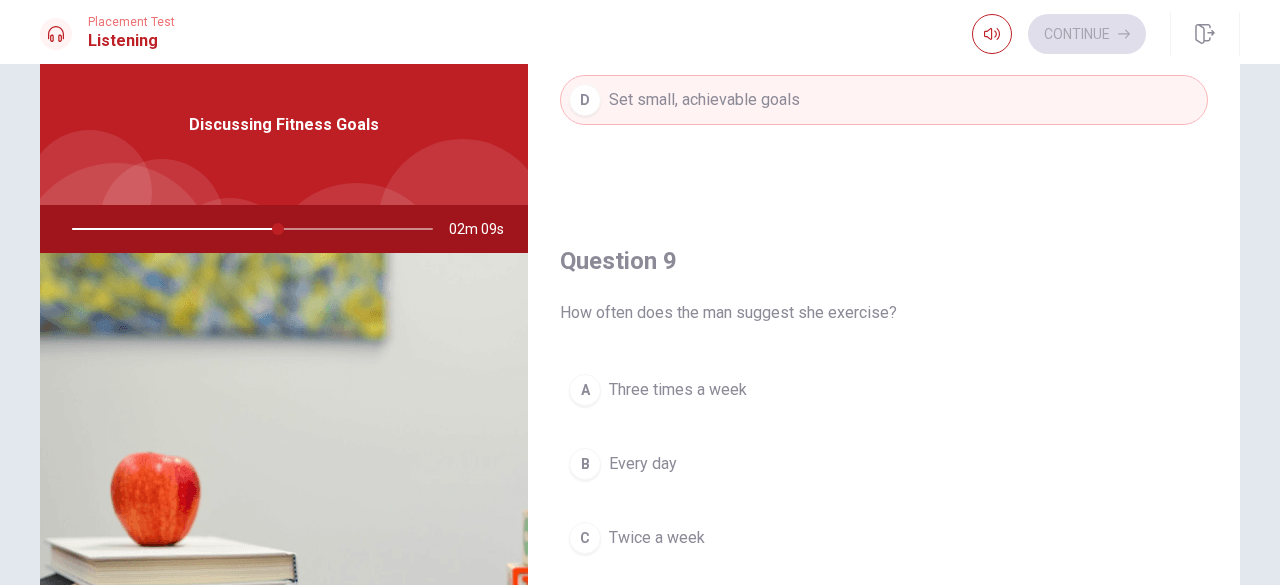 scroll, scrollTop: 1501, scrollLeft: 0, axis: vertical 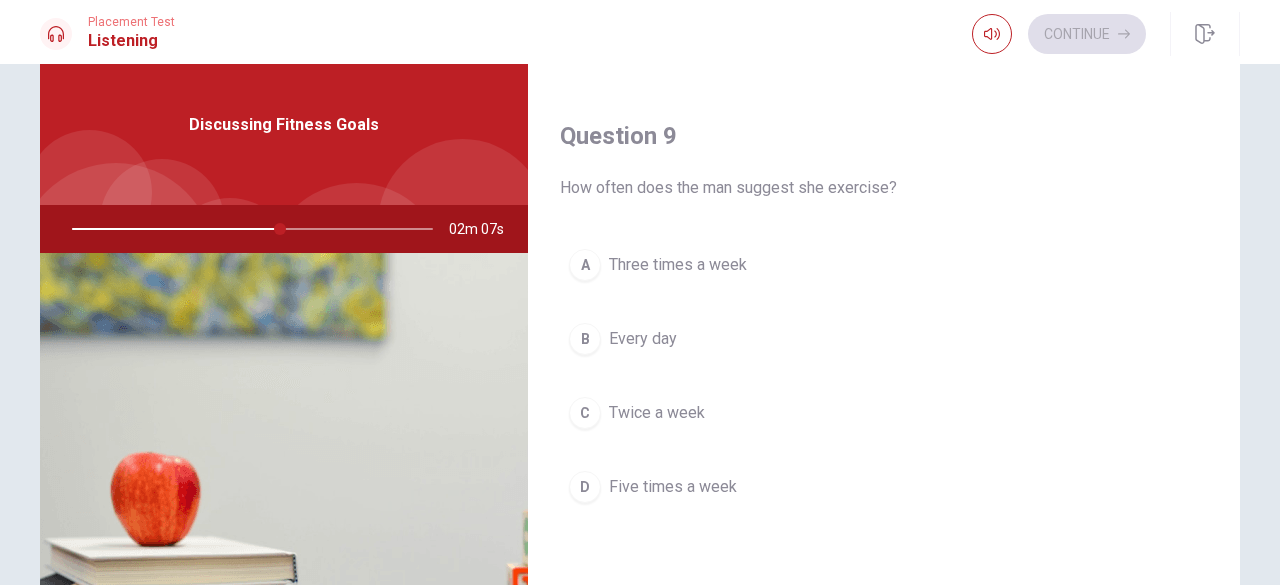 click on "A" at bounding box center (585, 265) 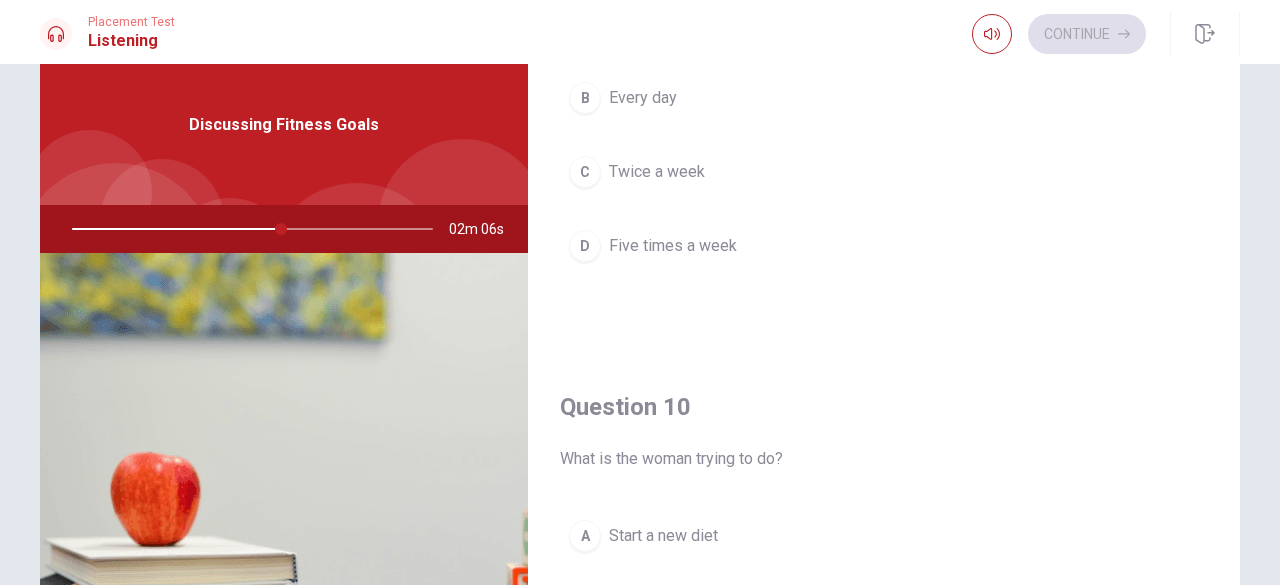 scroll, scrollTop: 1851, scrollLeft: 0, axis: vertical 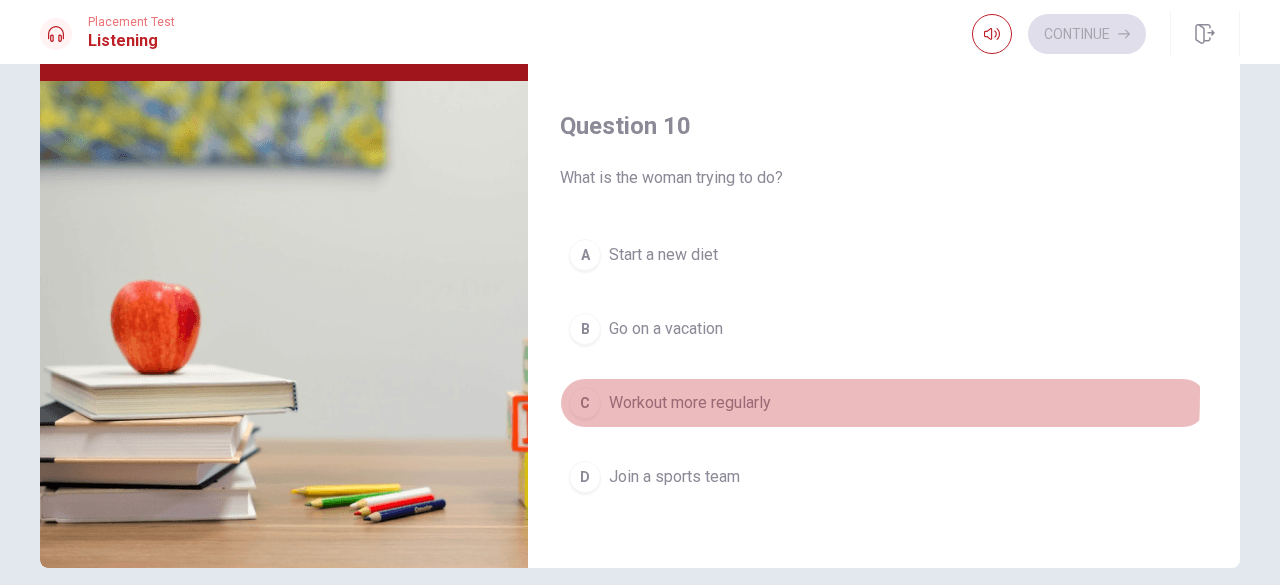 click on "C" at bounding box center [585, 403] 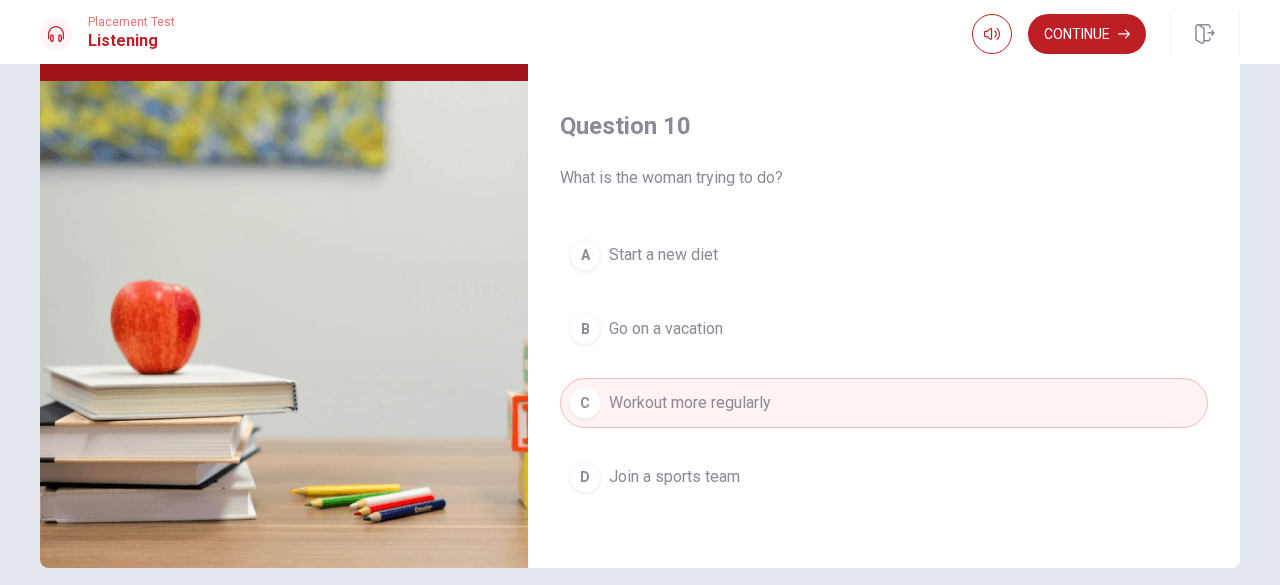 scroll, scrollTop: 318, scrollLeft: 0, axis: vertical 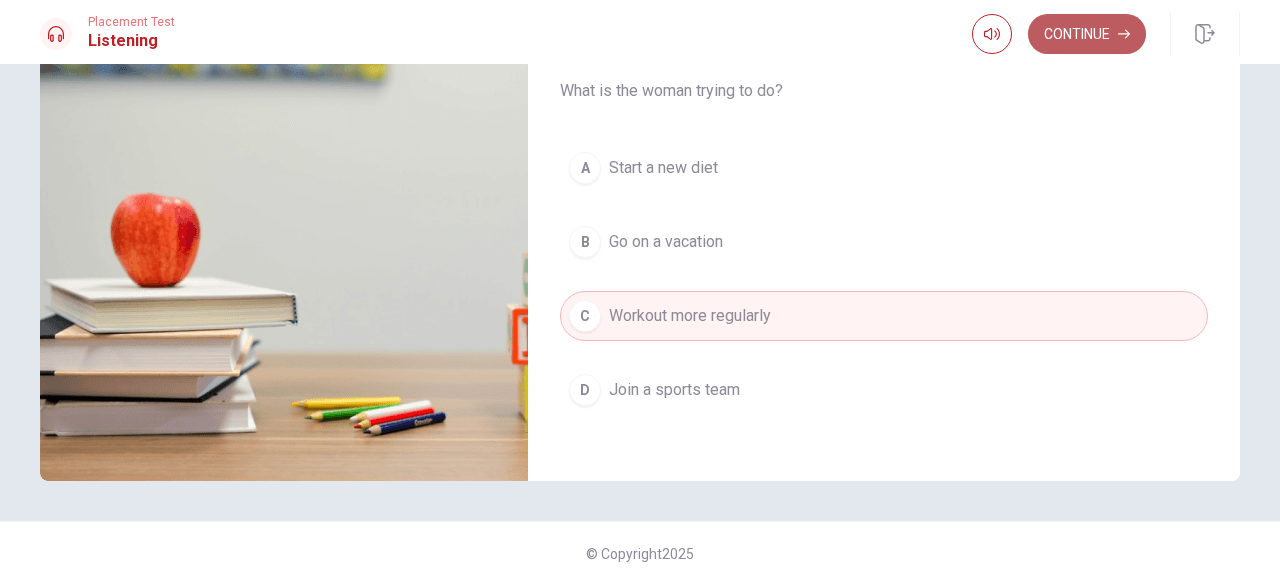 click on "Continue" at bounding box center (1087, 34) 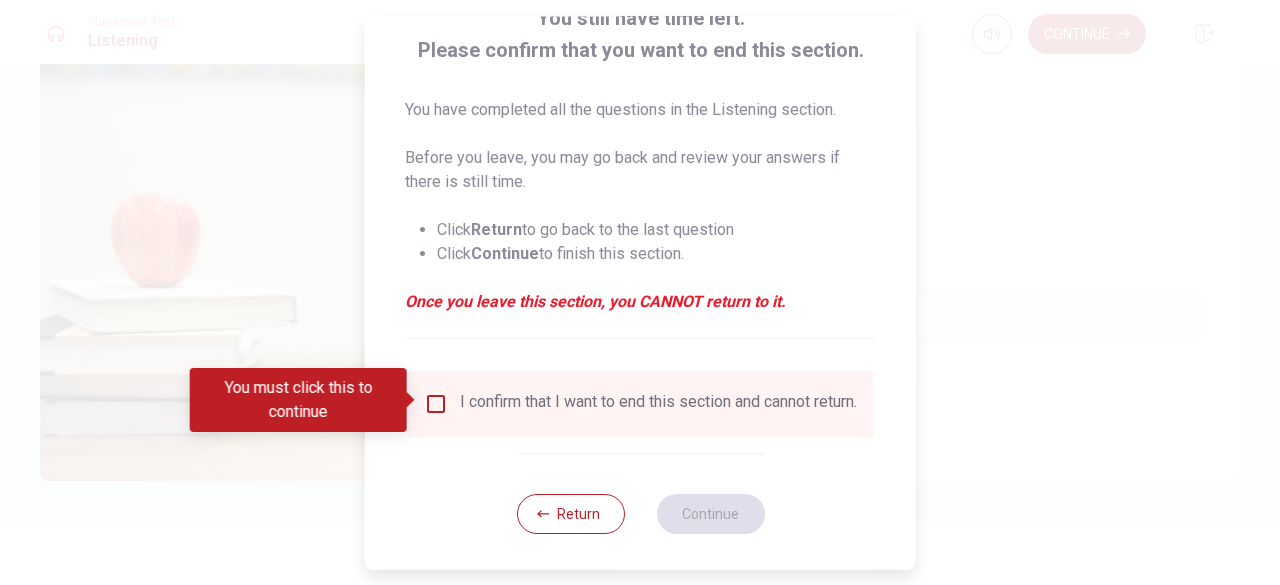 scroll, scrollTop: 148, scrollLeft: 0, axis: vertical 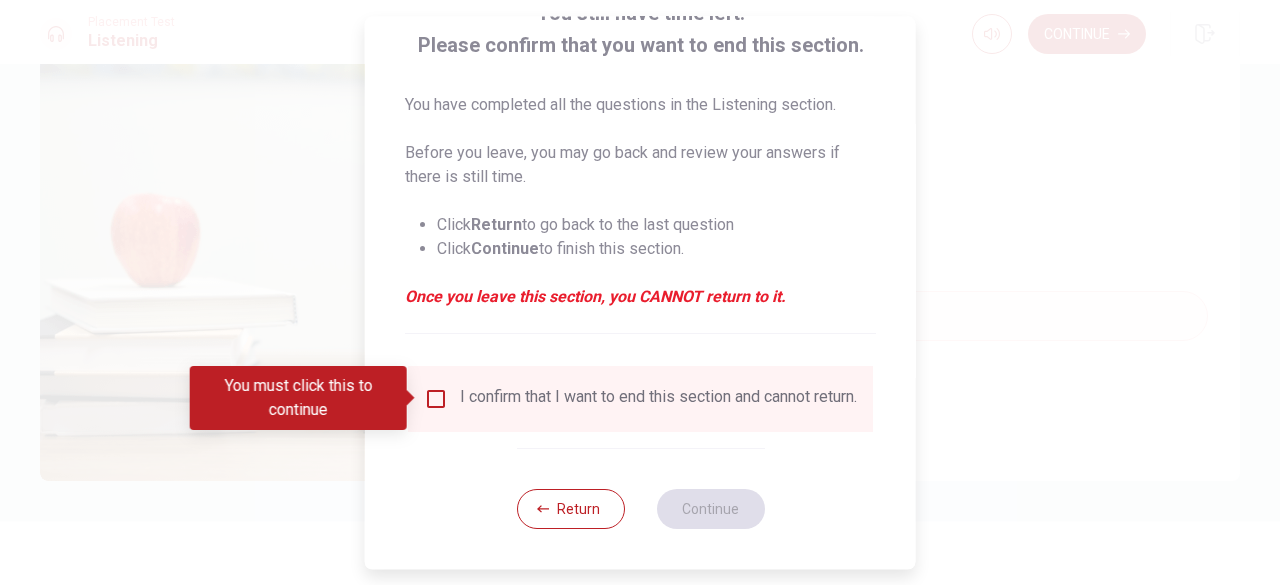 click on "I confirm that I want to end this section and cannot return." at bounding box center (640, 399) 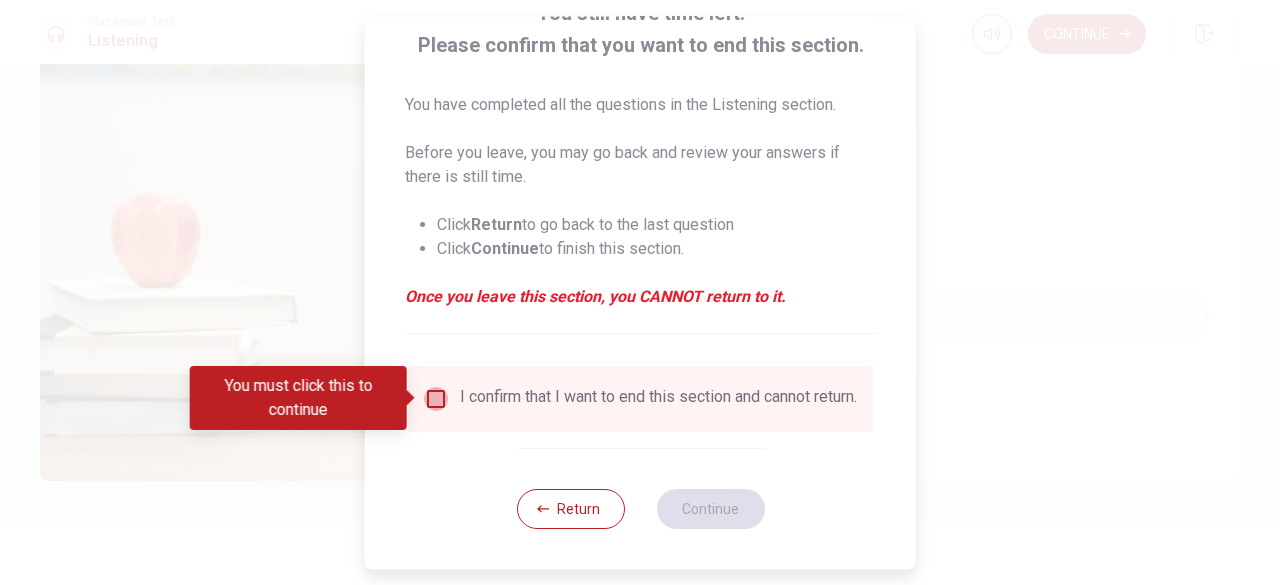 click at bounding box center (436, 399) 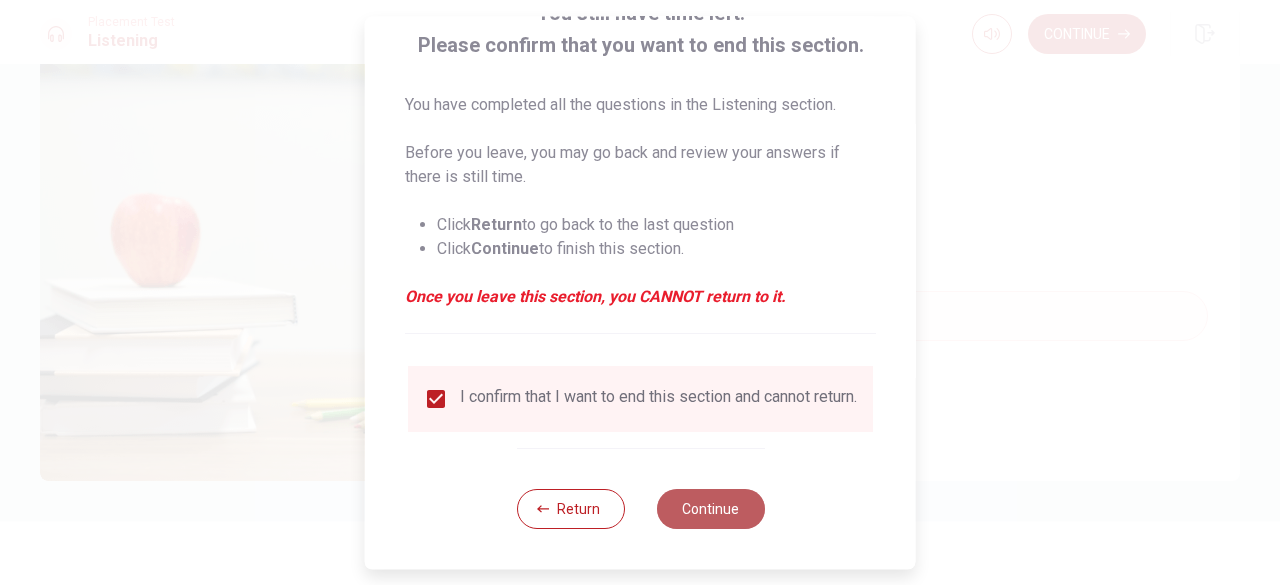 click on "Continue" at bounding box center (710, 509) 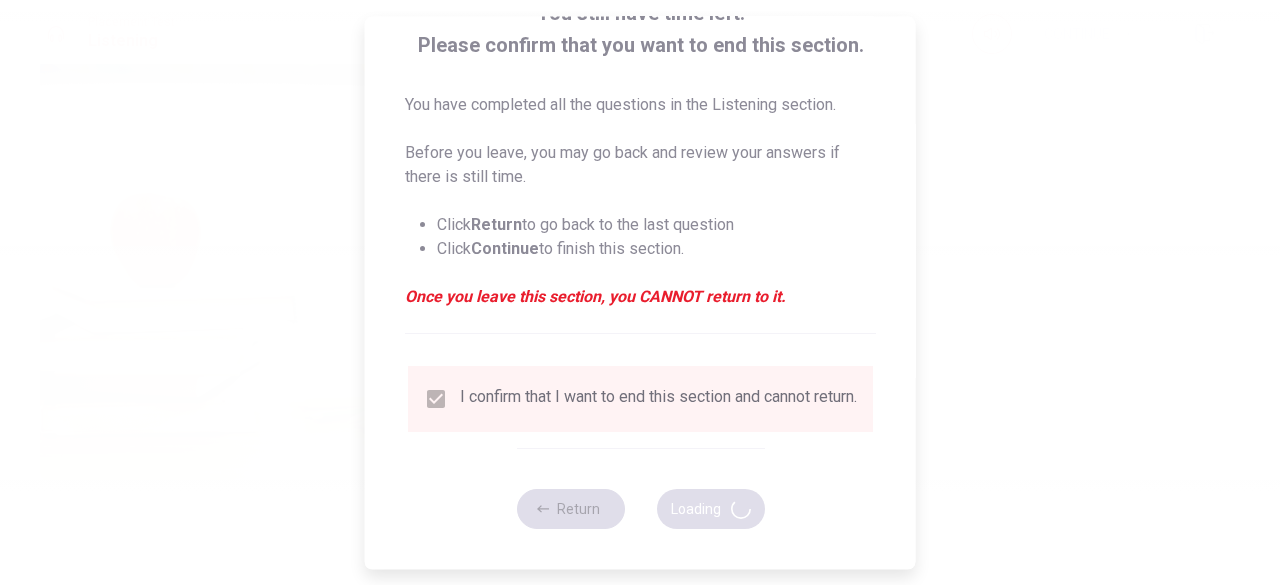 type on "63" 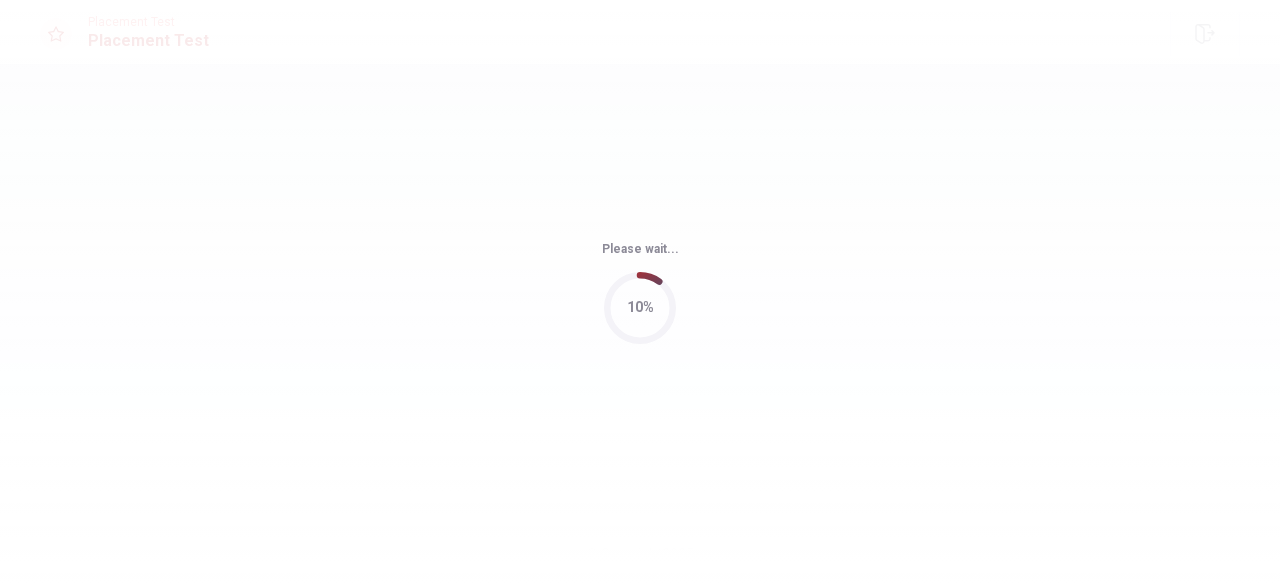 scroll, scrollTop: 0, scrollLeft: 0, axis: both 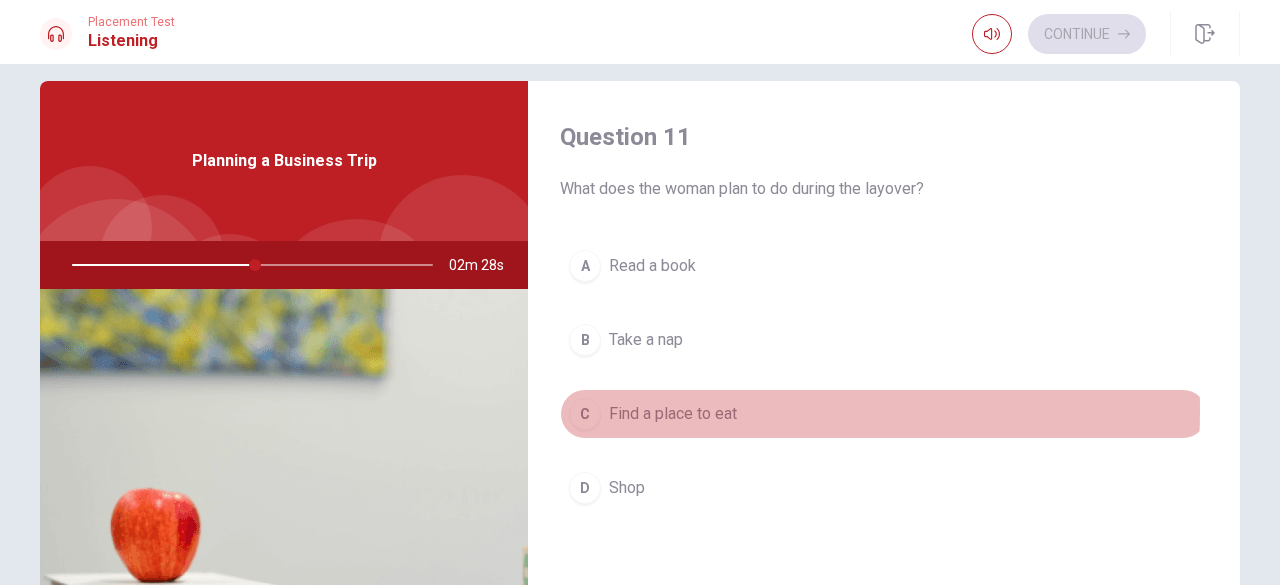 click on "C" at bounding box center (585, 414) 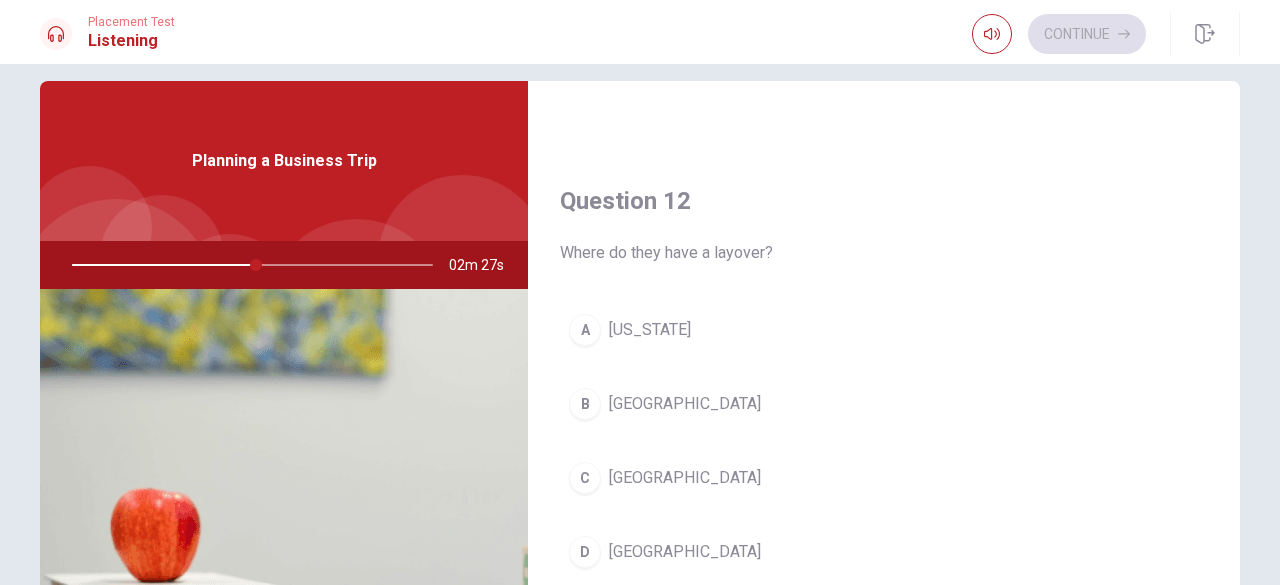 scroll, scrollTop: 482, scrollLeft: 0, axis: vertical 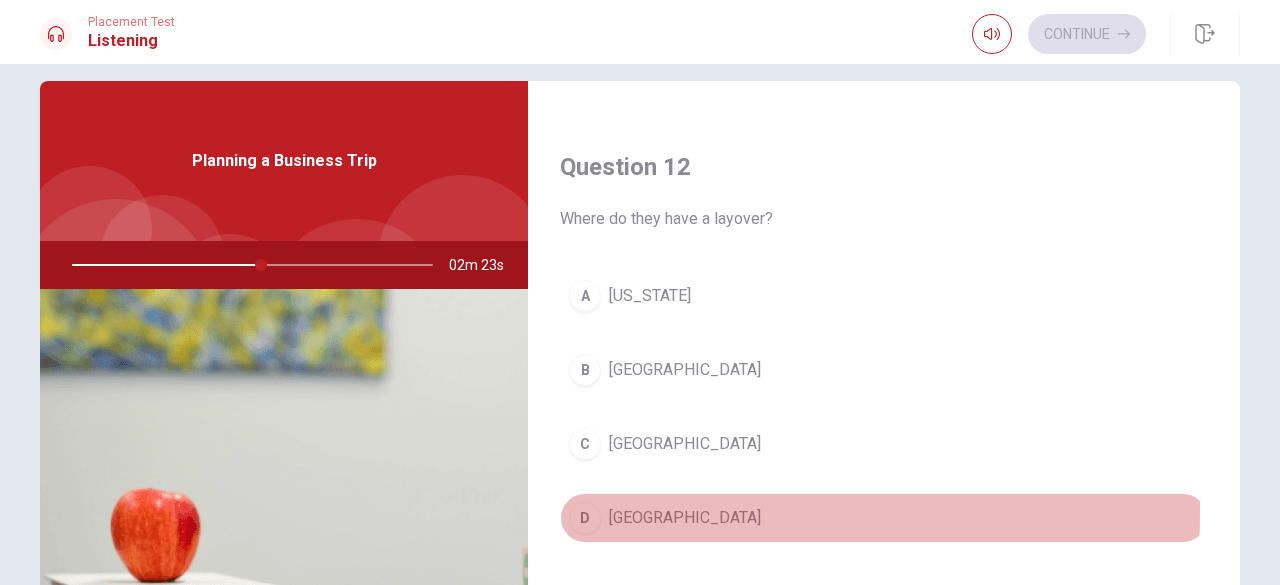 click on "D" at bounding box center [585, 518] 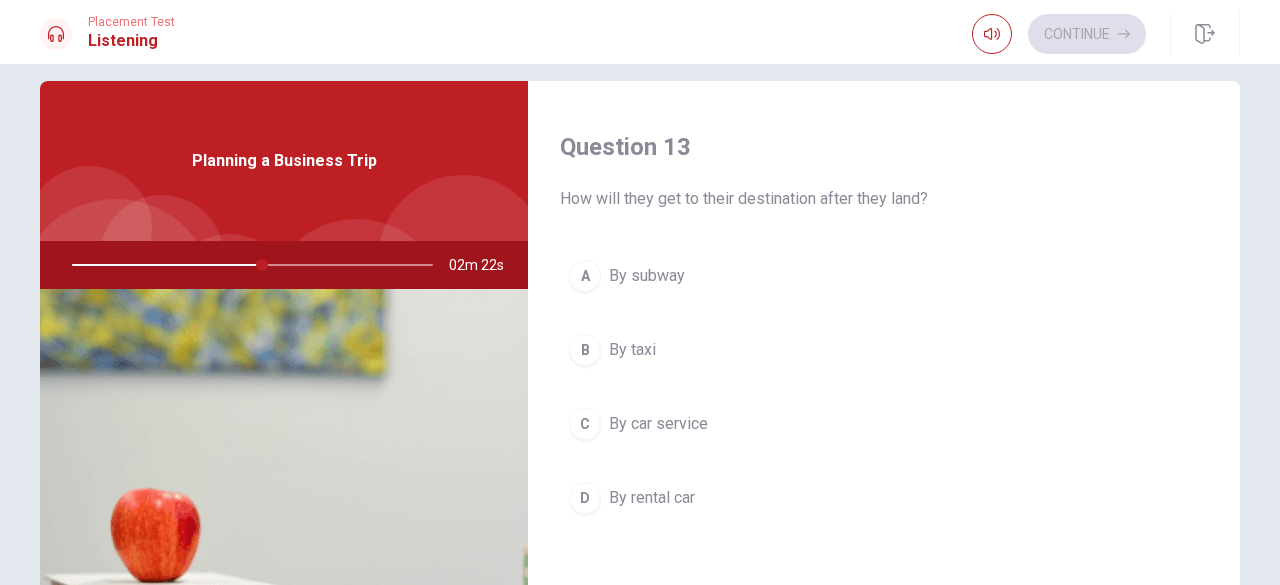scroll, scrollTop: 1015, scrollLeft: 0, axis: vertical 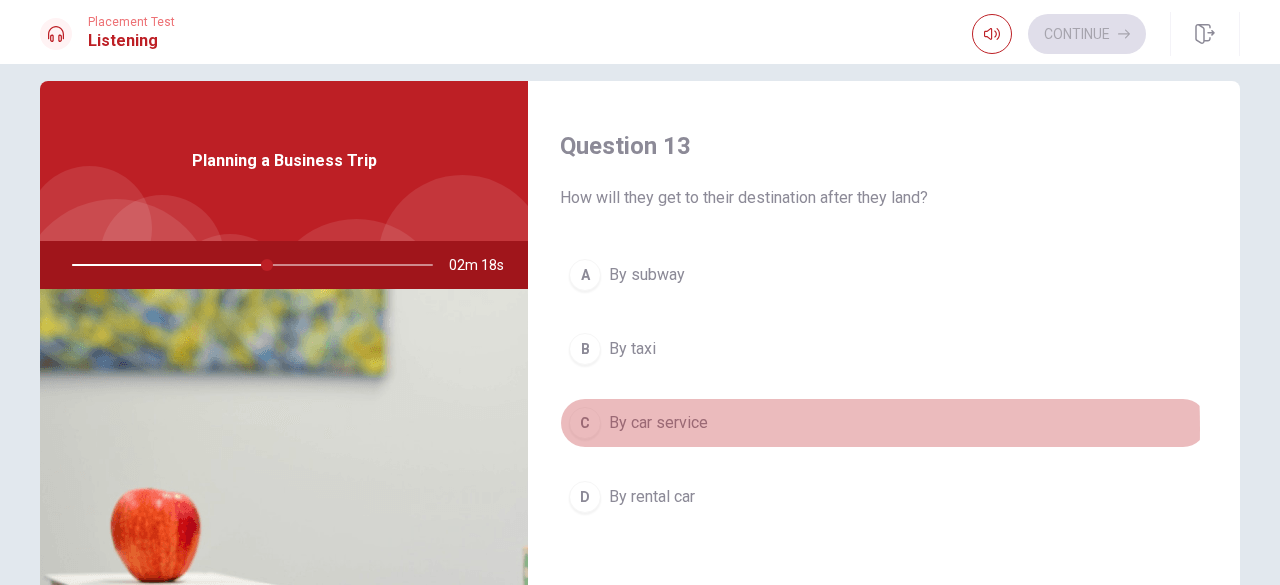 click on "C" at bounding box center (585, 423) 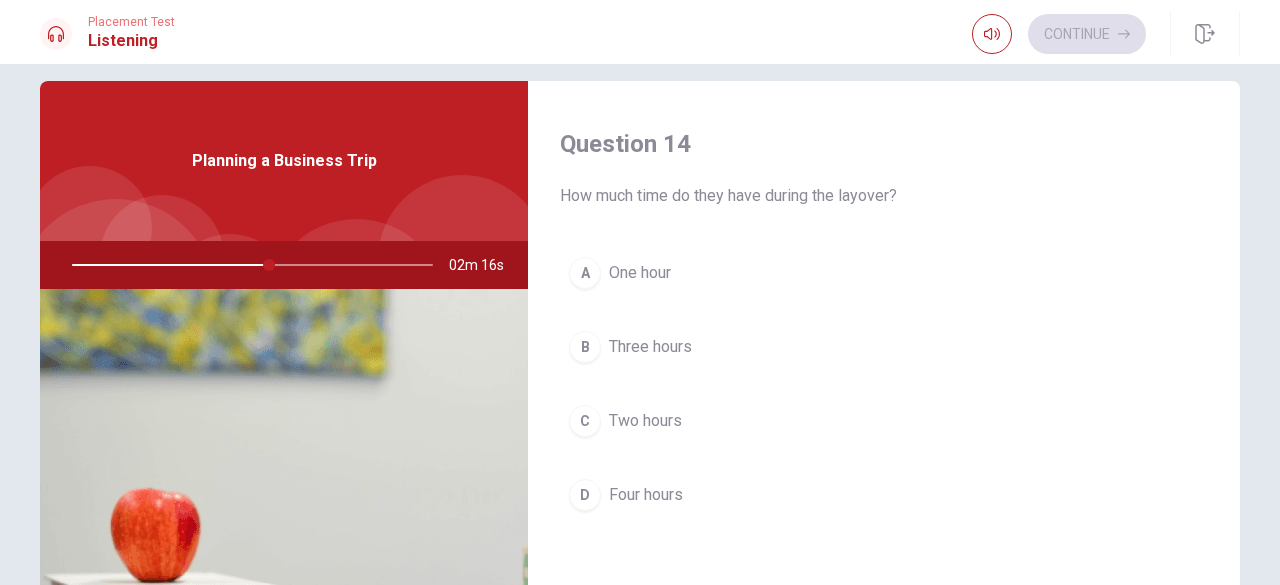 scroll, scrollTop: 1544, scrollLeft: 0, axis: vertical 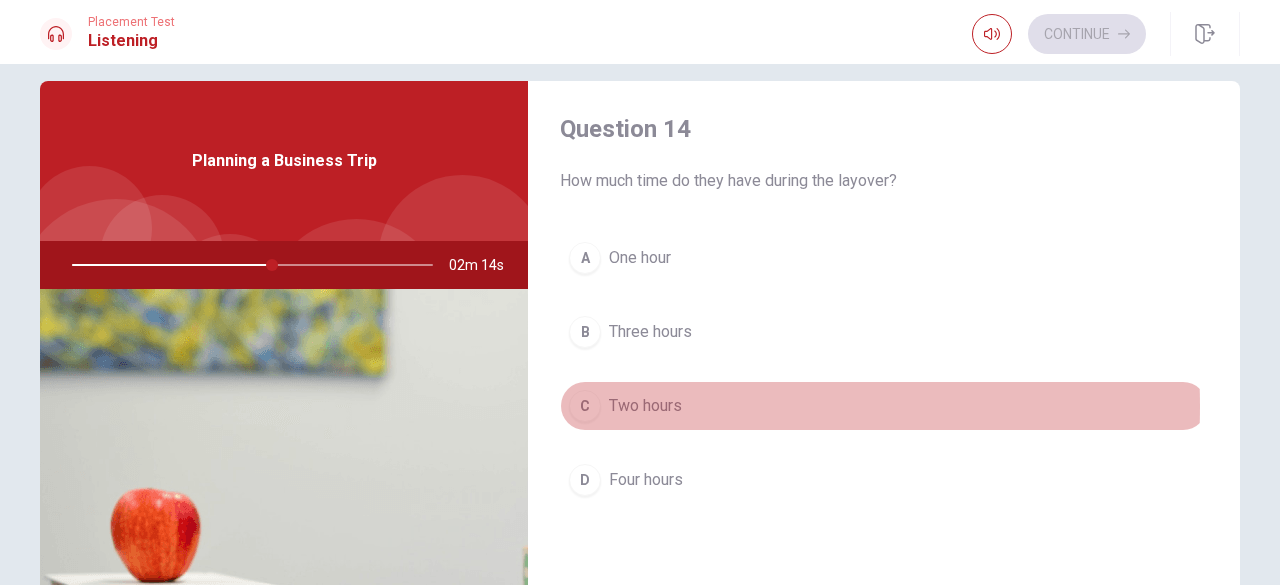 click on "C" at bounding box center (585, 406) 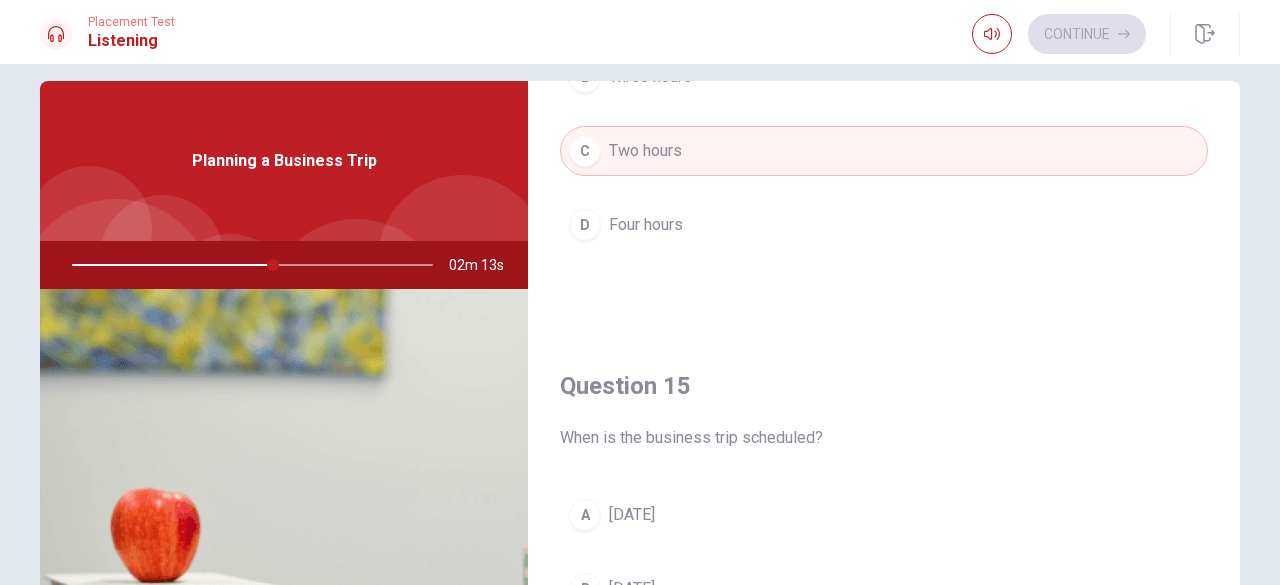scroll, scrollTop: 1851, scrollLeft: 0, axis: vertical 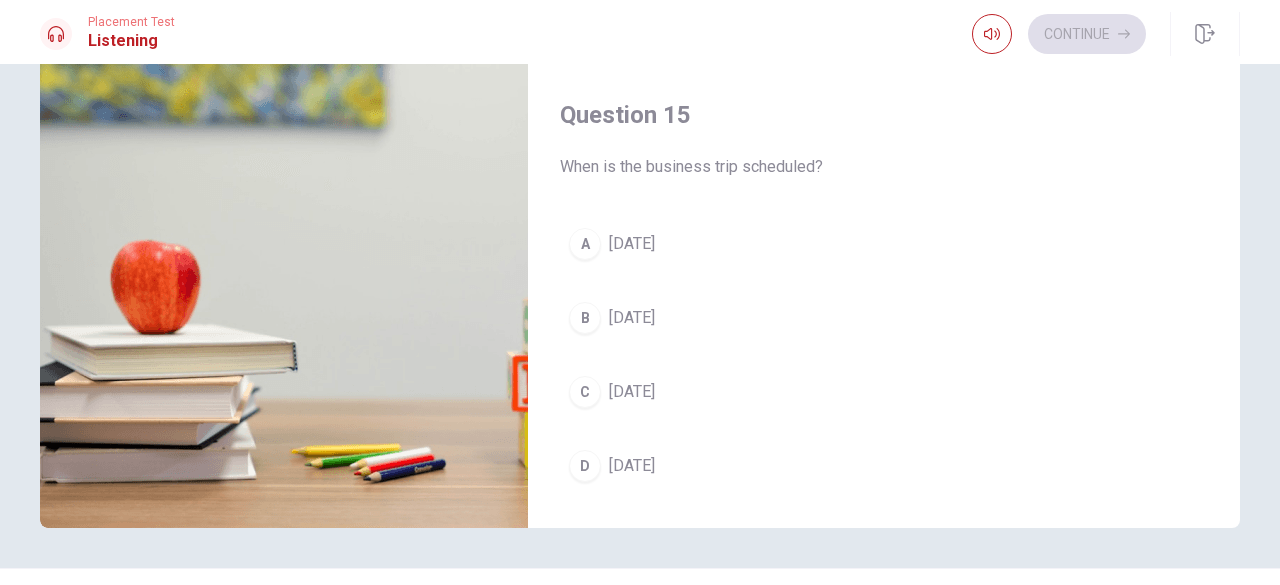 click on "C" at bounding box center (585, 392) 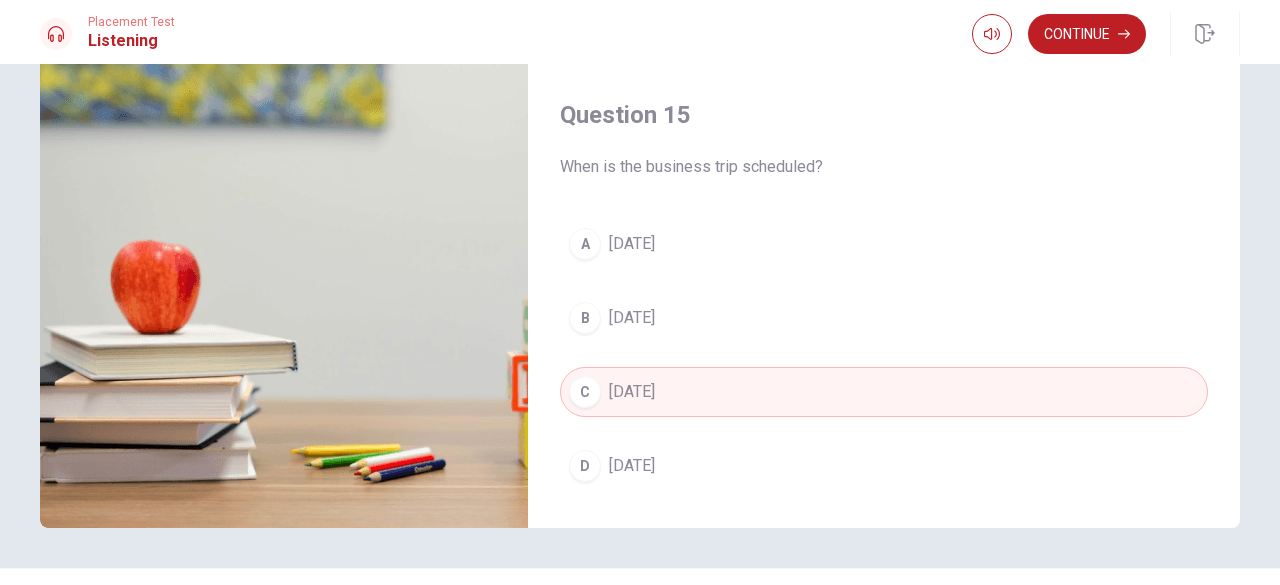 scroll, scrollTop: 1851, scrollLeft: 0, axis: vertical 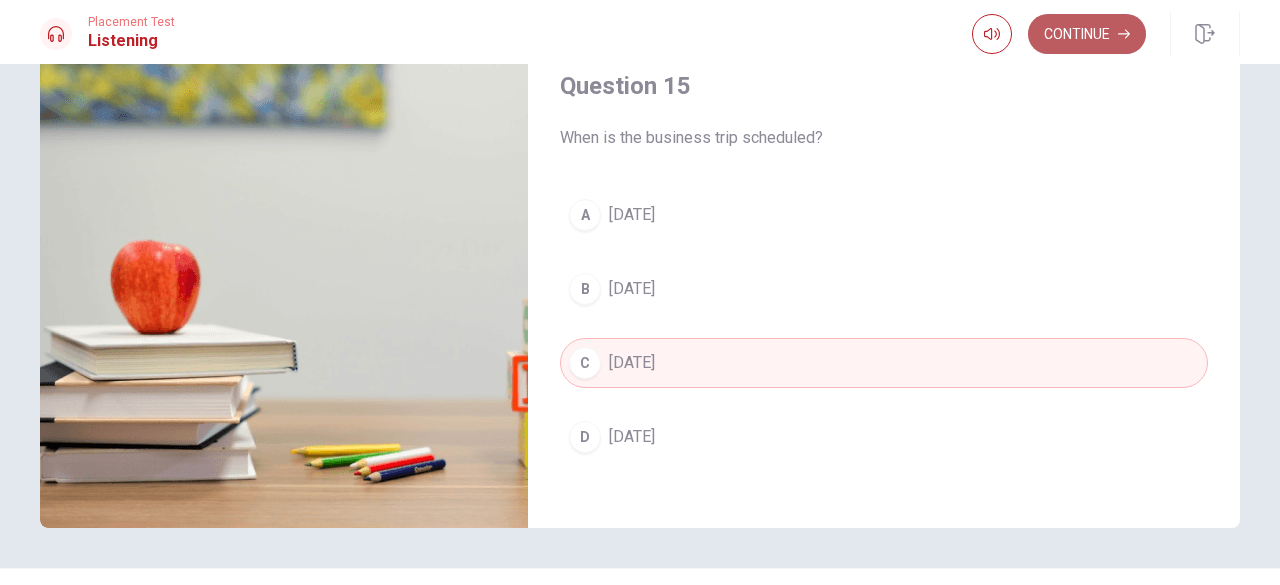 click on "Continue" at bounding box center [1087, 34] 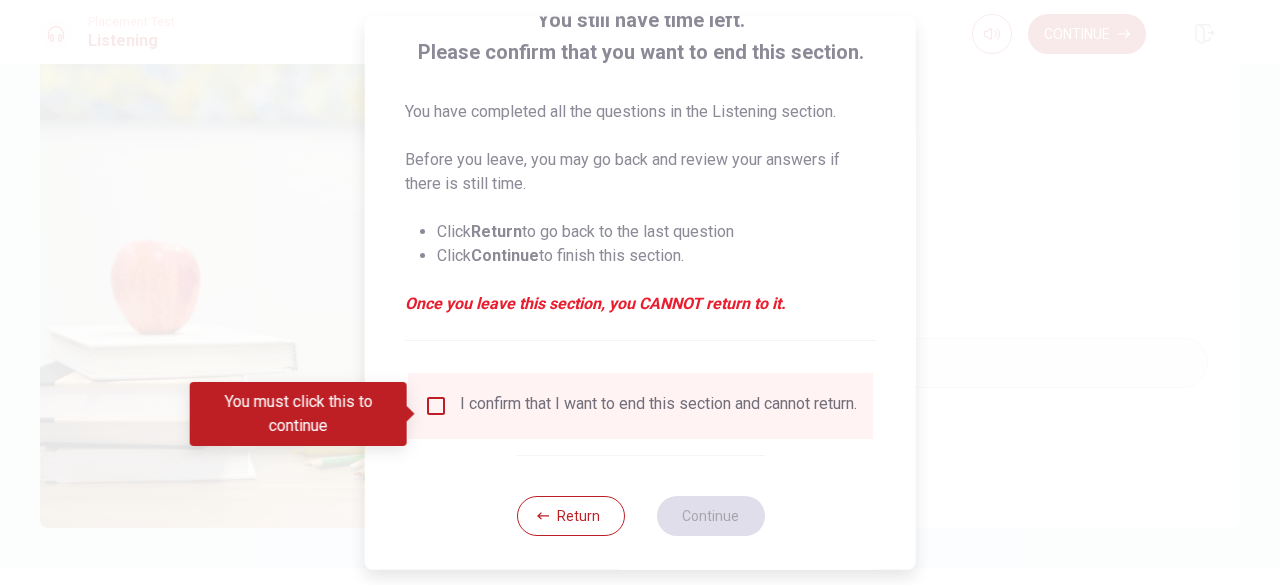 scroll, scrollTop: 141, scrollLeft: 0, axis: vertical 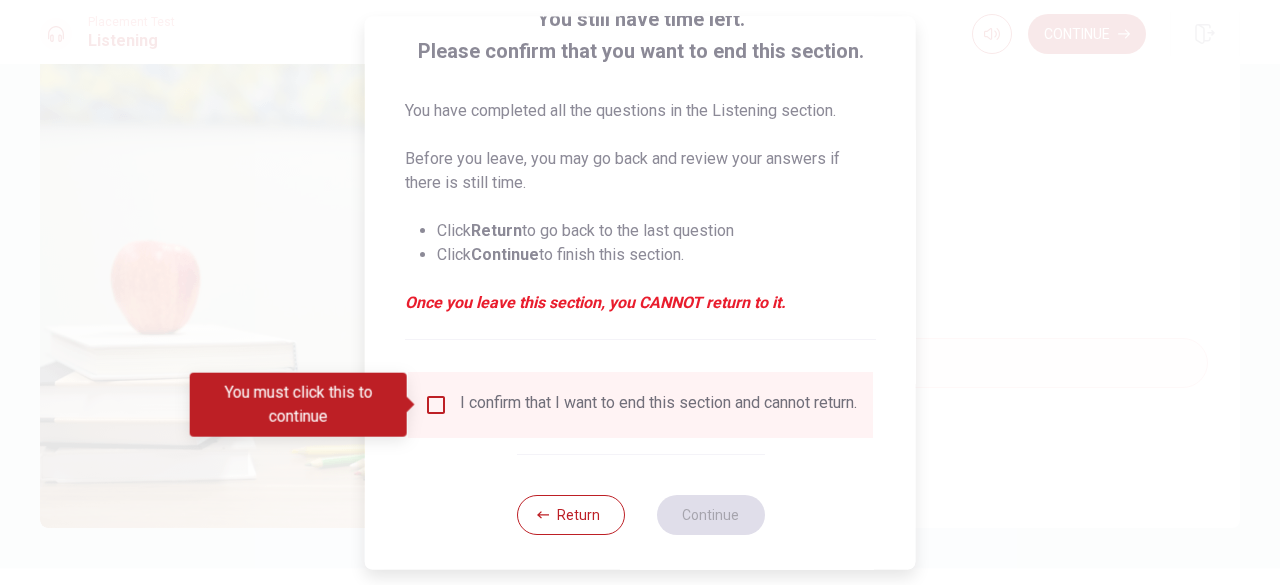 click on "I confirm that I want to end this section and cannot return." at bounding box center (640, 405) 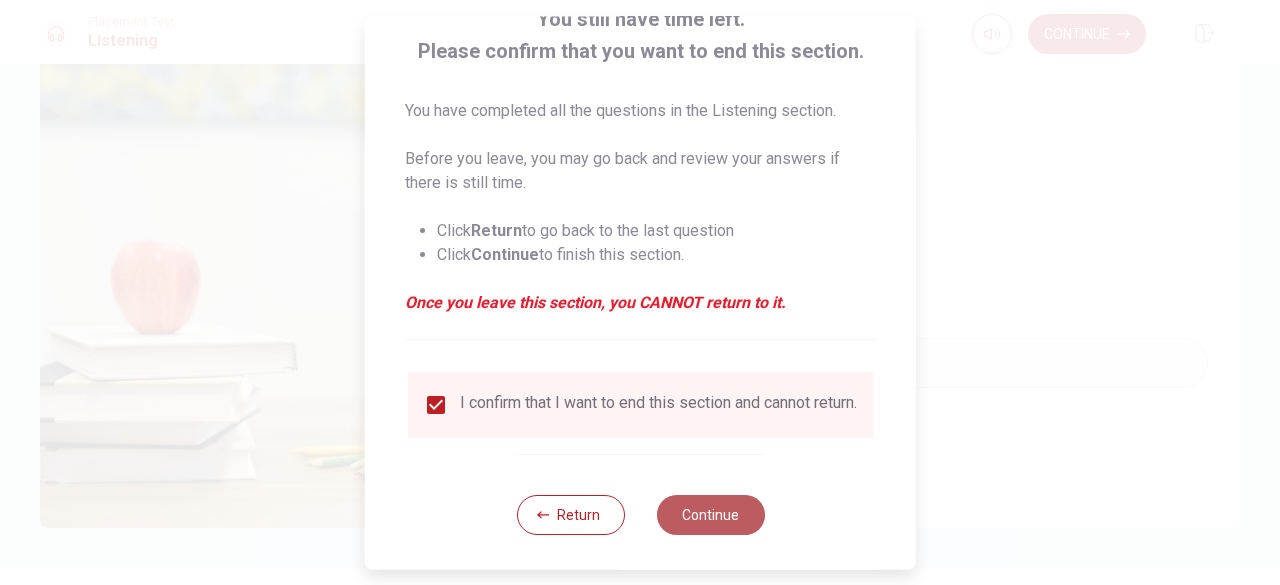 click on "Continue" at bounding box center (710, 515) 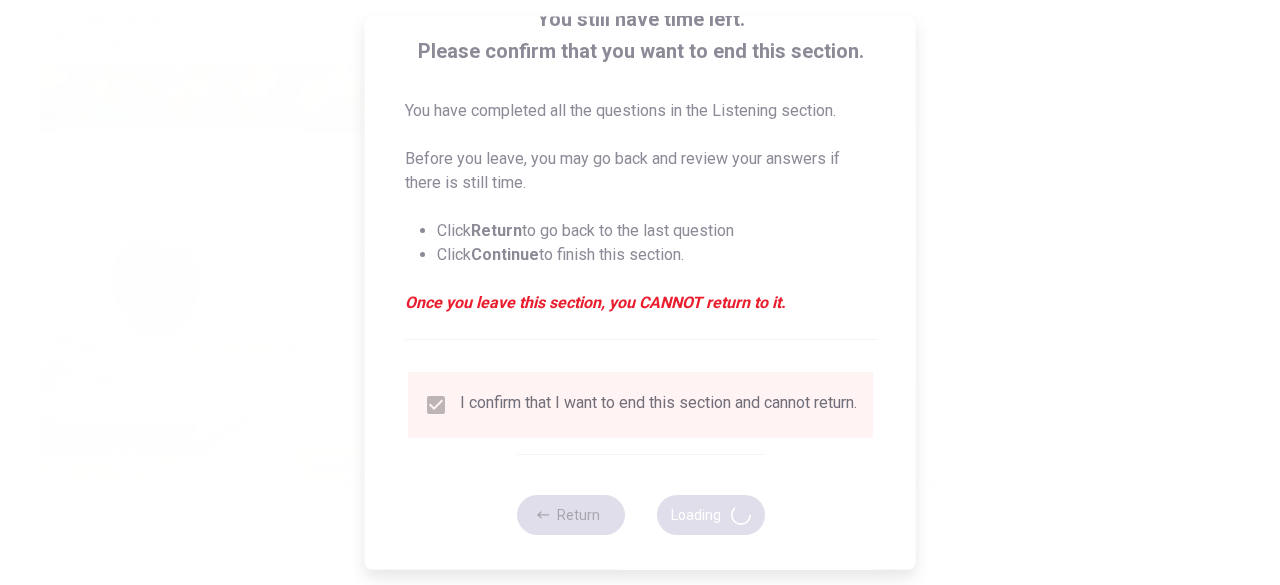 type on "62" 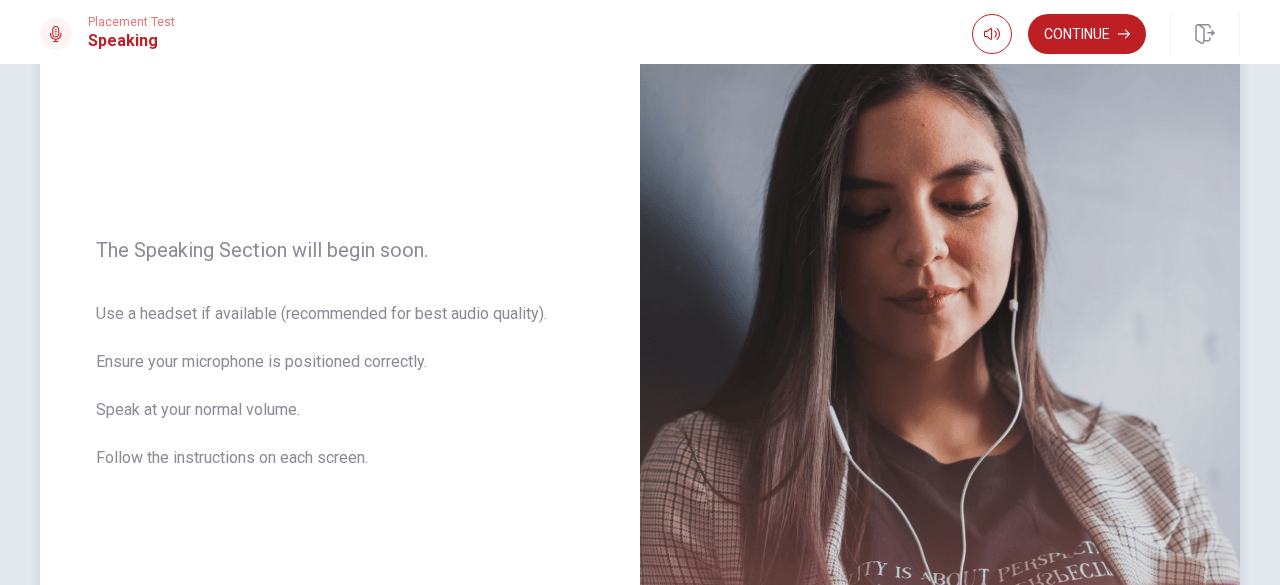 scroll, scrollTop: 174, scrollLeft: 0, axis: vertical 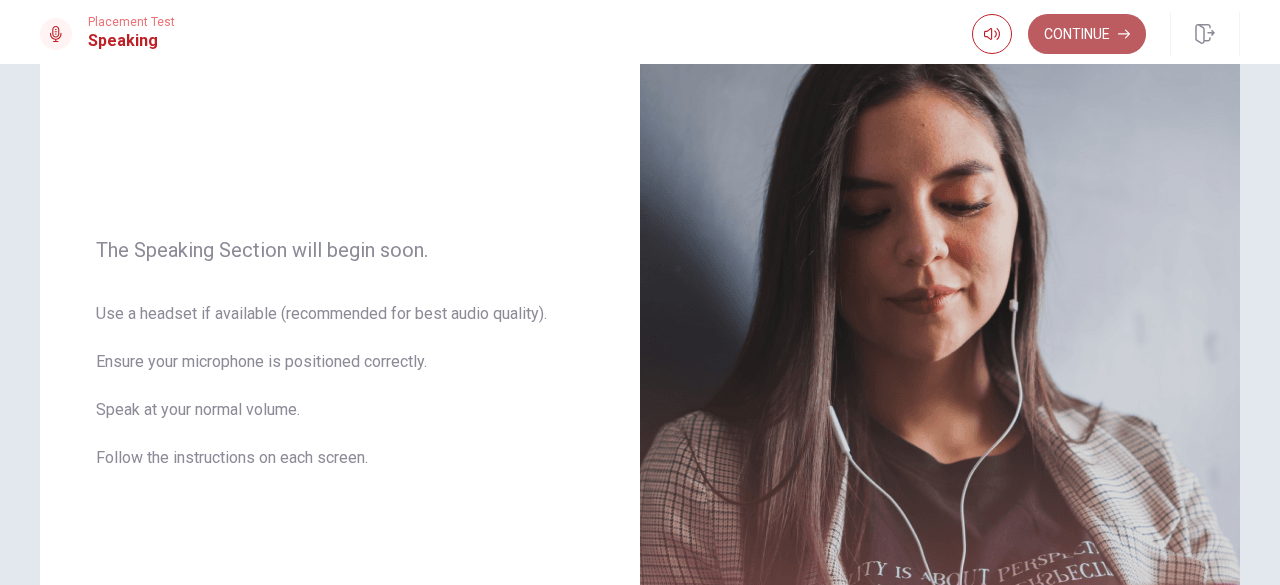 click on "Continue" at bounding box center (1087, 34) 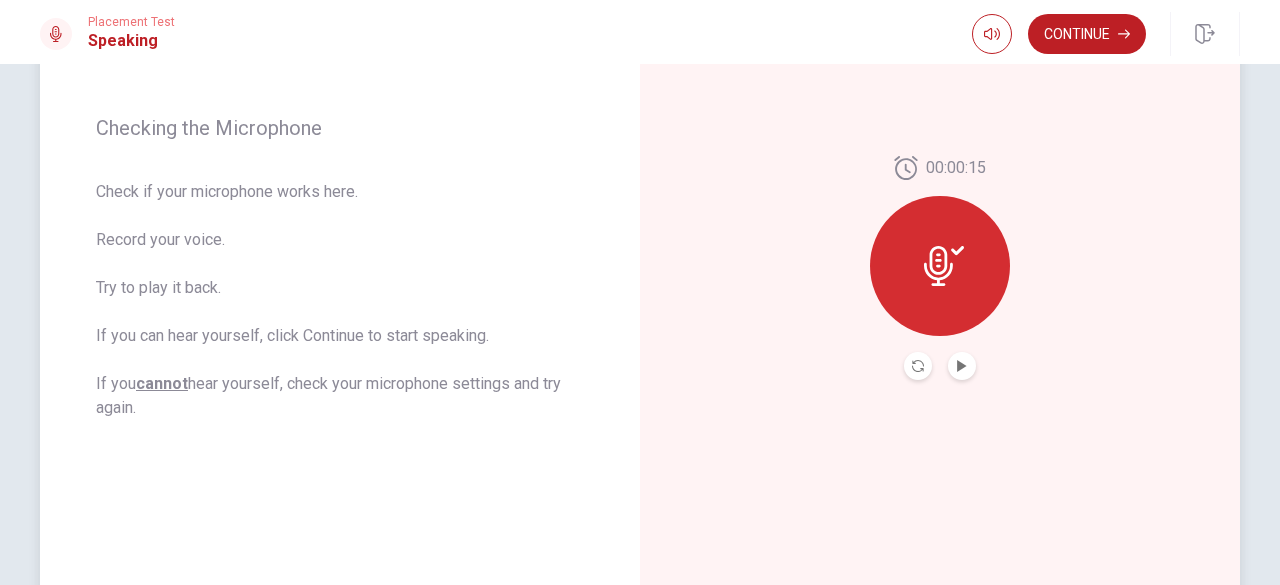 scroll, scrollTop: 270, scrollLeft: 0, axis: vertical 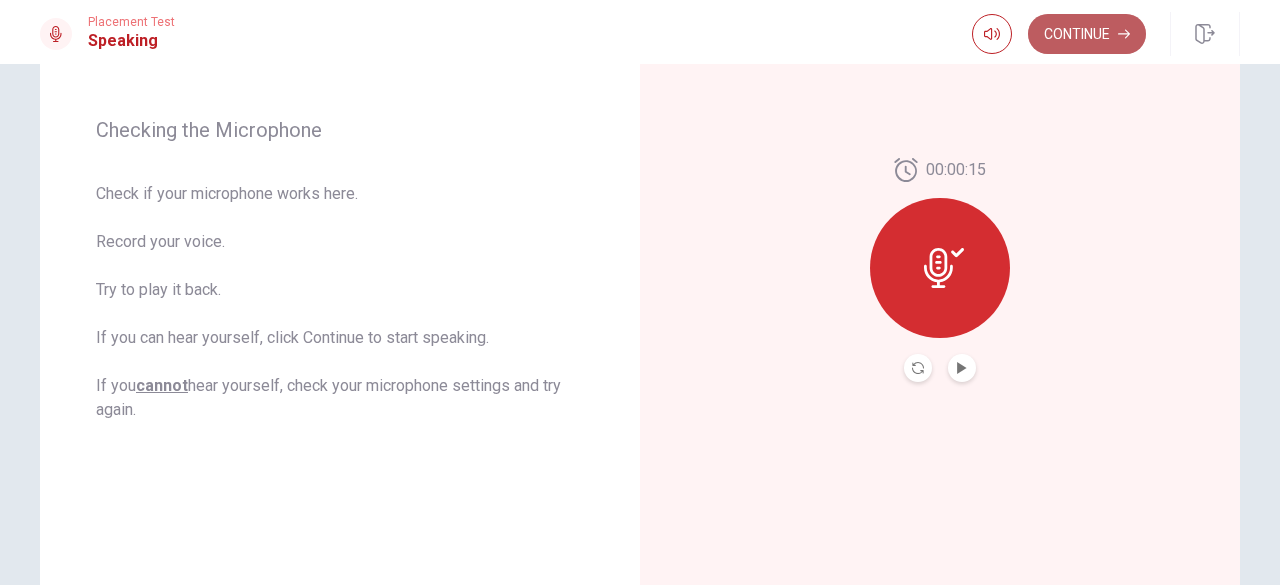 click on "Continue" at bounding box center (1087, 34) 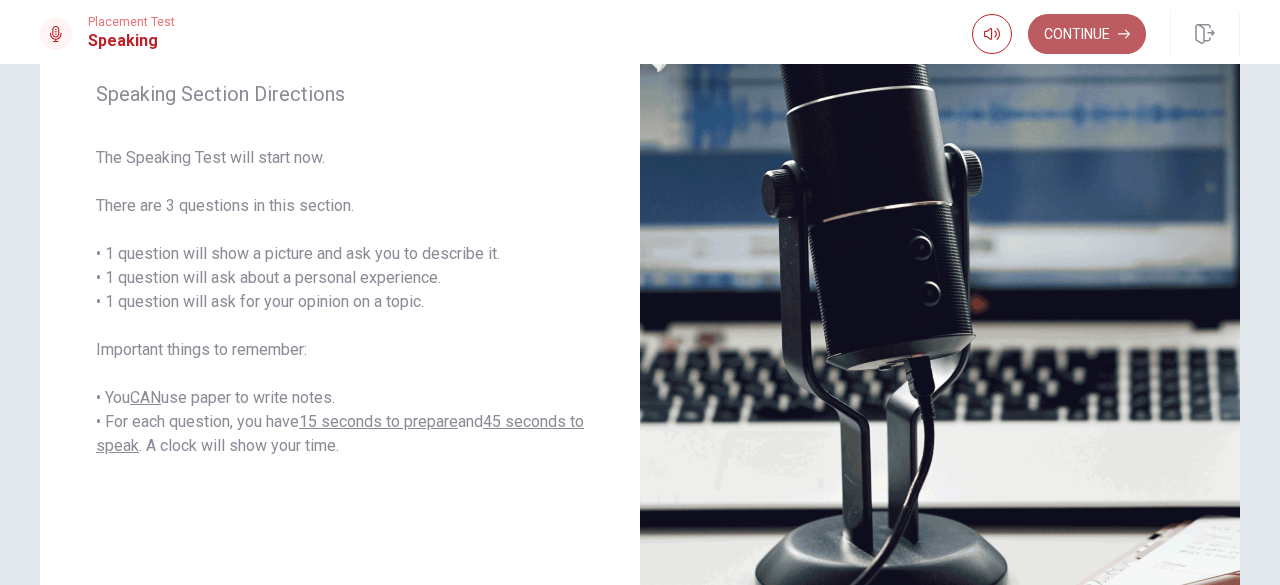 click on "Continue" at bounding box center [1087, 34] 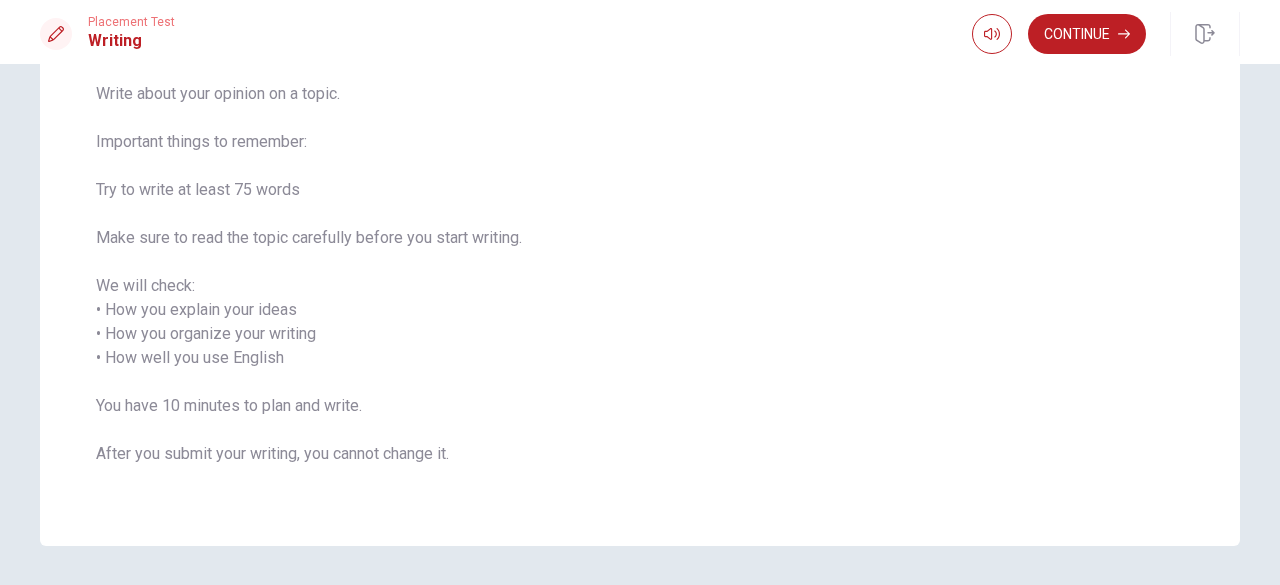 scroll, scrollTop: 159, scrollLeft: 0, axis: vertical 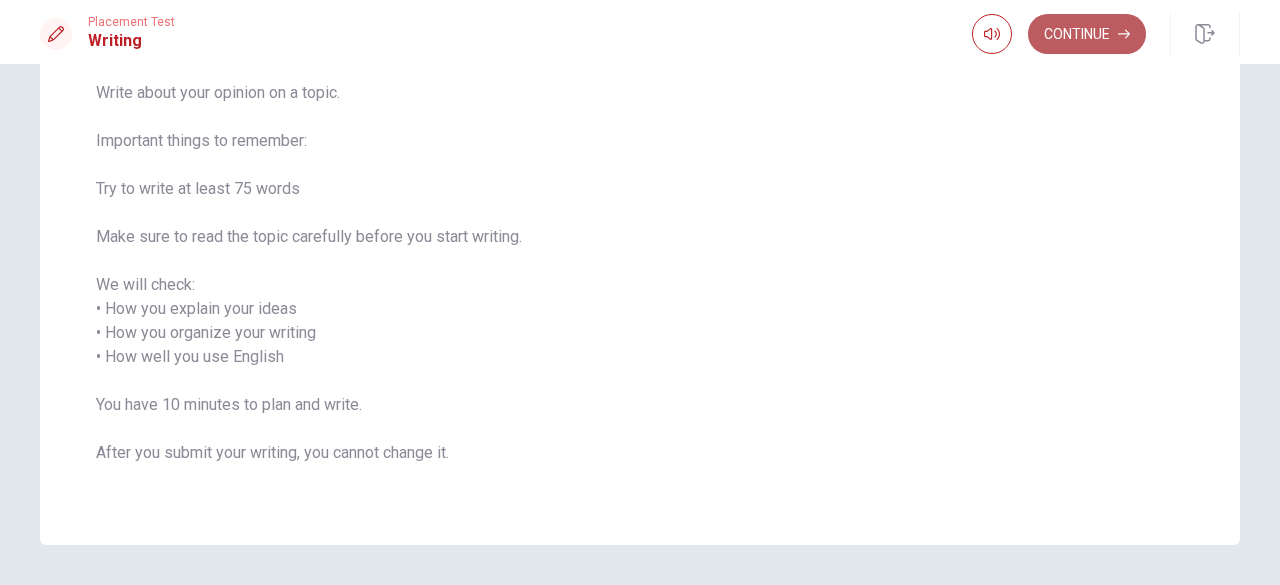 click on "Continue" at bounding box center (1087, 34) 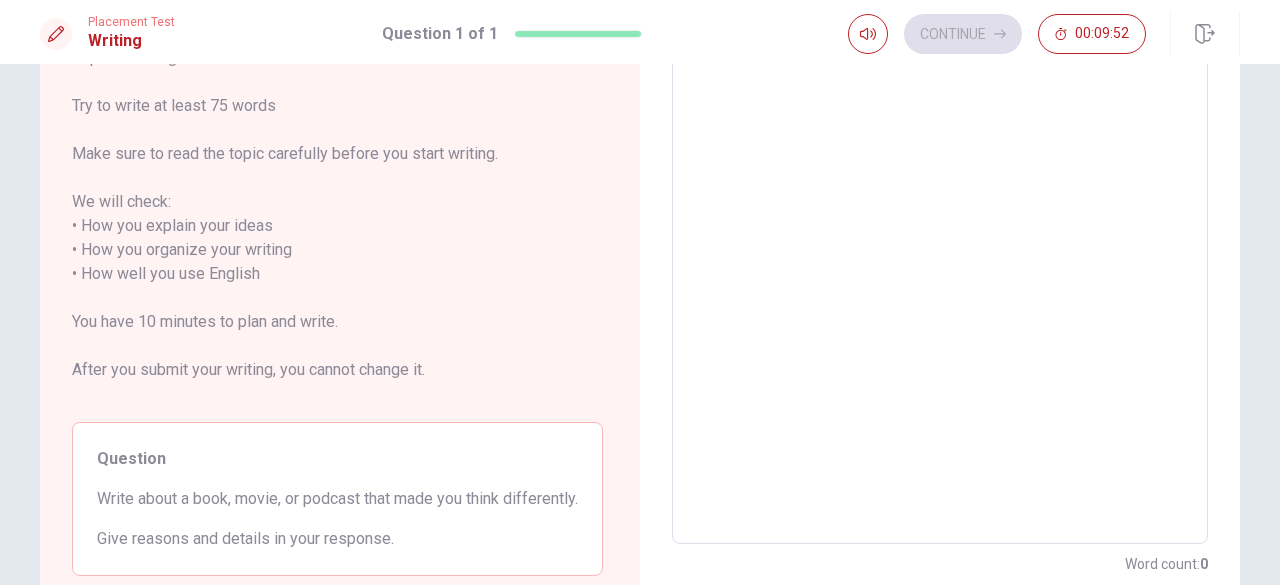 scroll, scrollTop: 183, scrollLeft: 0, axis: vertical 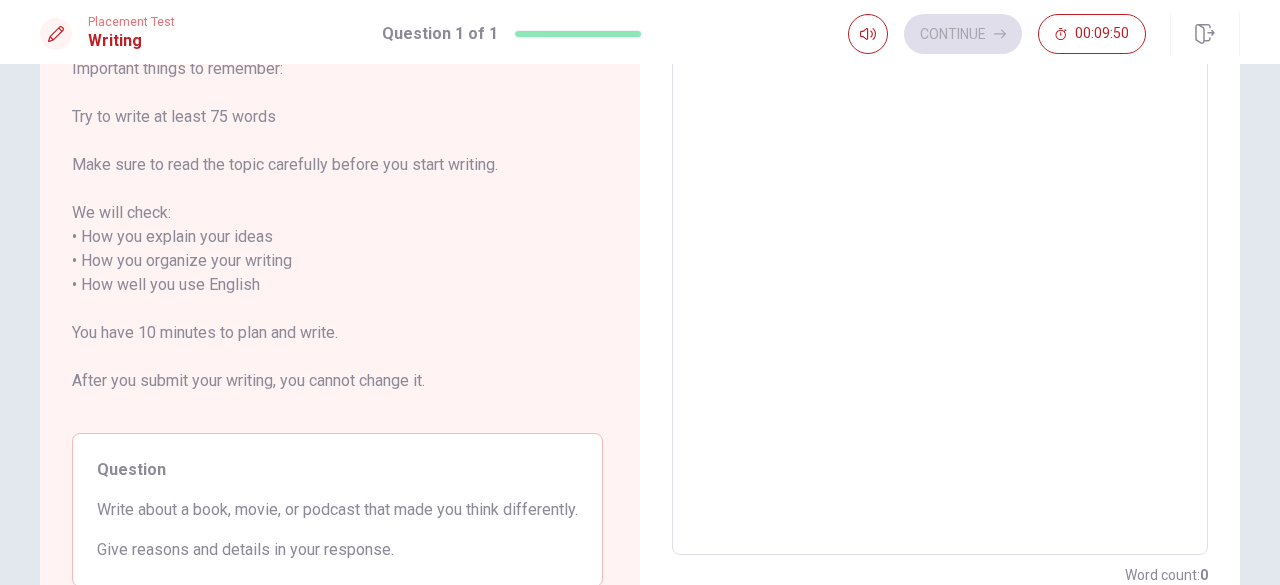 click at bounding box center [940, 273] 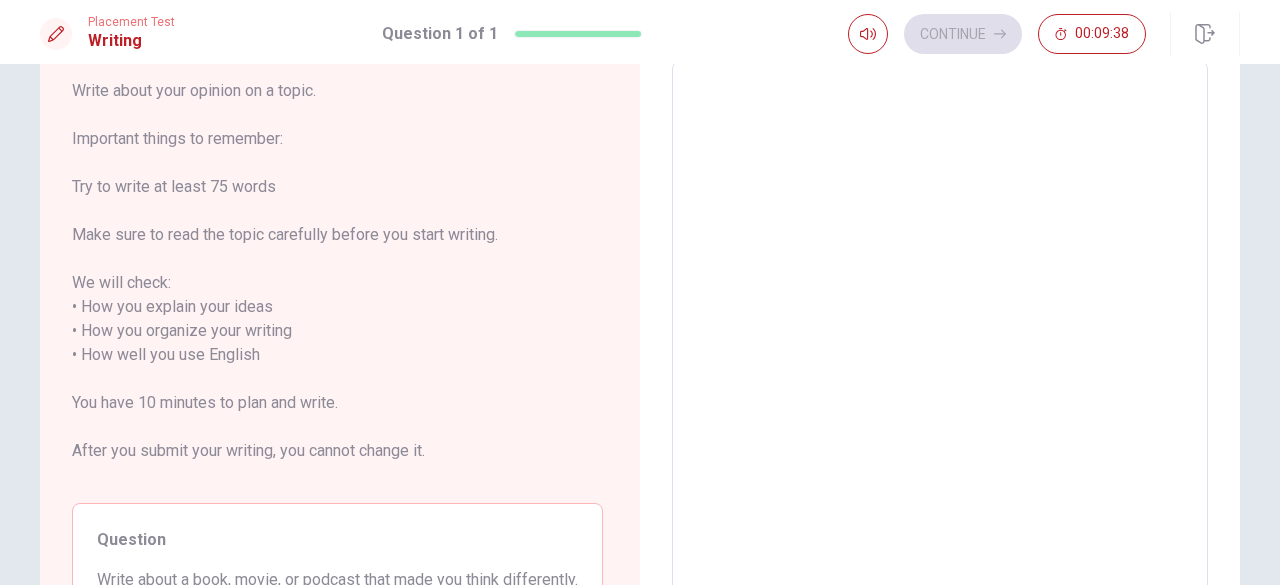 scroll, scrollTop: 61, scrollLeft: 0, axis: vertical 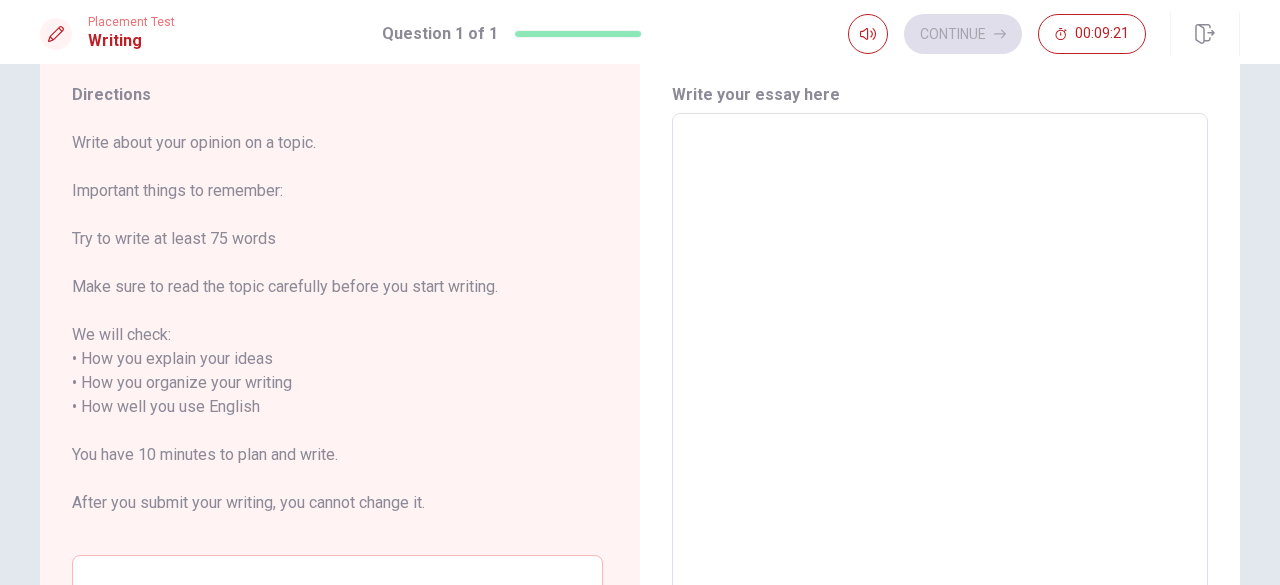 type on "w" 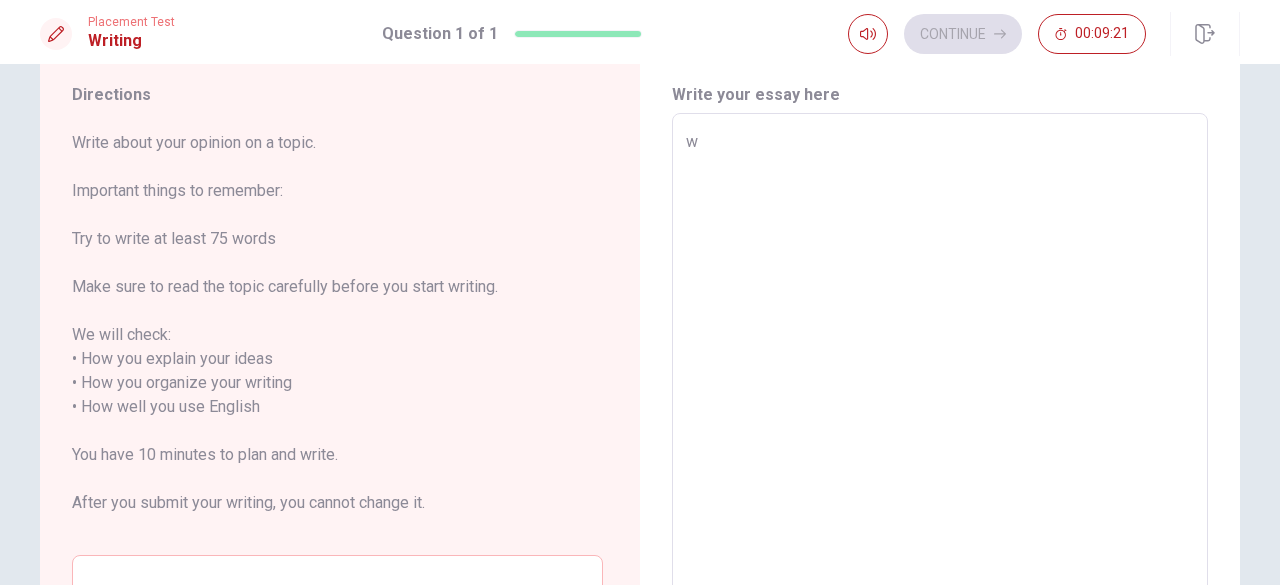 type on "x" 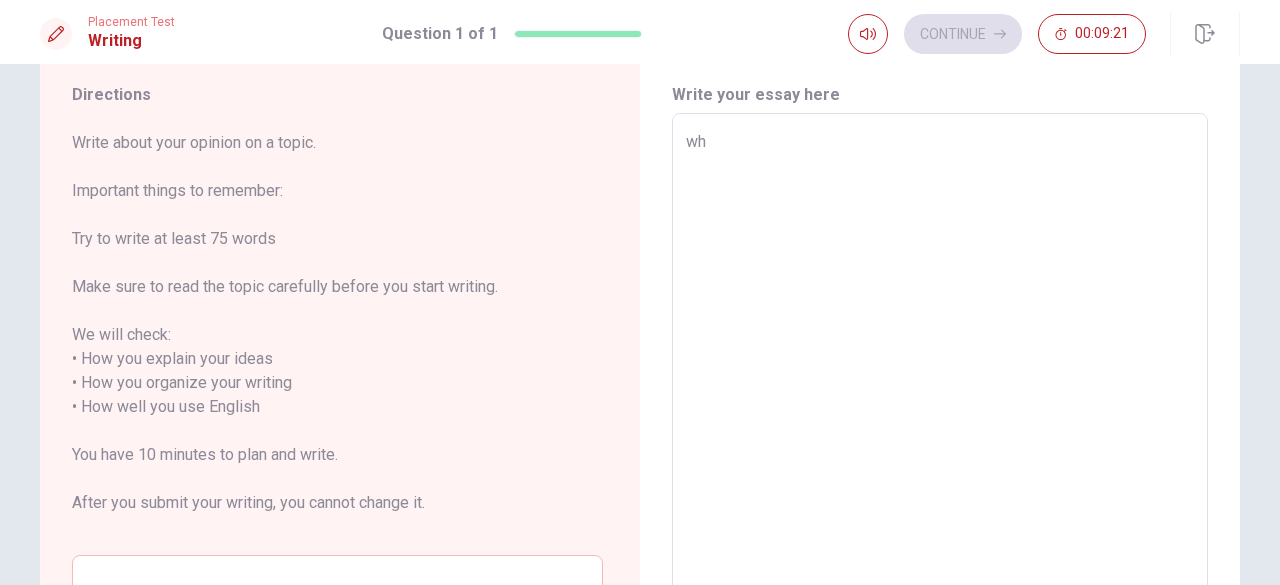 type on "whe" 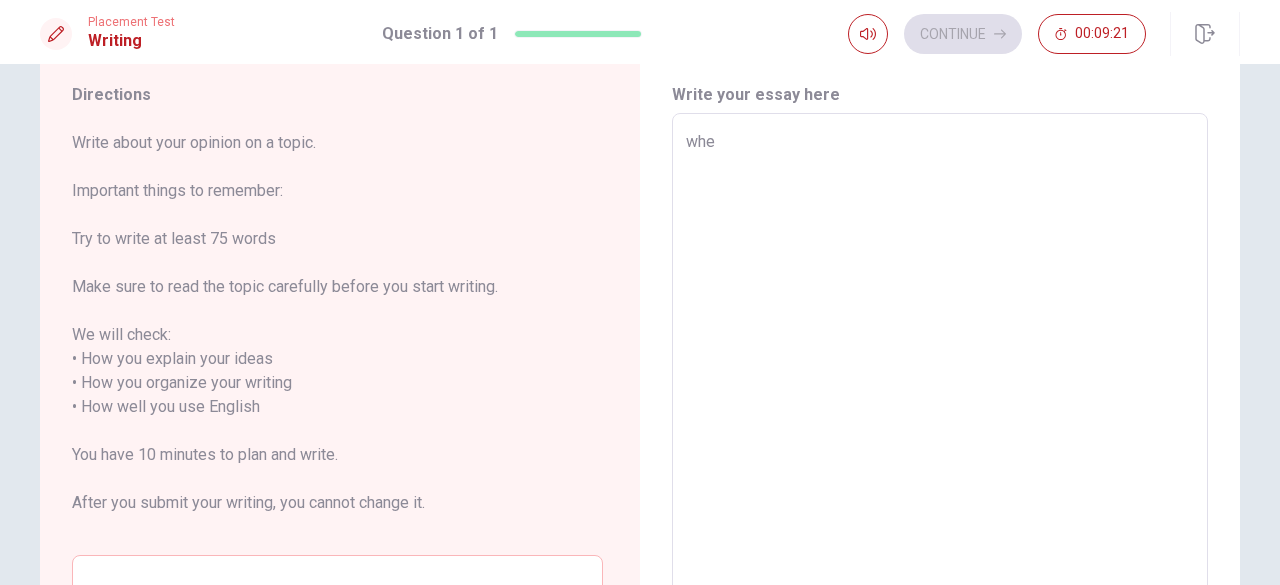 type on "x" 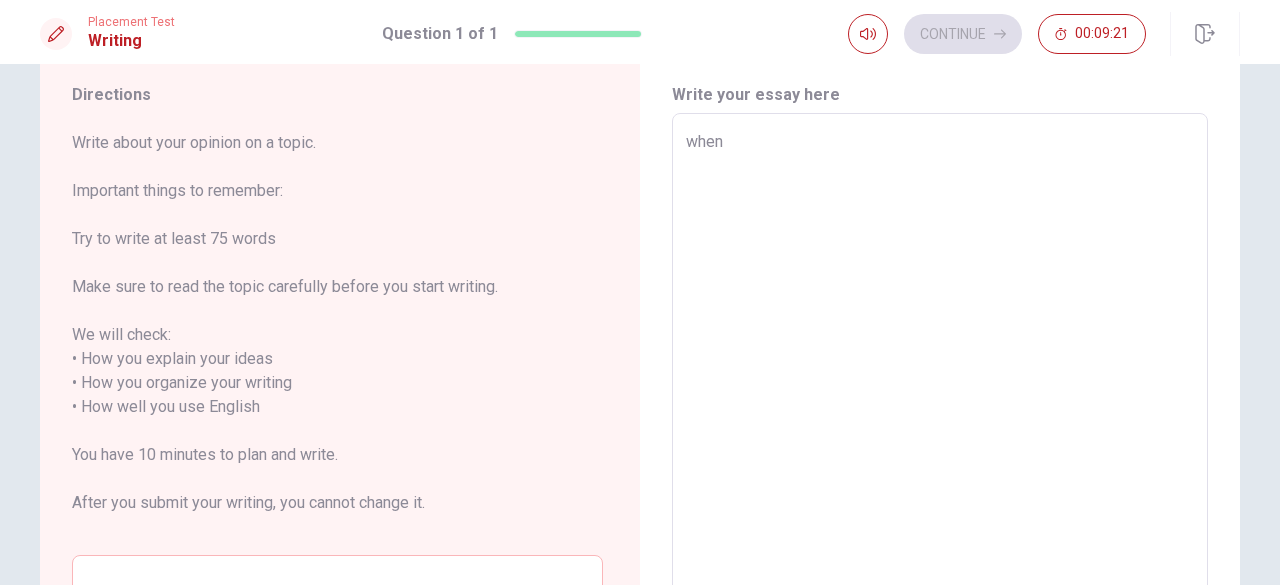 type on "x" 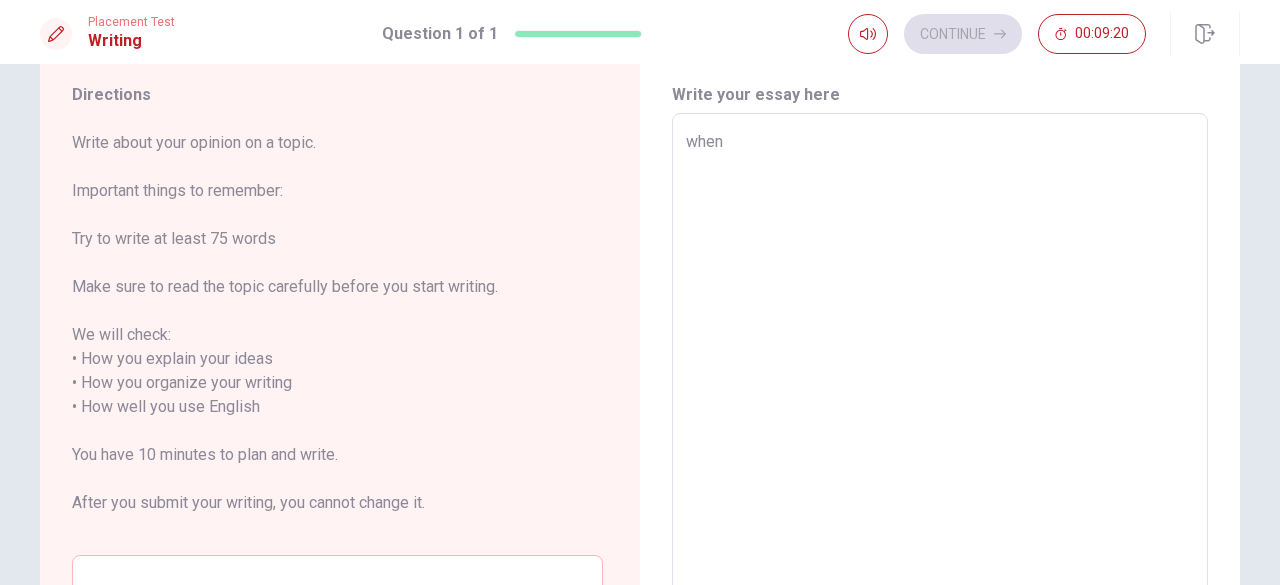 type on "when i" 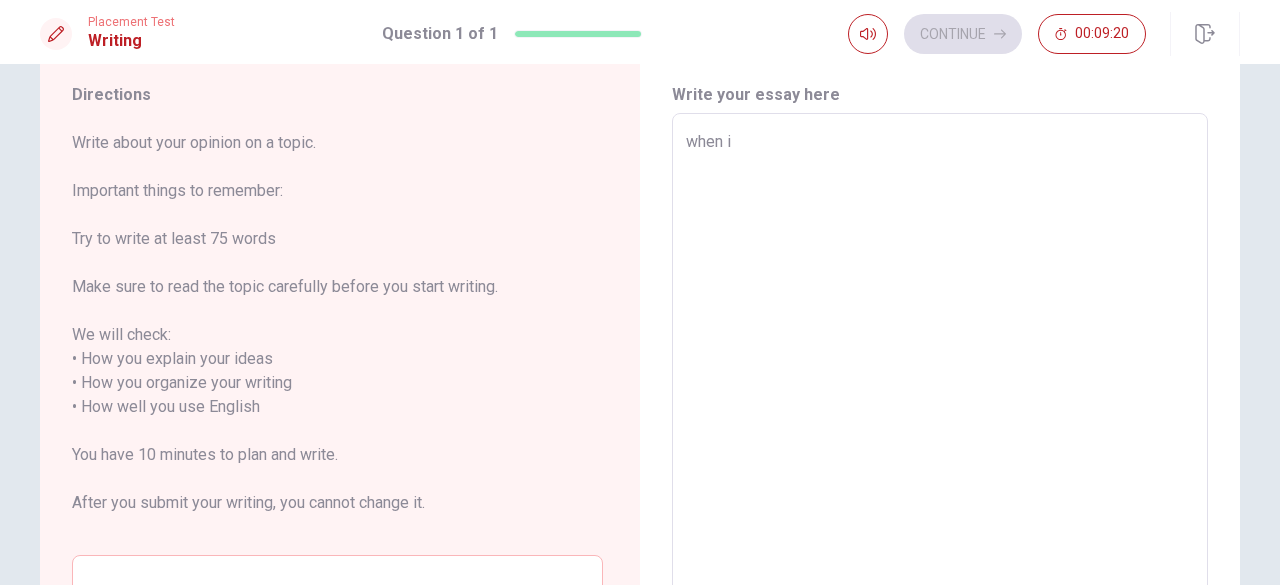type on "x" 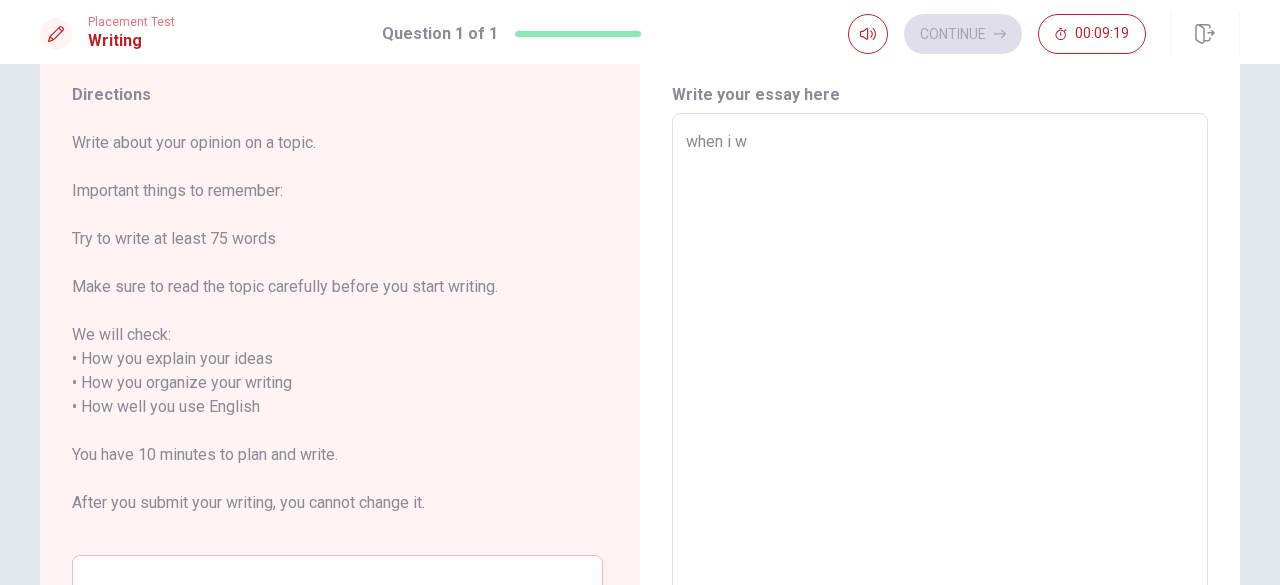 type on "x" 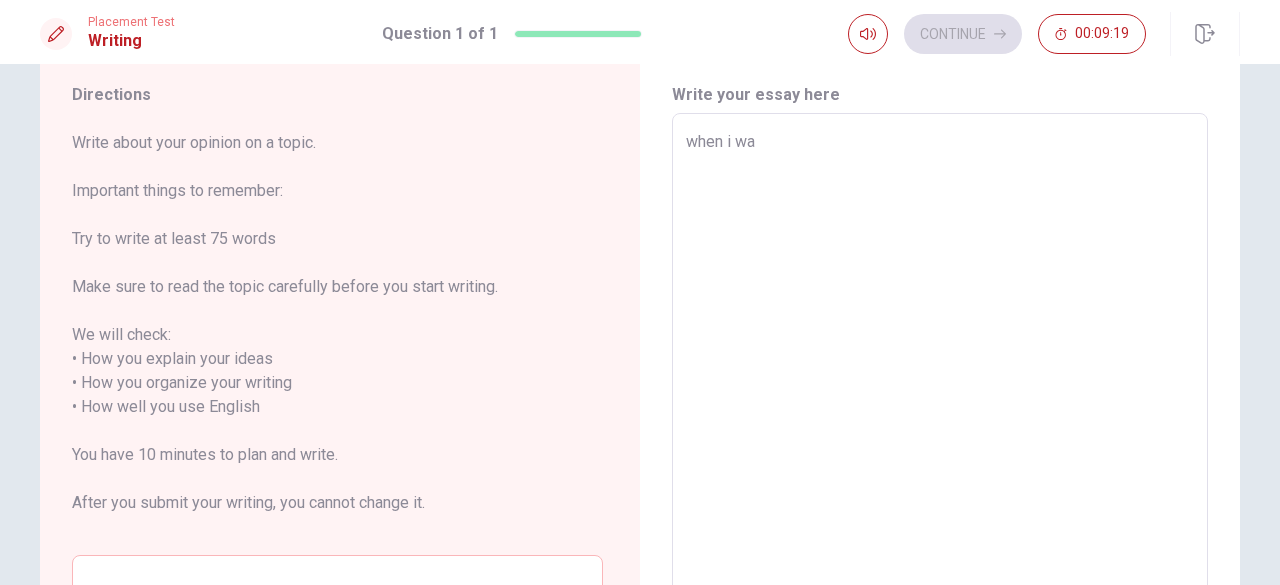 type on "x" 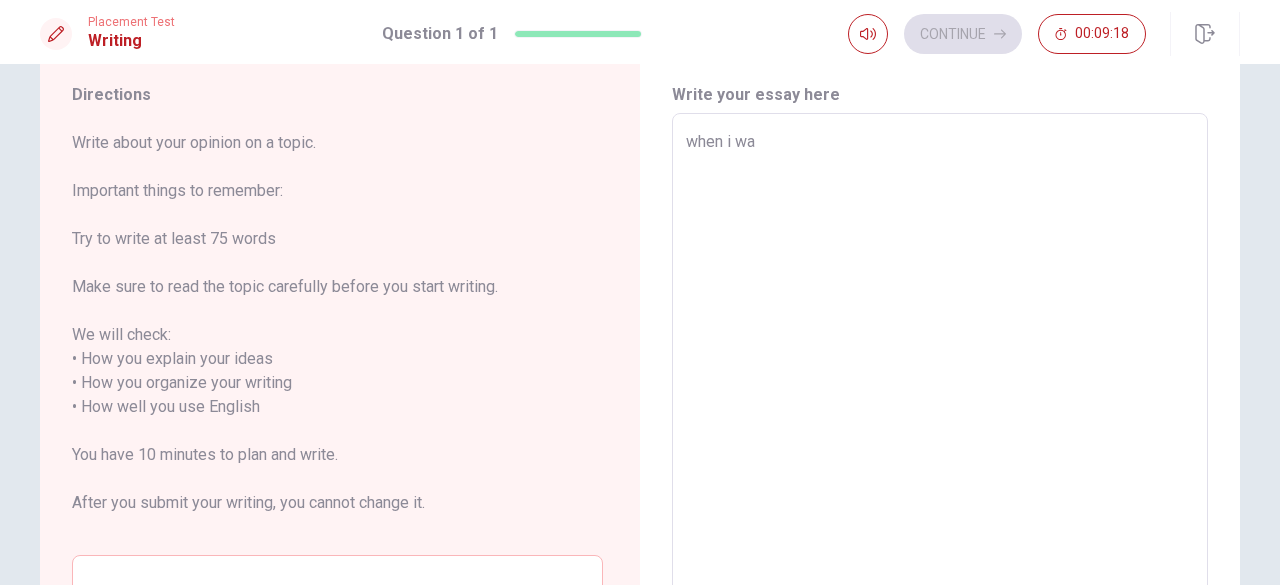 type on "when i was" 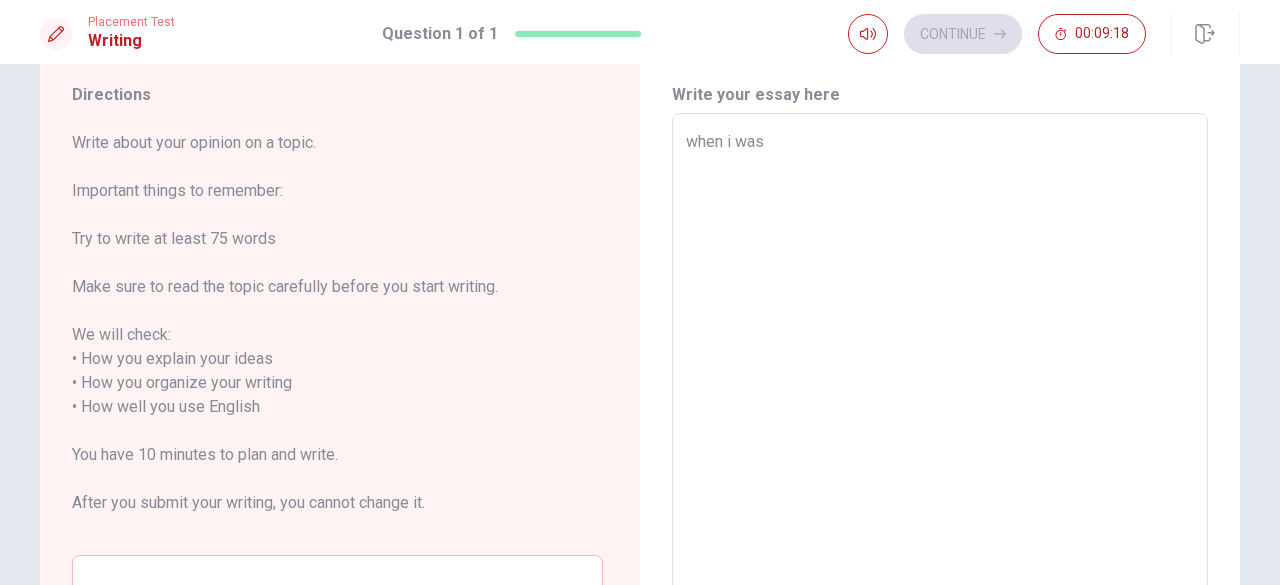 type on "x" 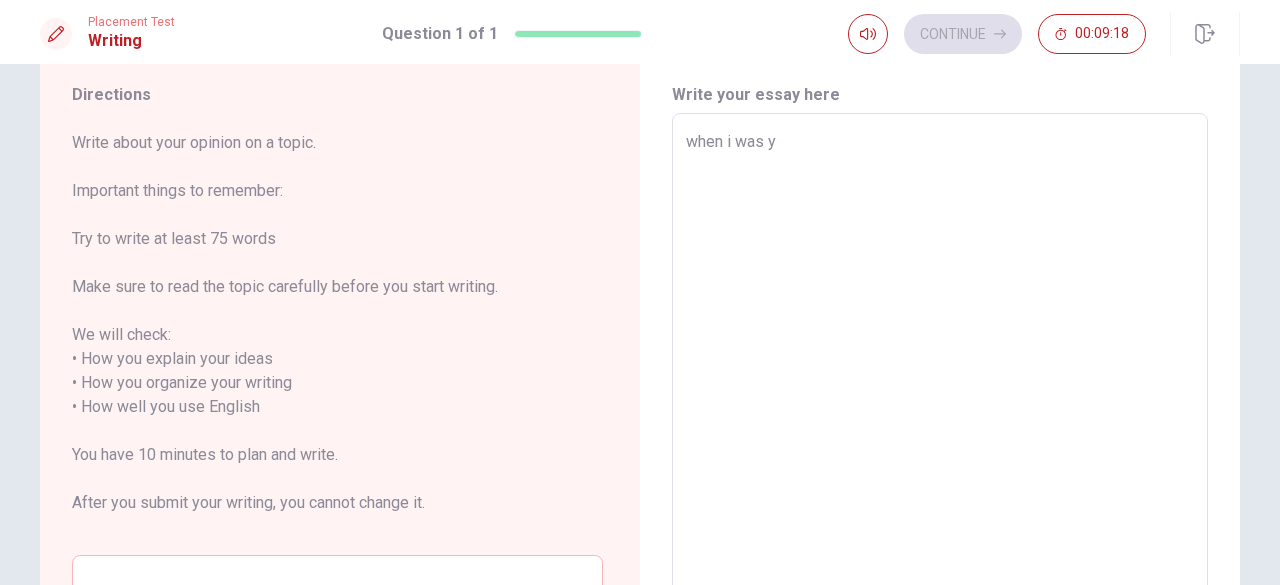 type on "x" 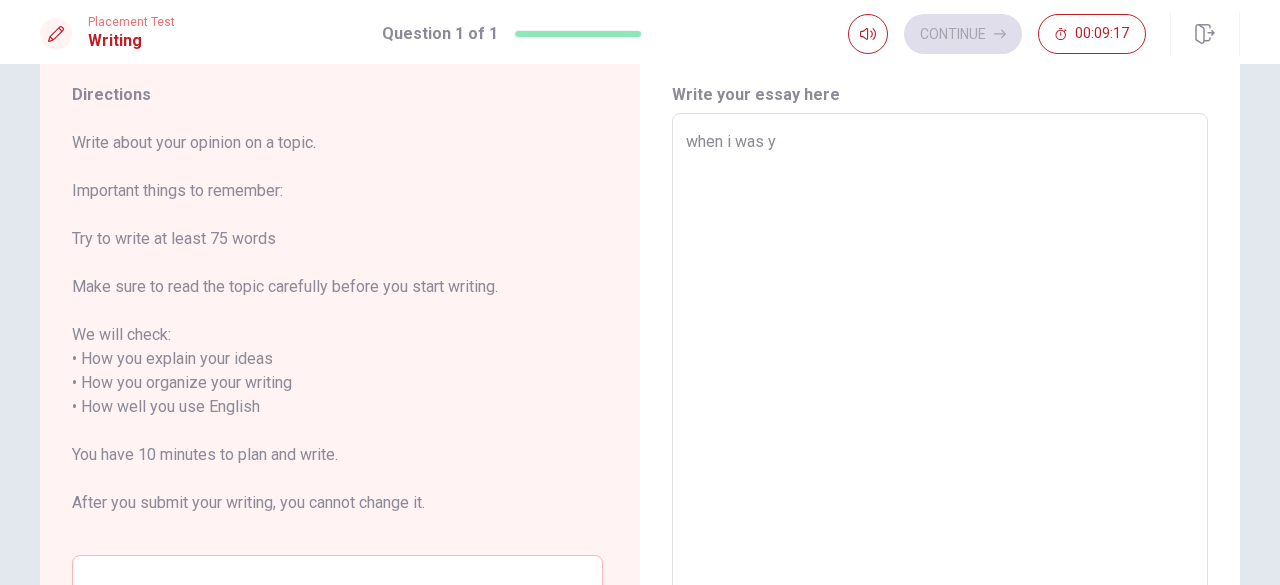 type on "when i was yo" 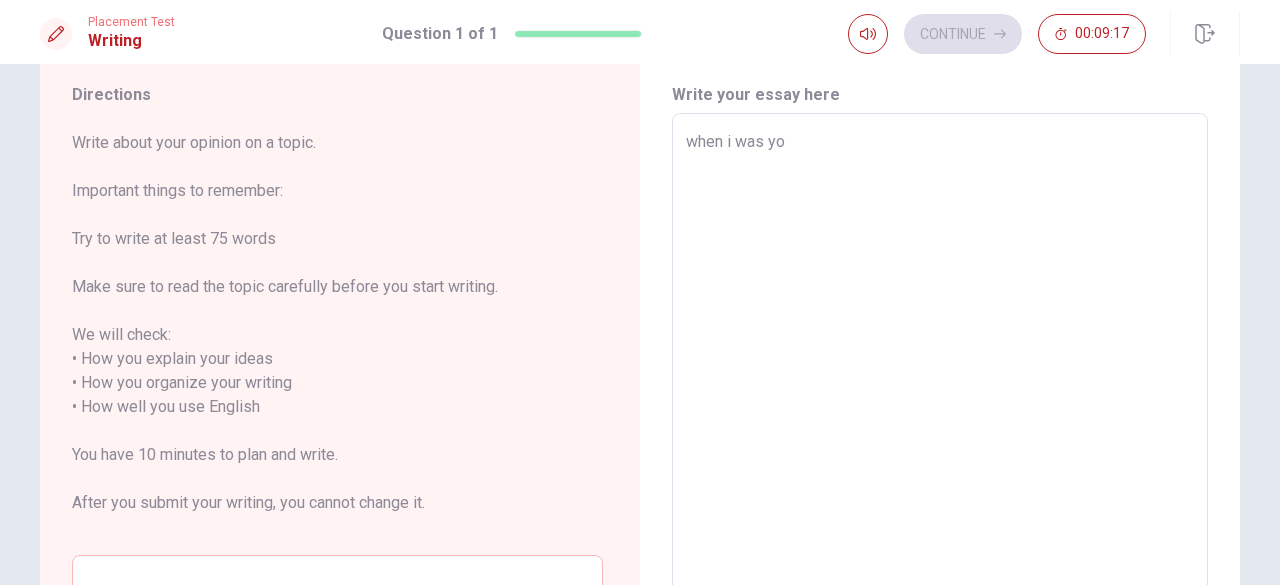 type on "x" 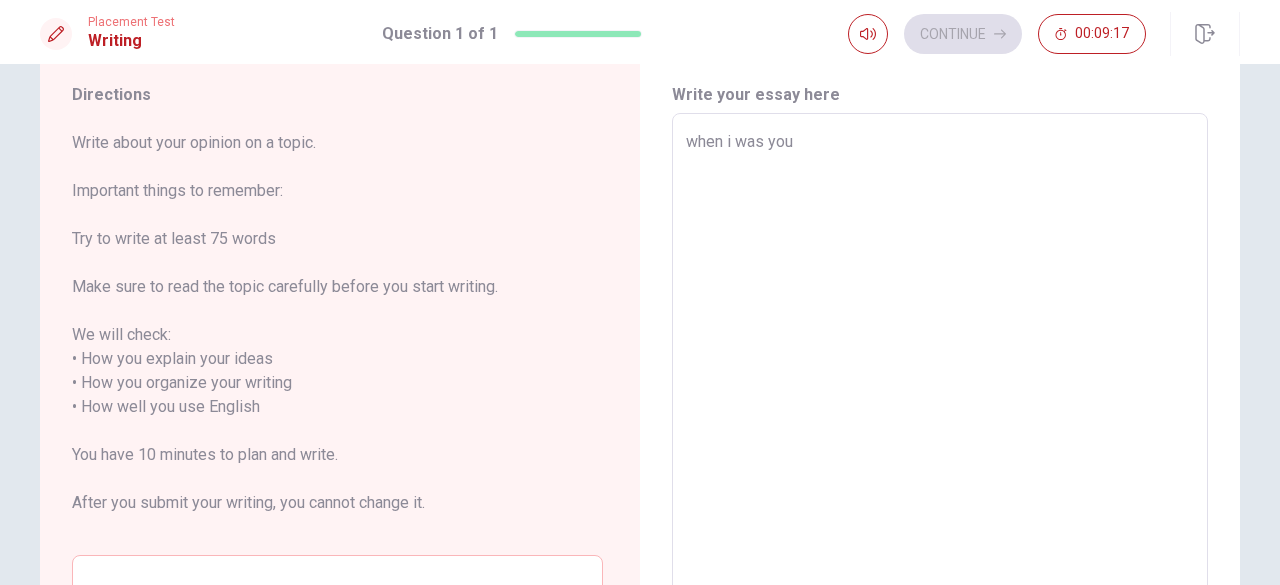 type on "x" 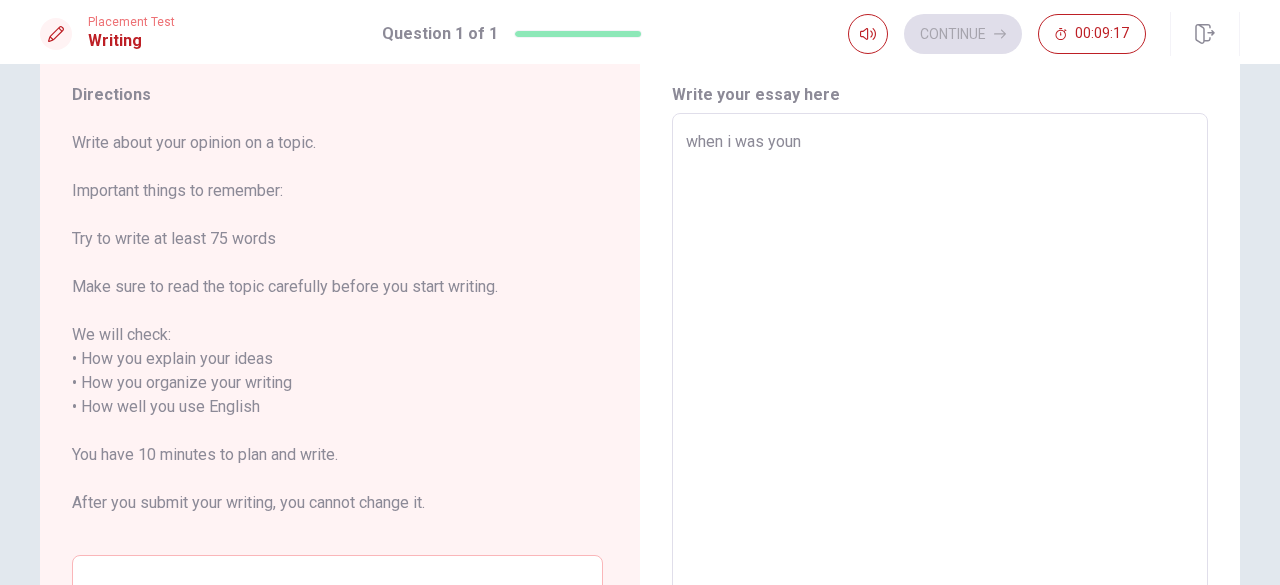 type on "x" 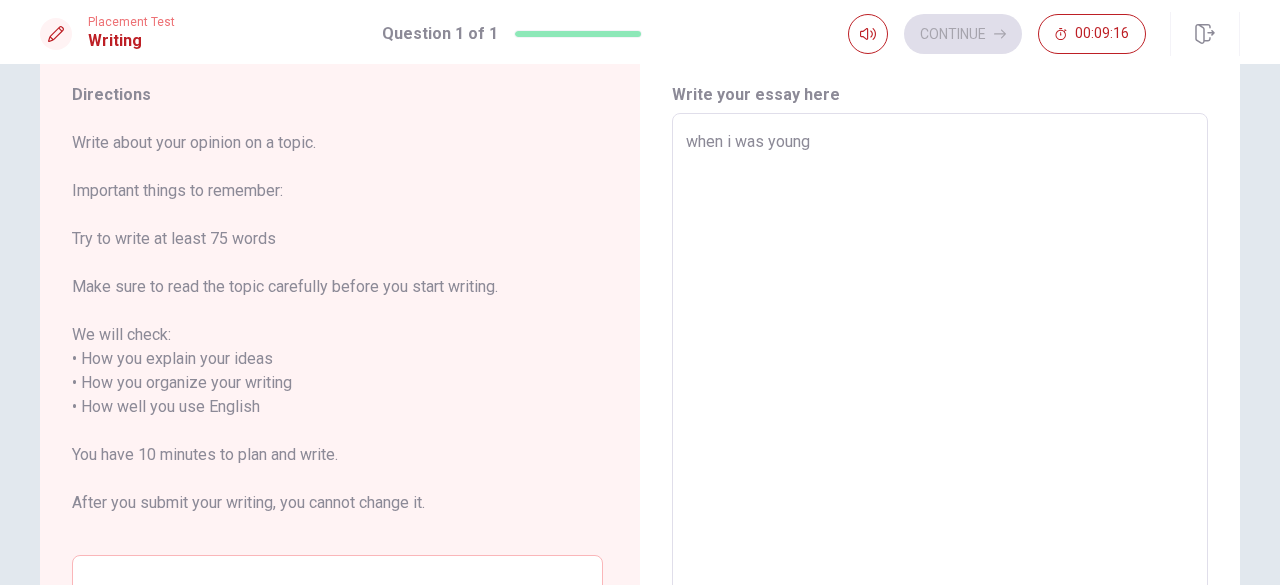 type on "x" 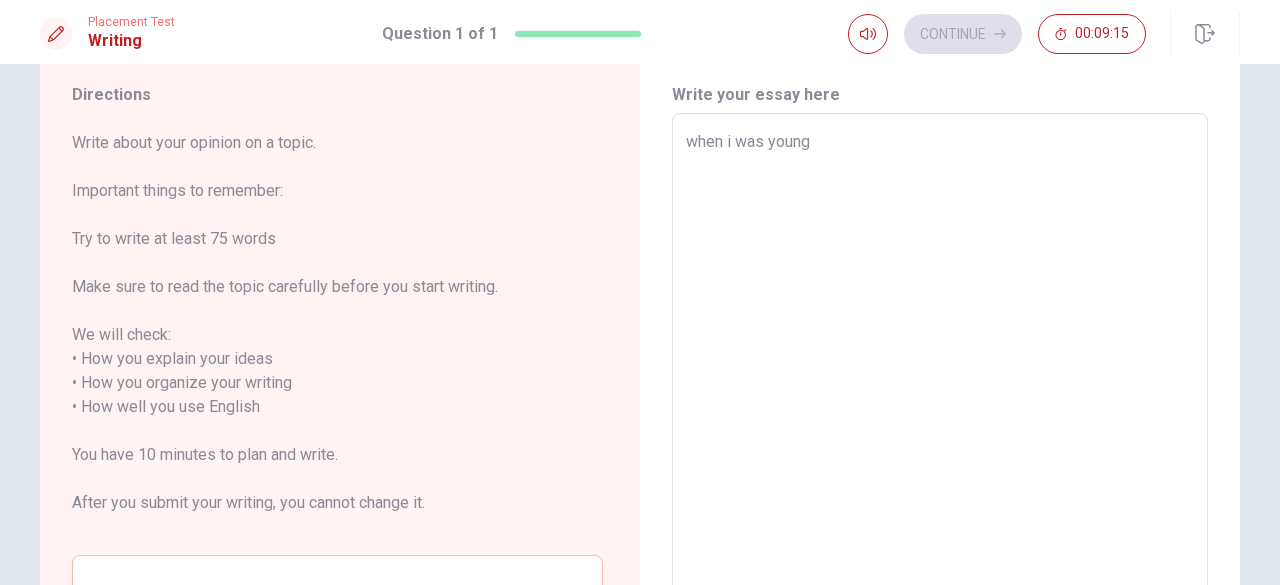 type on "when i was young" 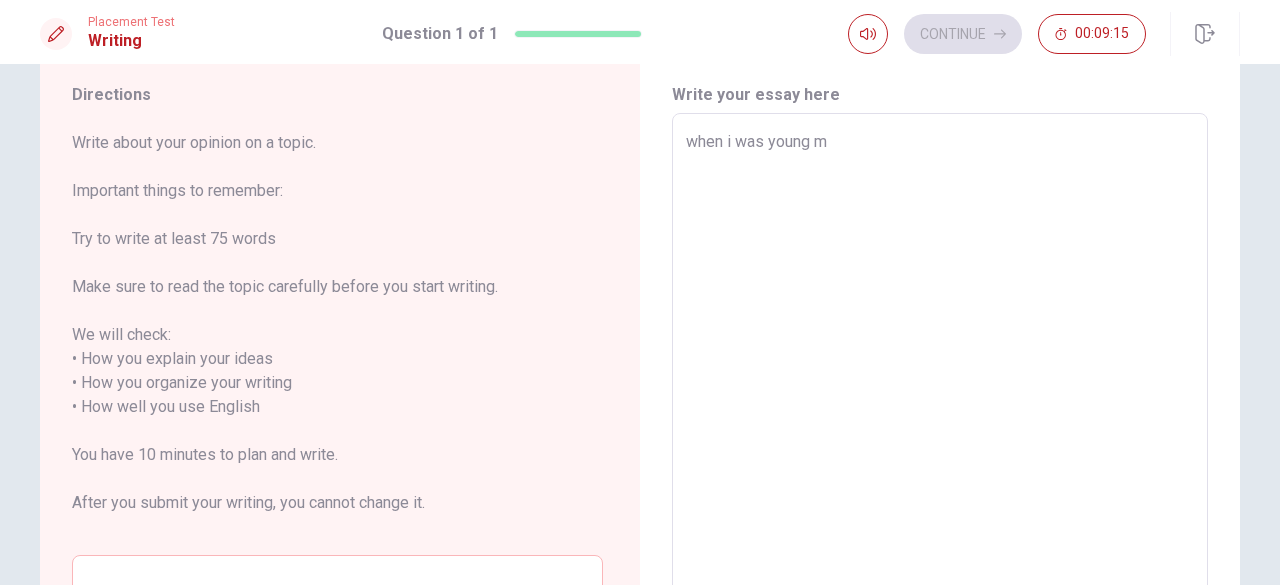 type on "x" 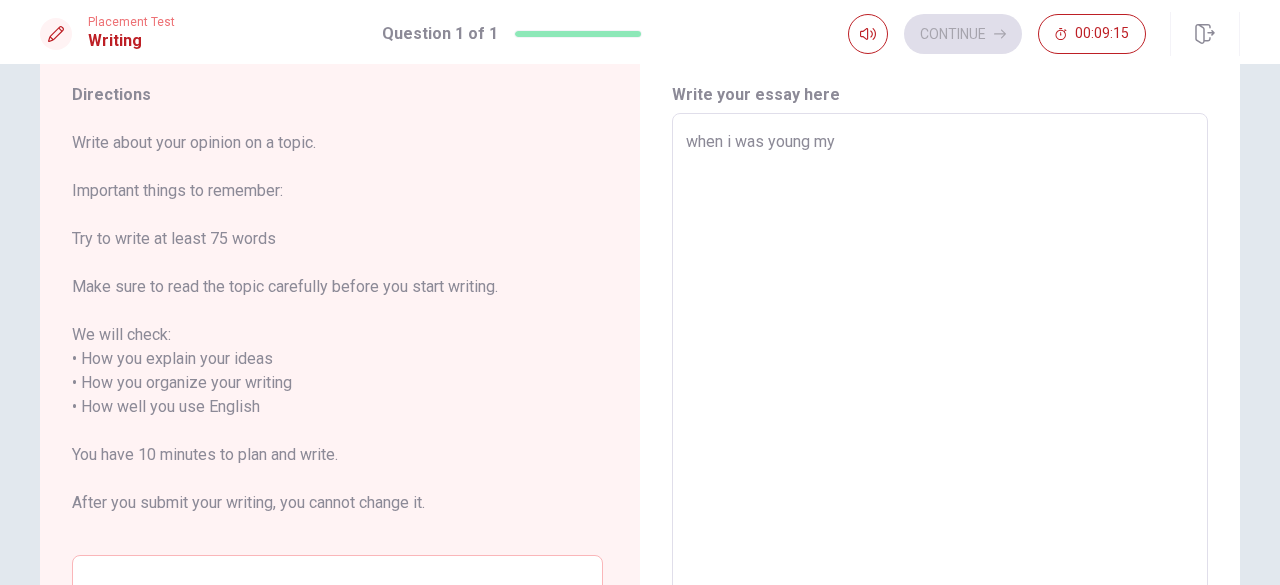 type on "x" 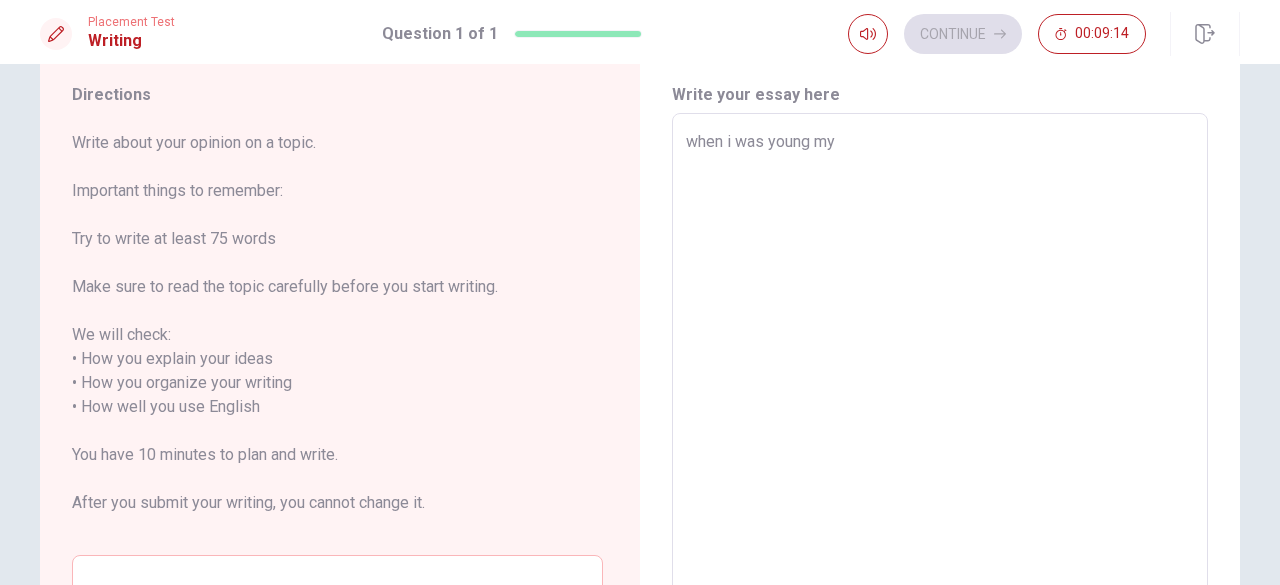 type on "when i was young my f" 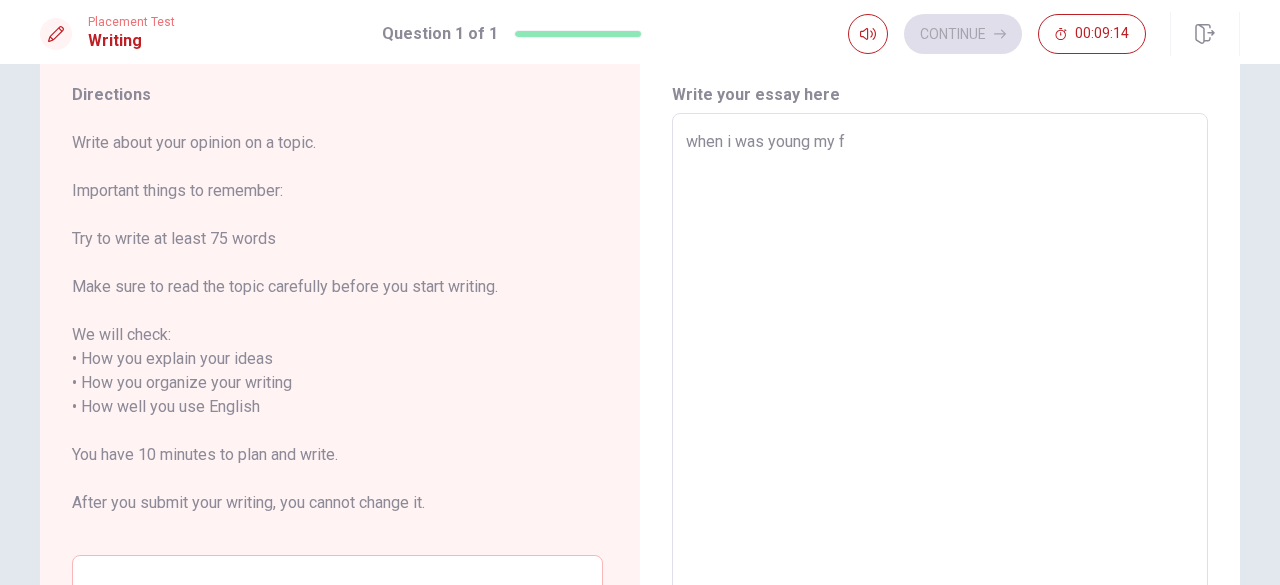 type on "x" 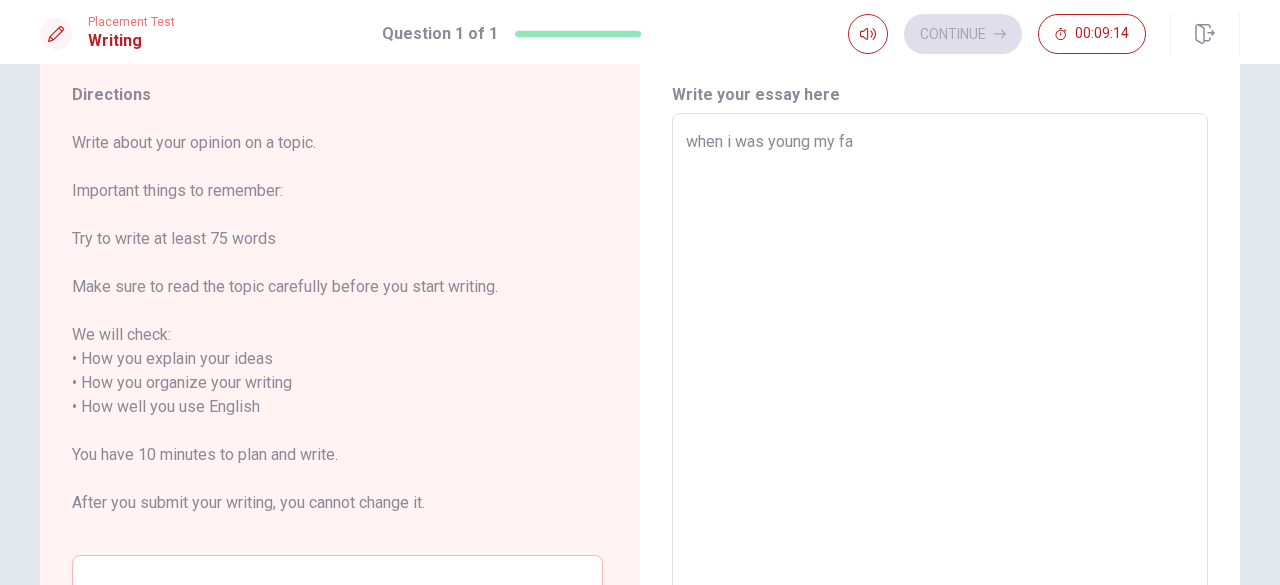 type on "x" 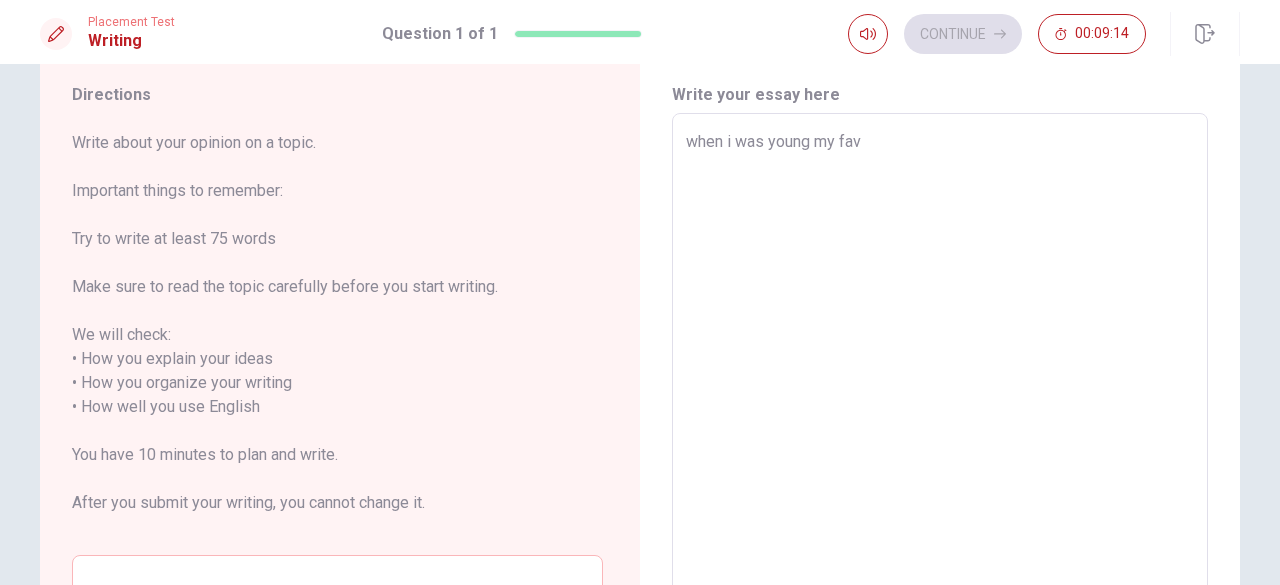 type on "x" 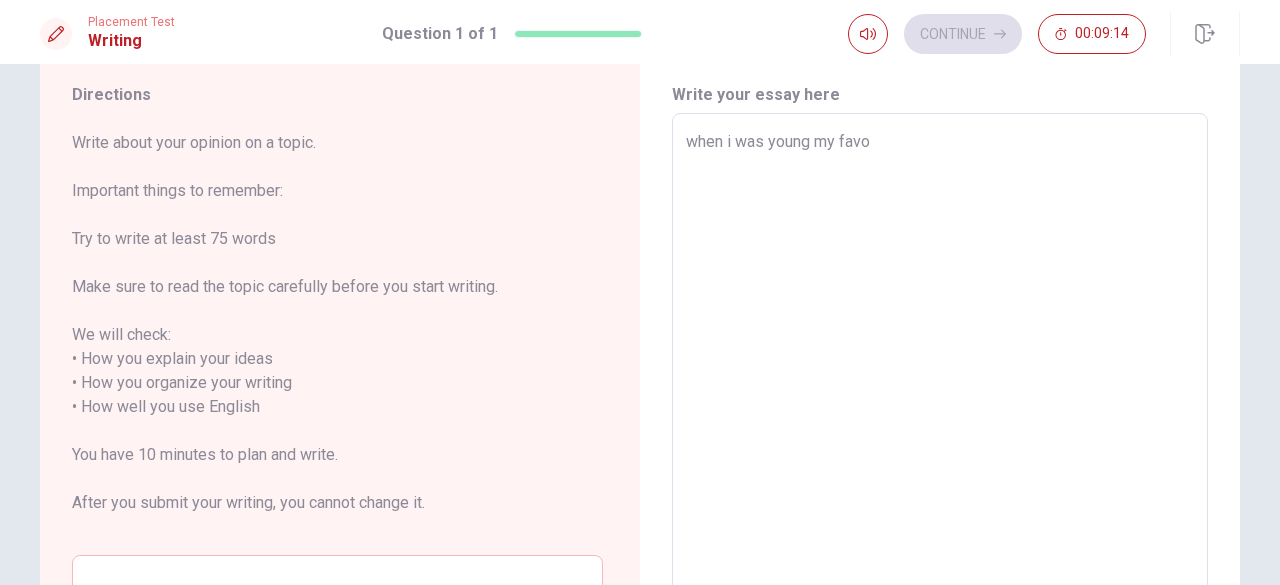 type on "x" 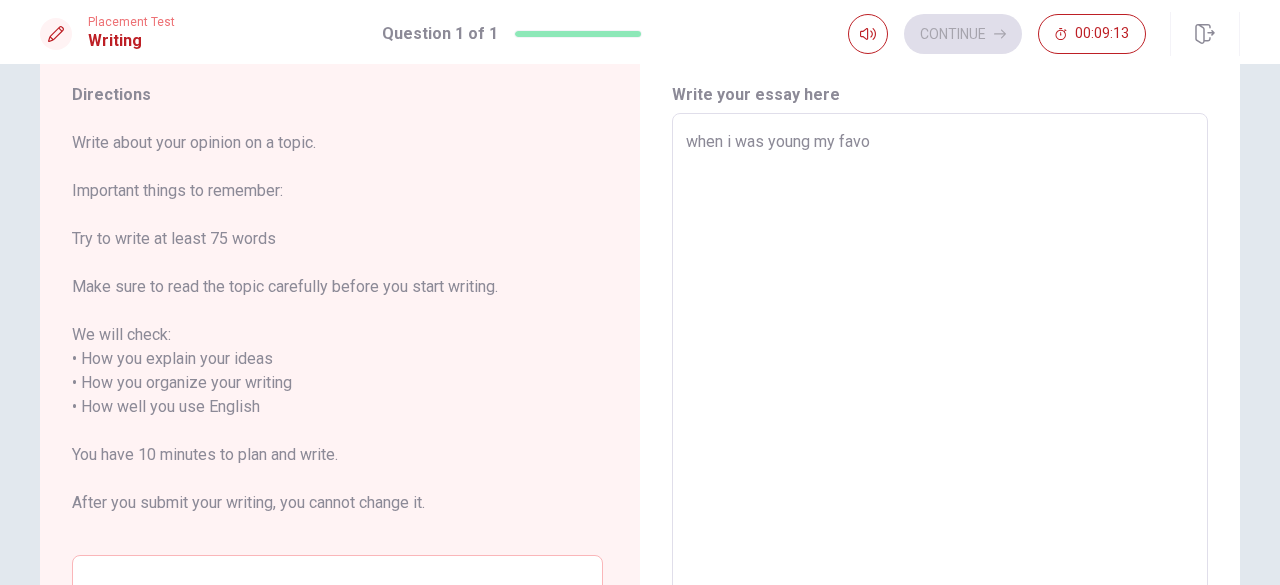 type on "when i was young my favor" 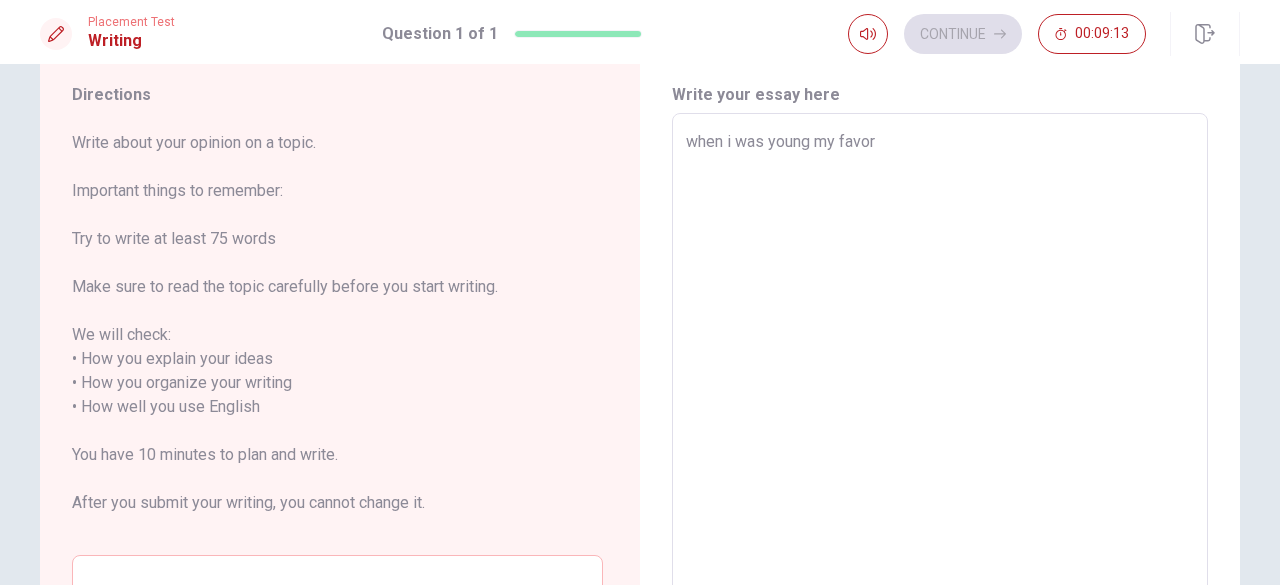 type on "x" 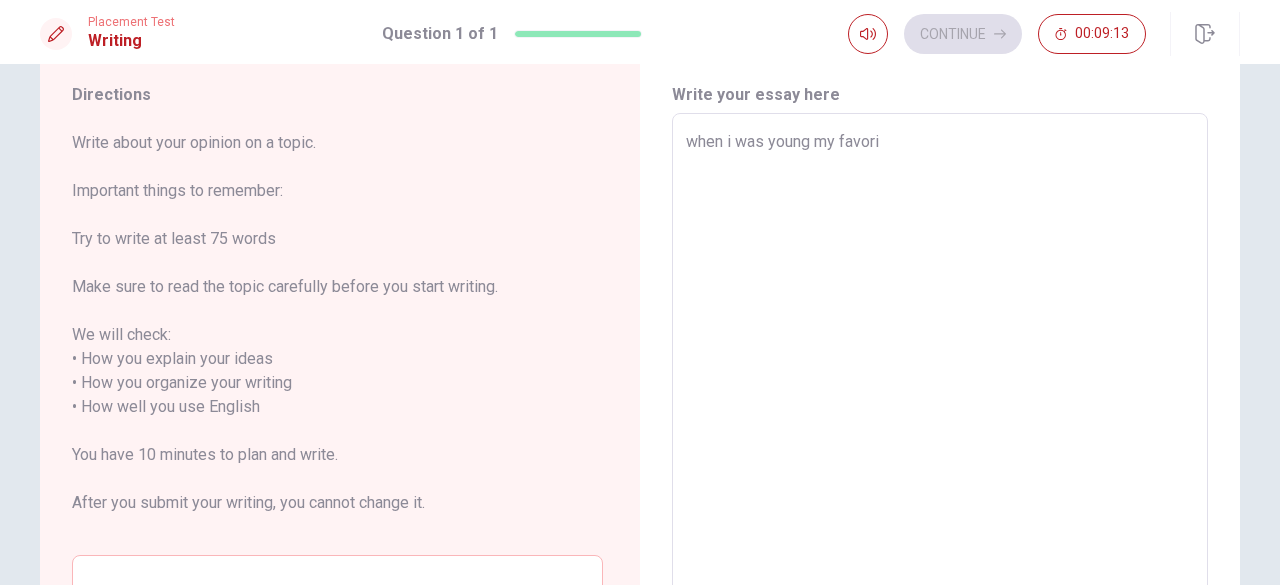 type on "x" 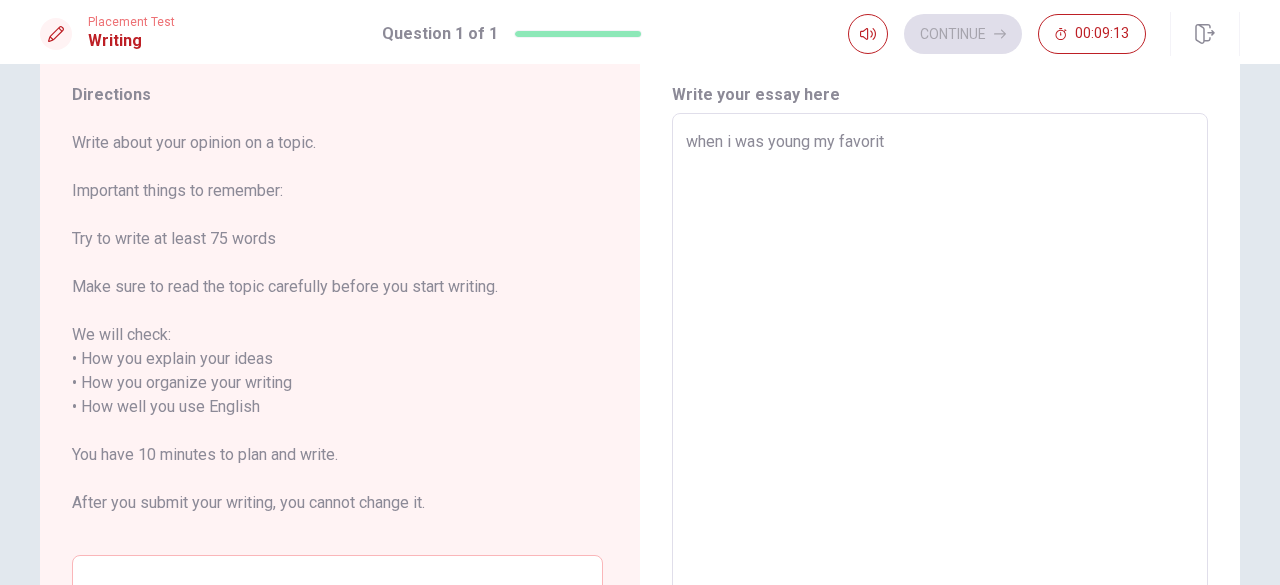 type on "x" 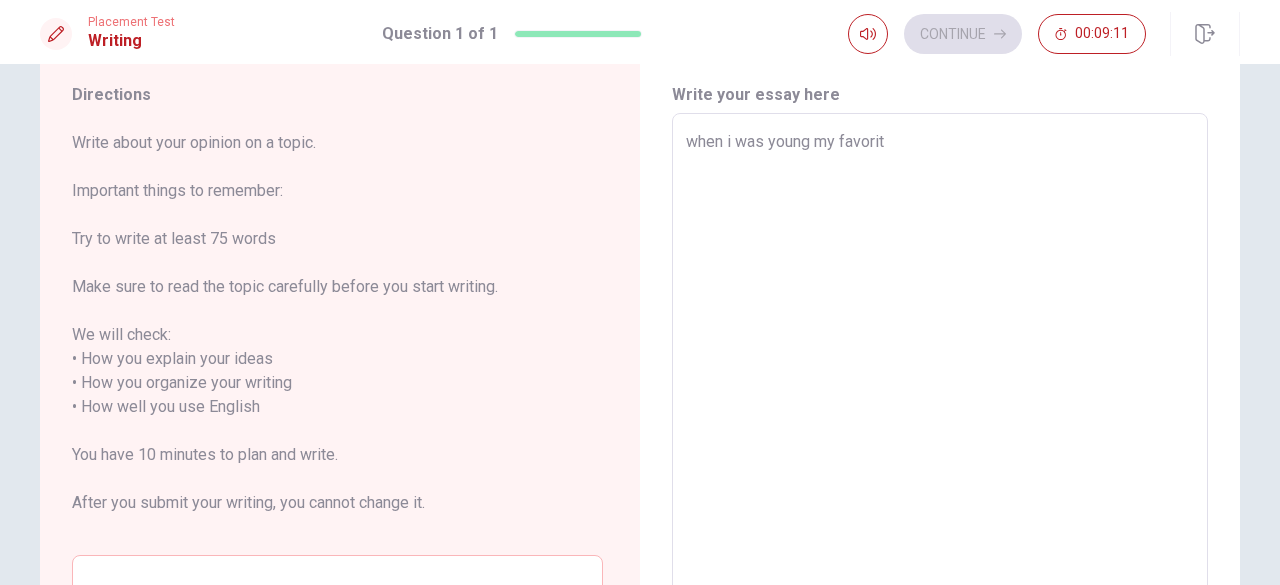 type on "x" 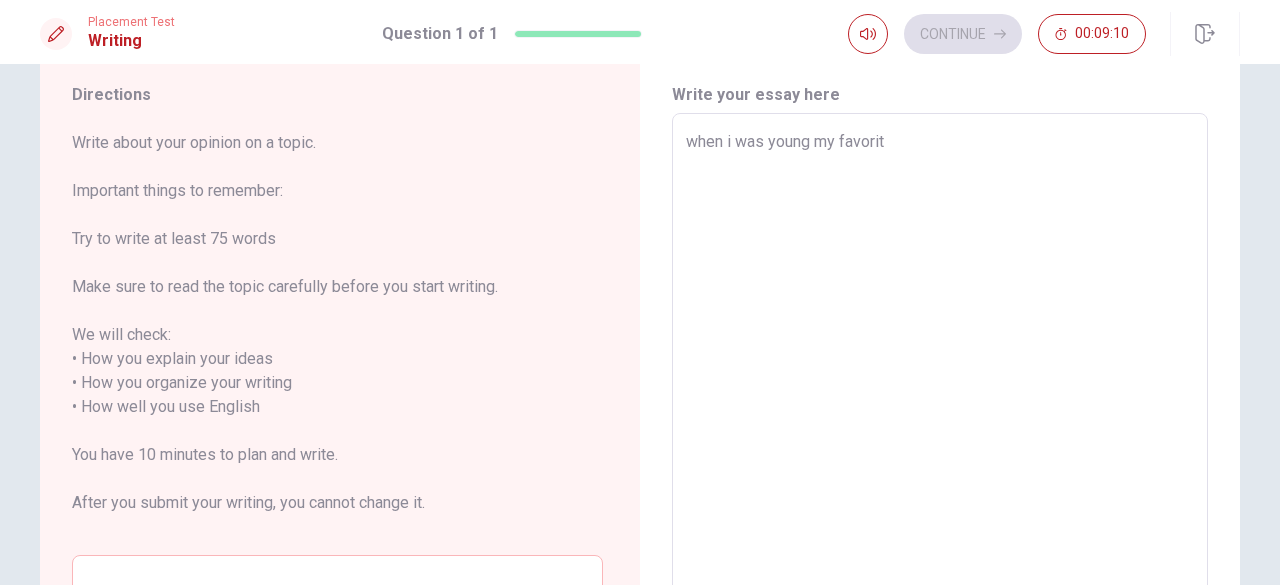 type on "when i was young my favorit m" 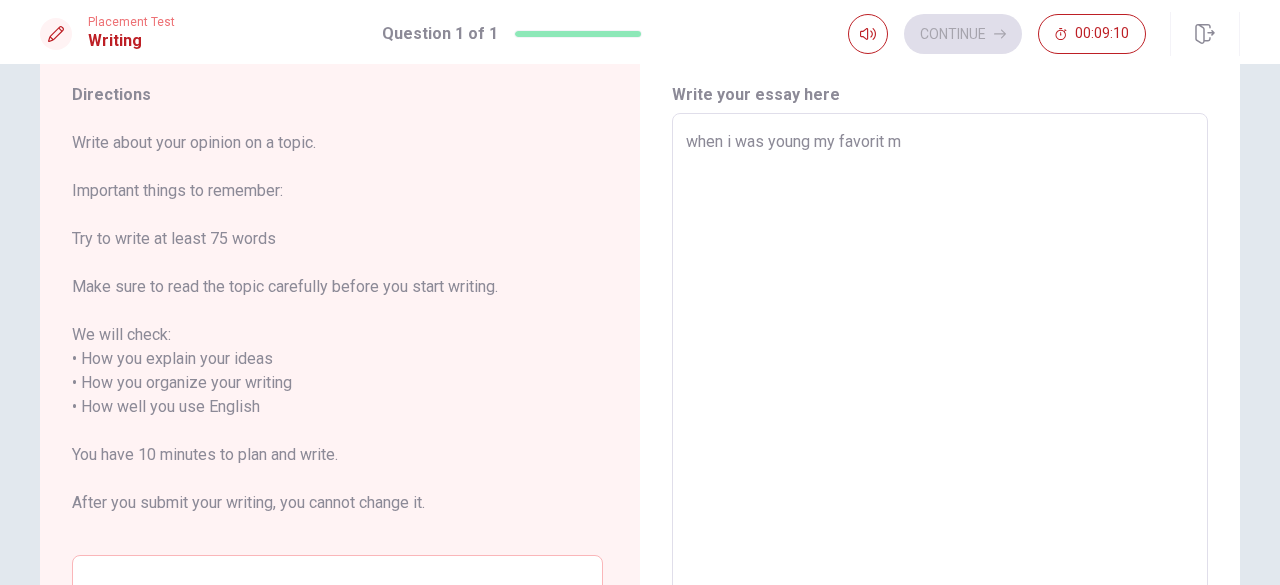 type on "x" 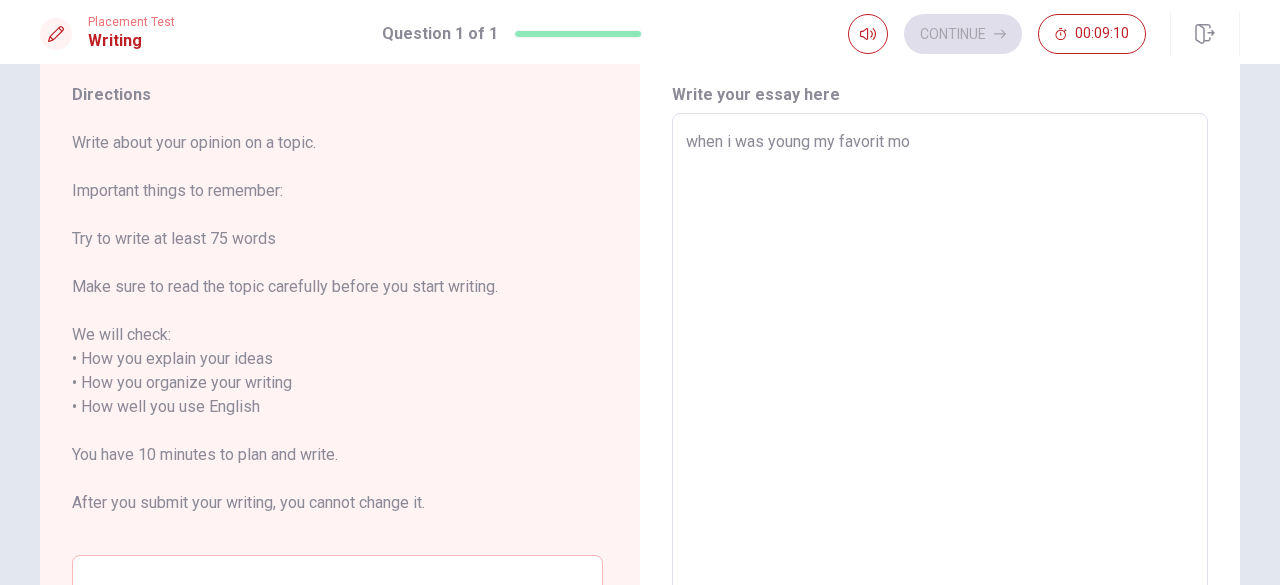 type on "x" 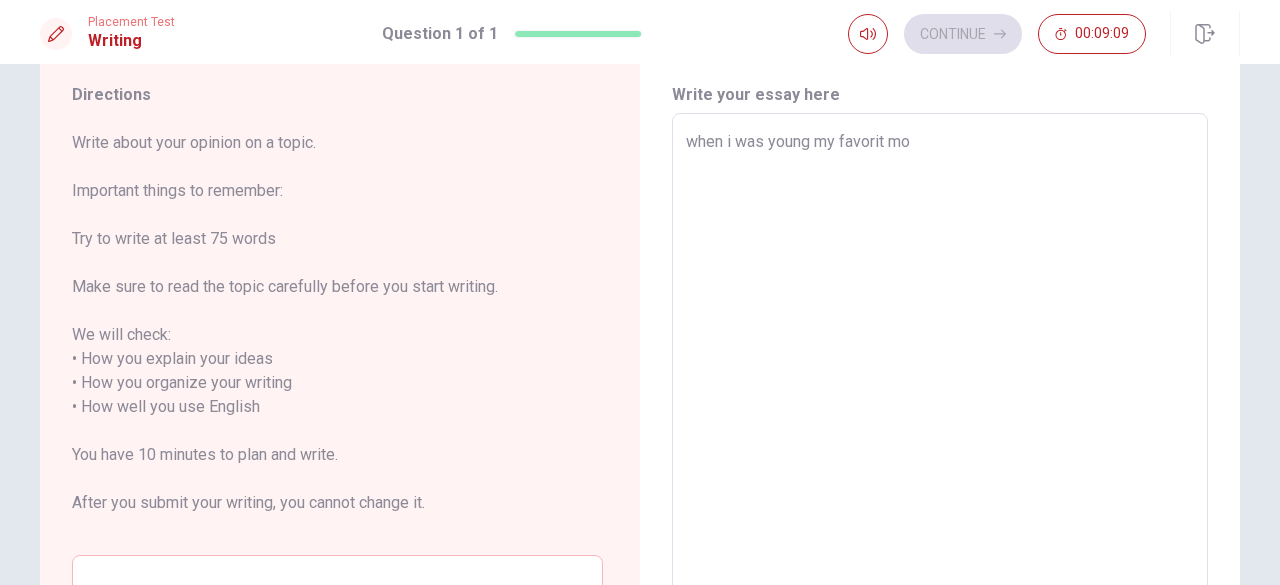 type on "when i was young my favorit mov" 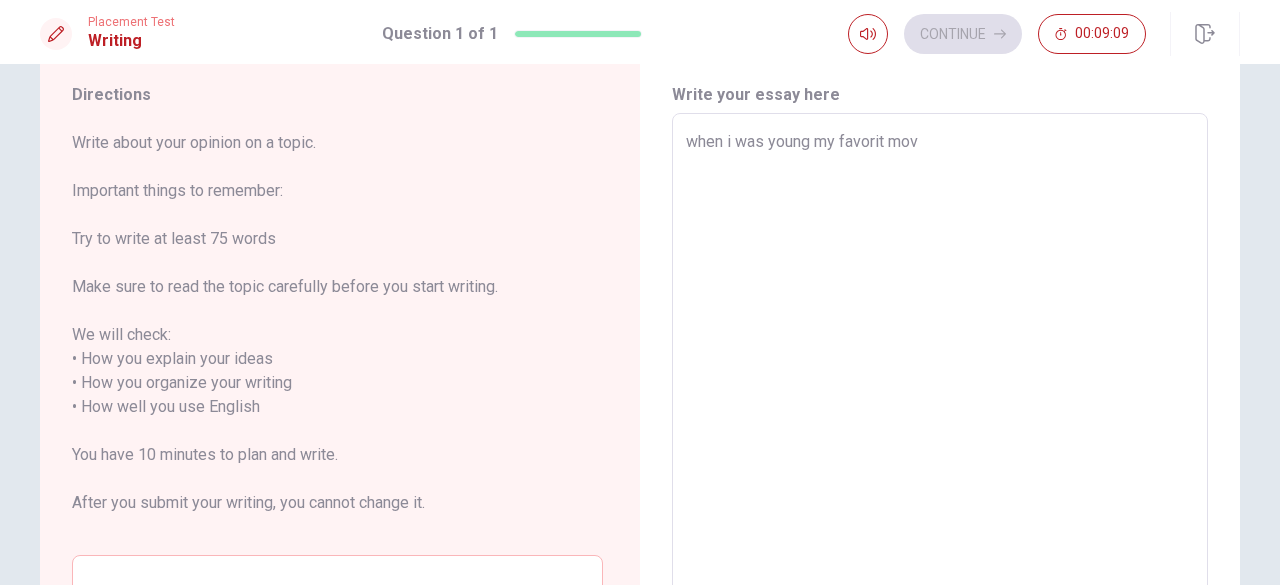 type on "x" 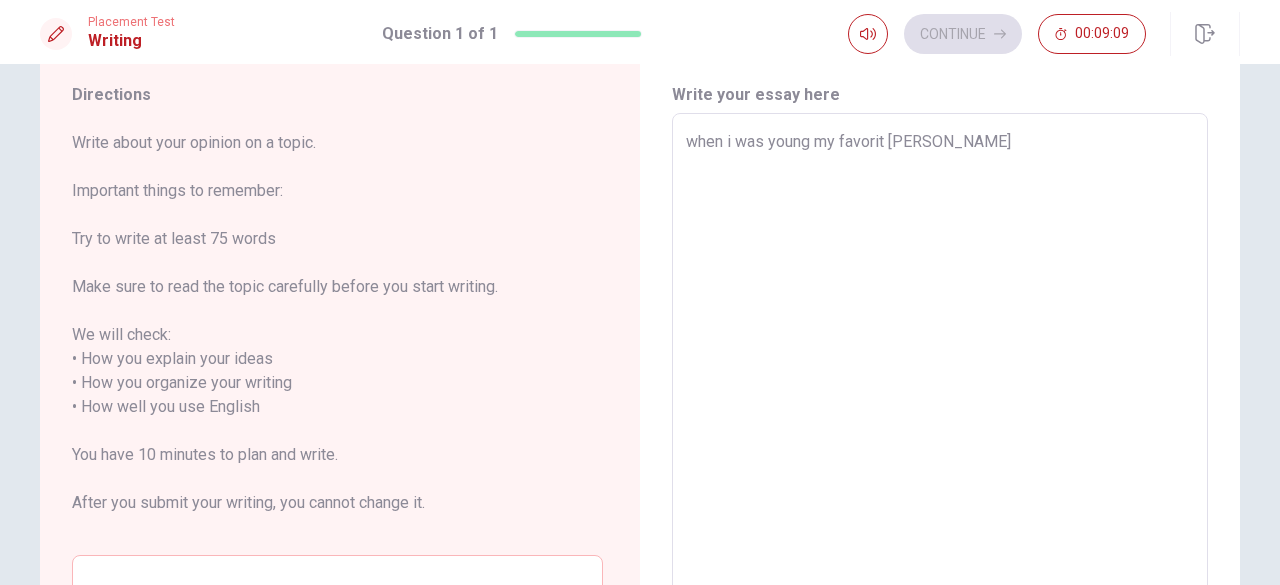 type on "x" 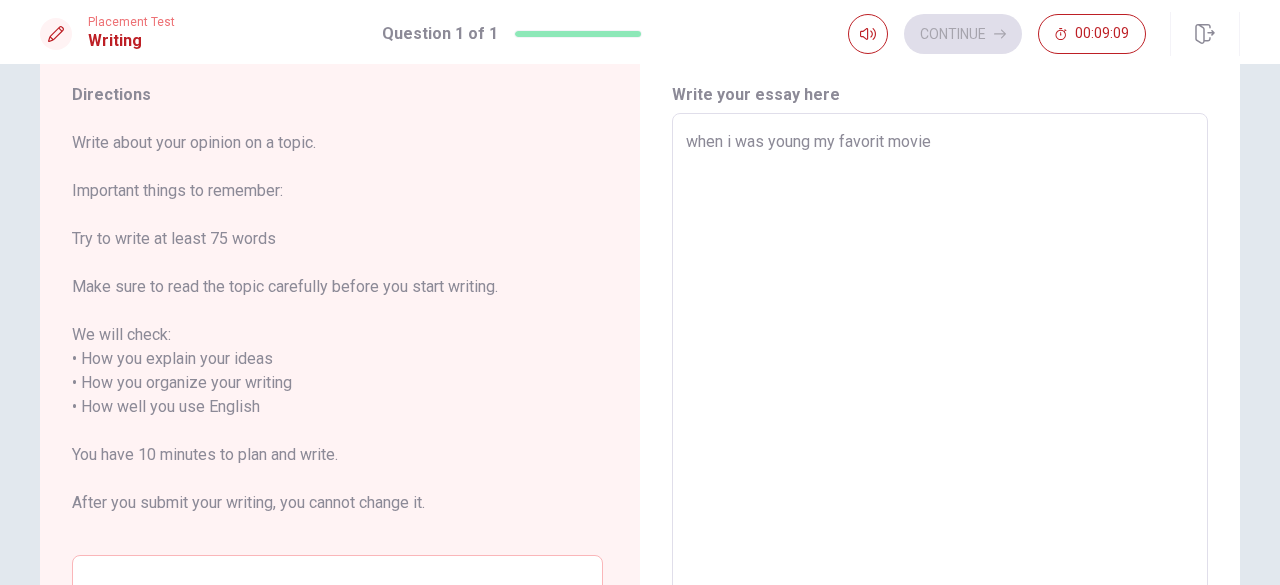 type on "x" 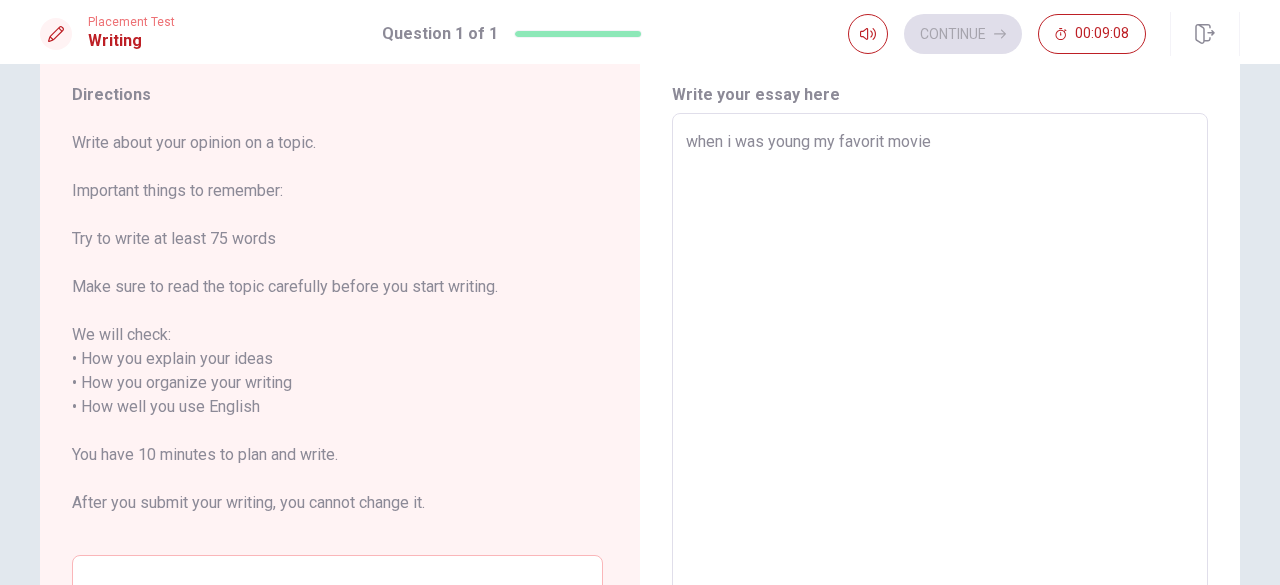 type on "when i was young my favorit movie" 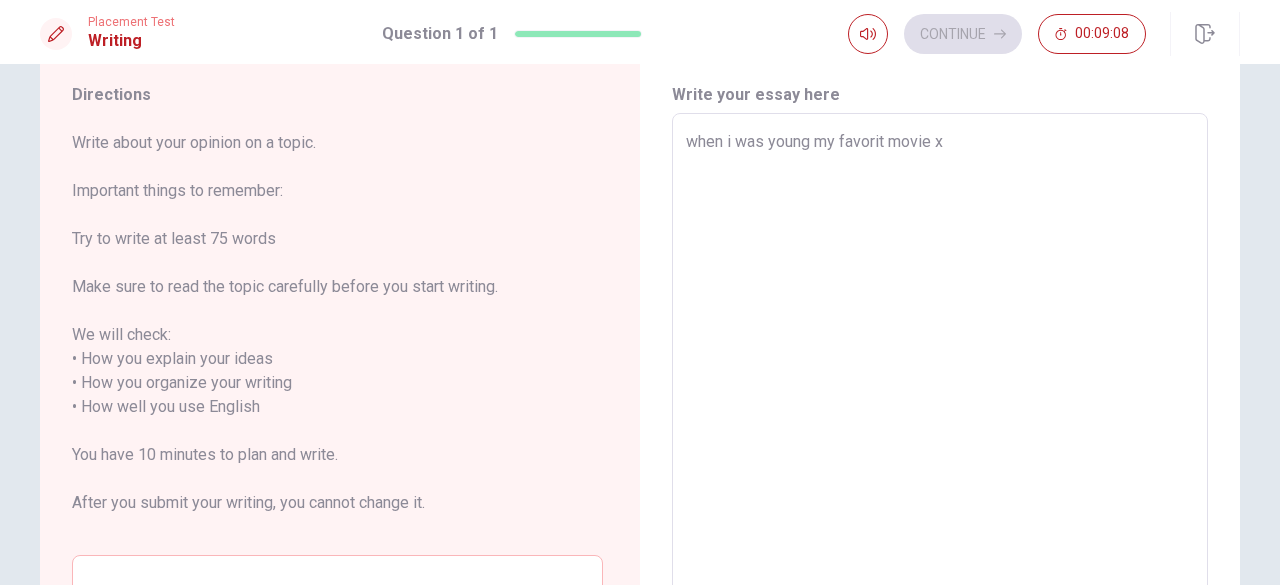 type on "x" 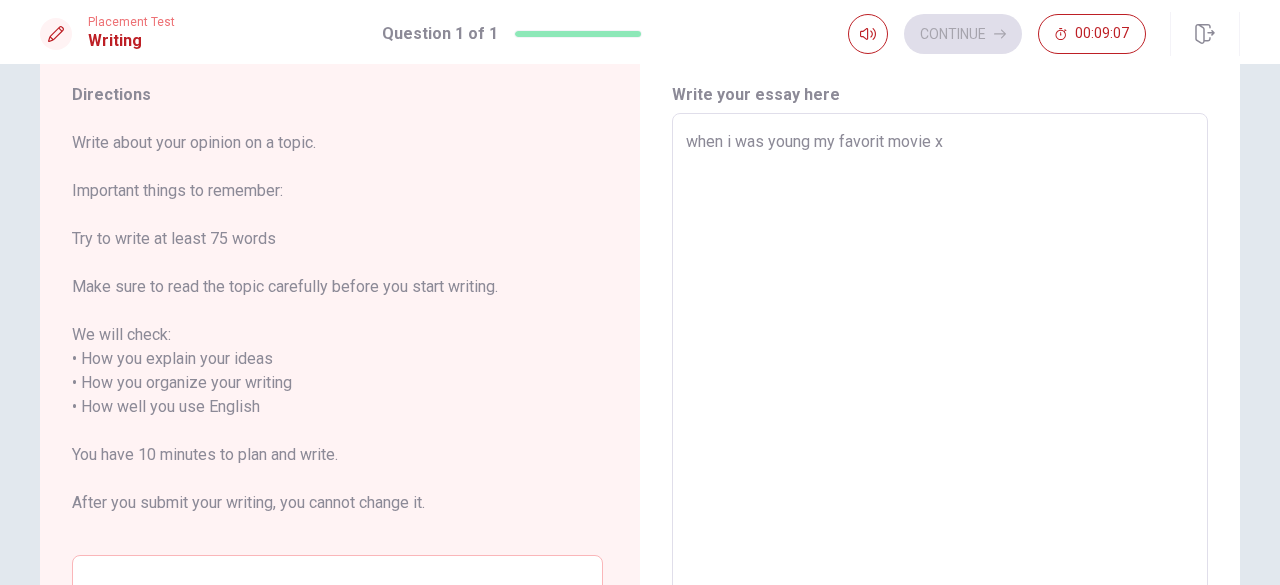 type on "when i was young my favorit movie" 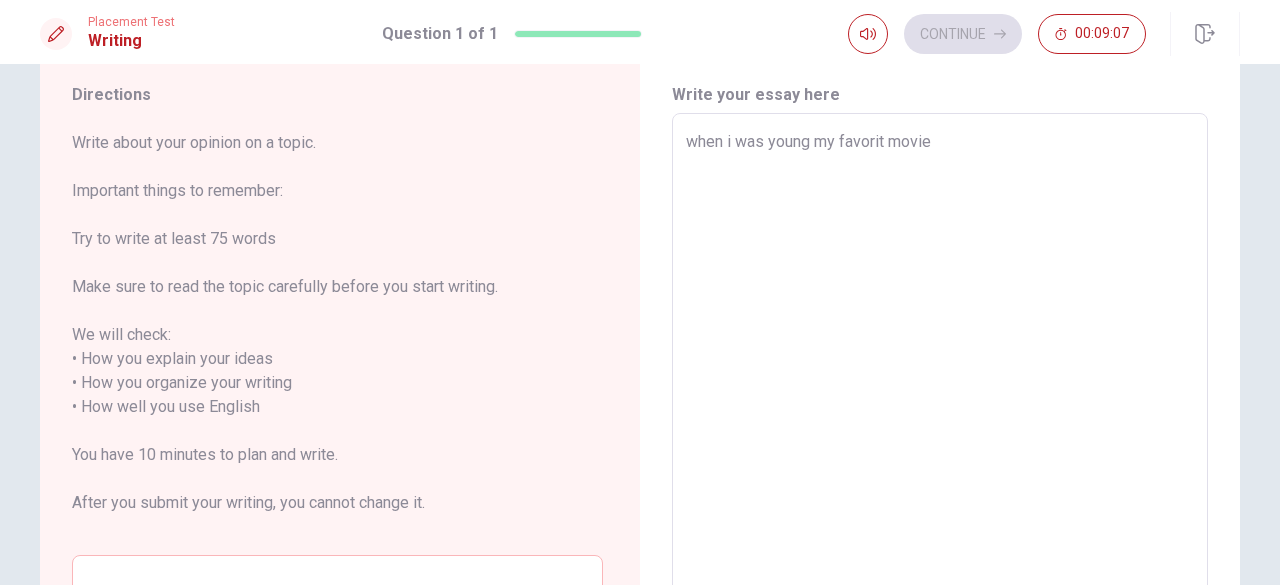 type on "x" 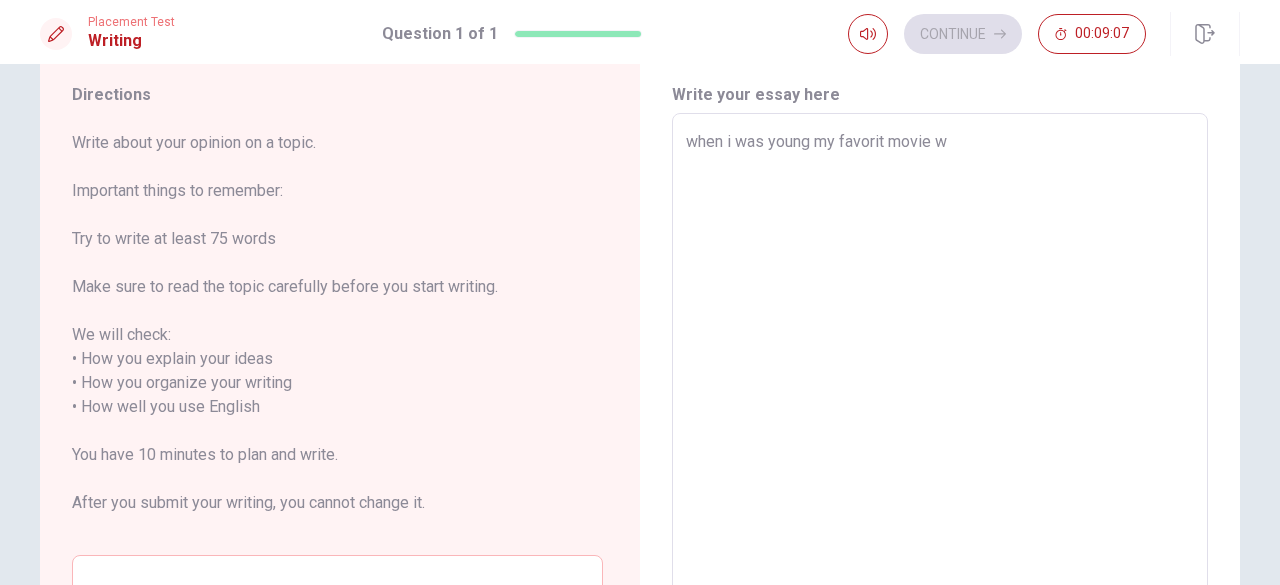 type on "x" 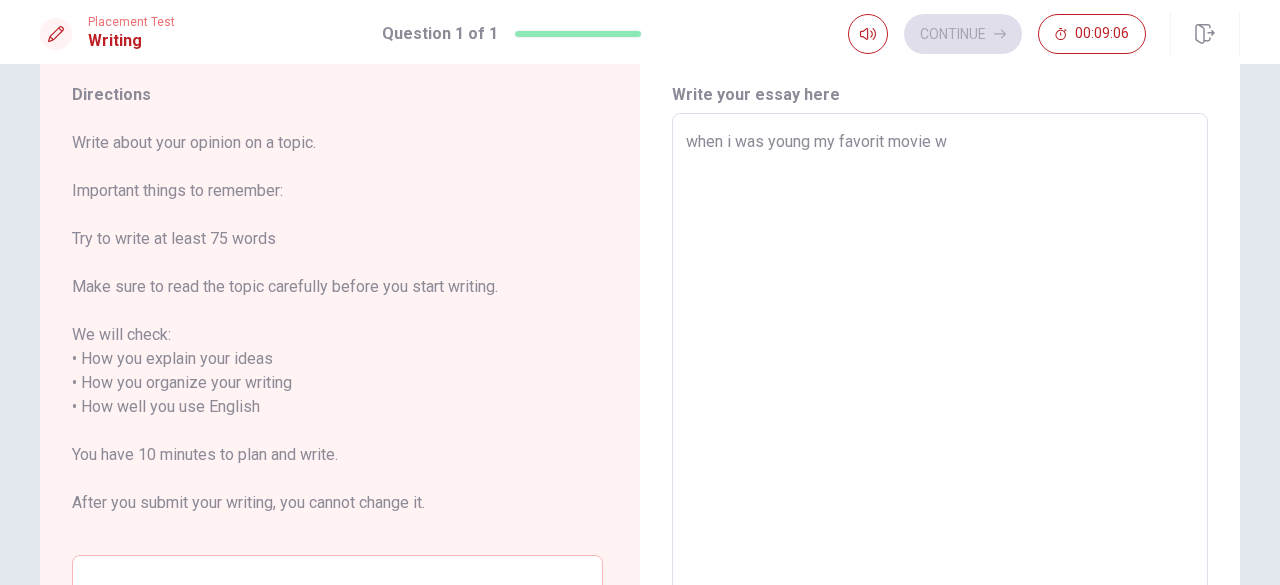 type on "when i was young my favorit movie wa" 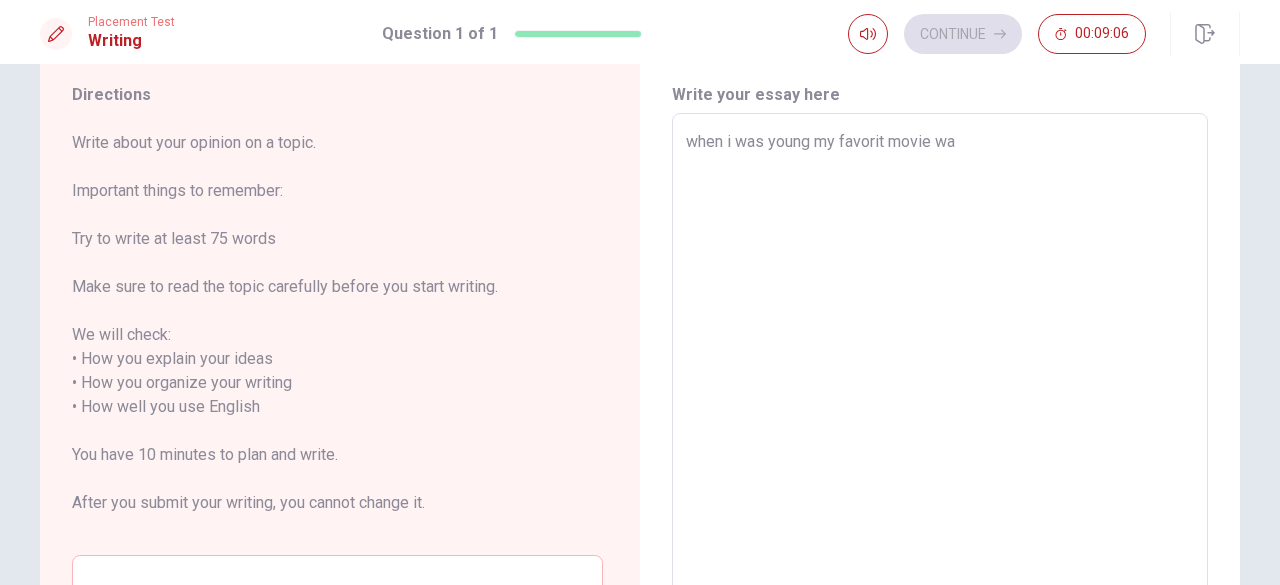 type on "x" 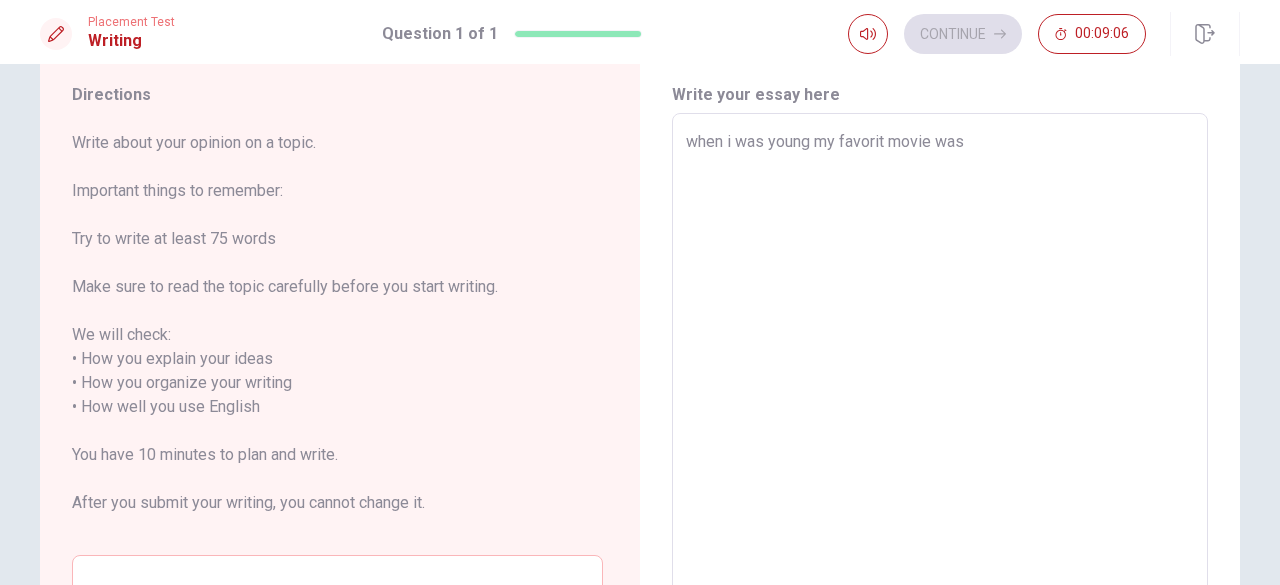 type on "x" 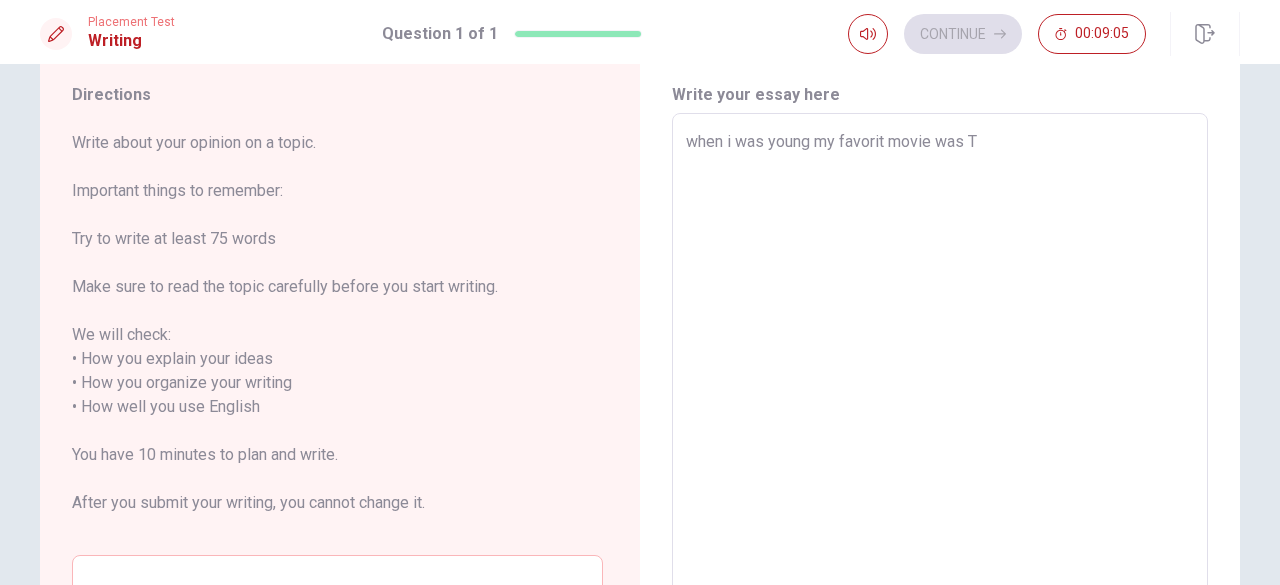 type on "x" 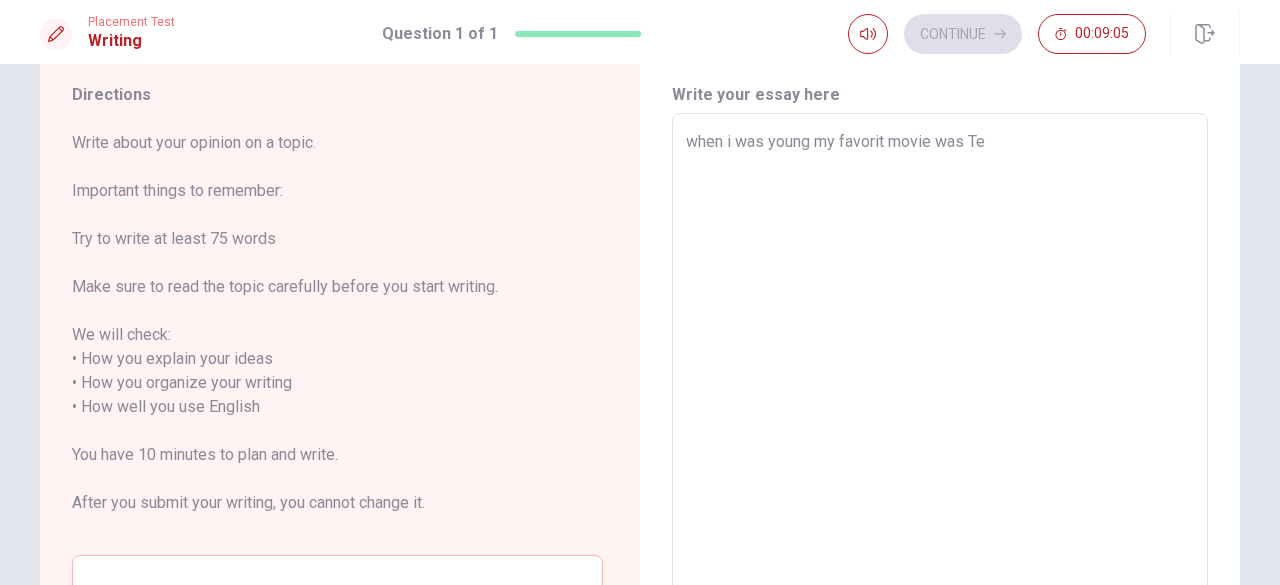 type on "x" 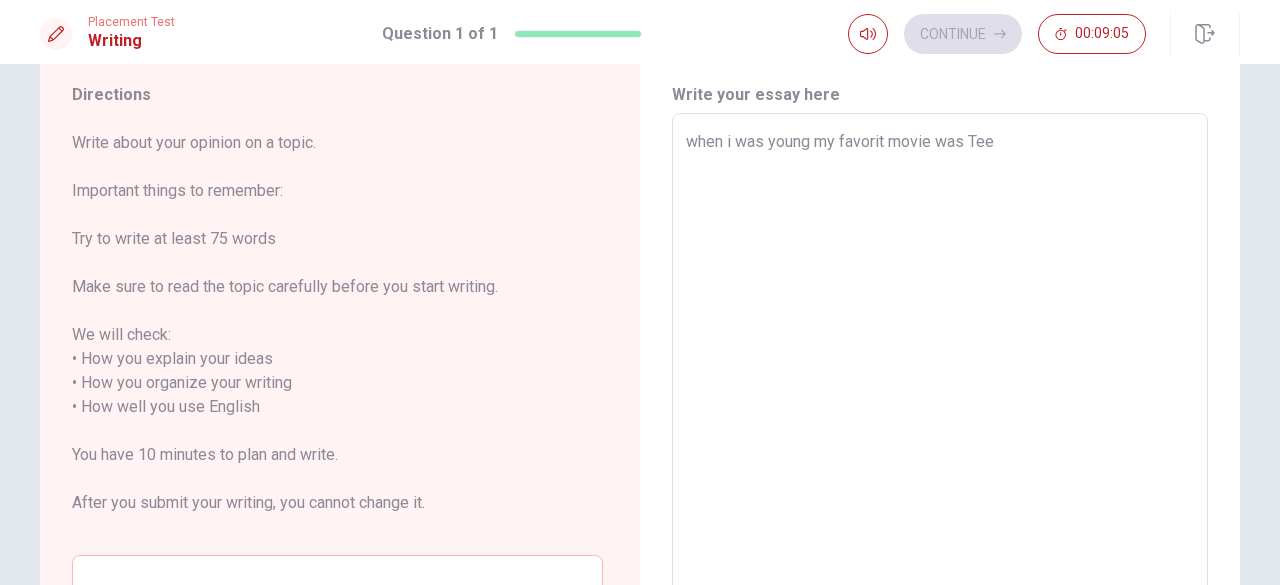 type on "x" 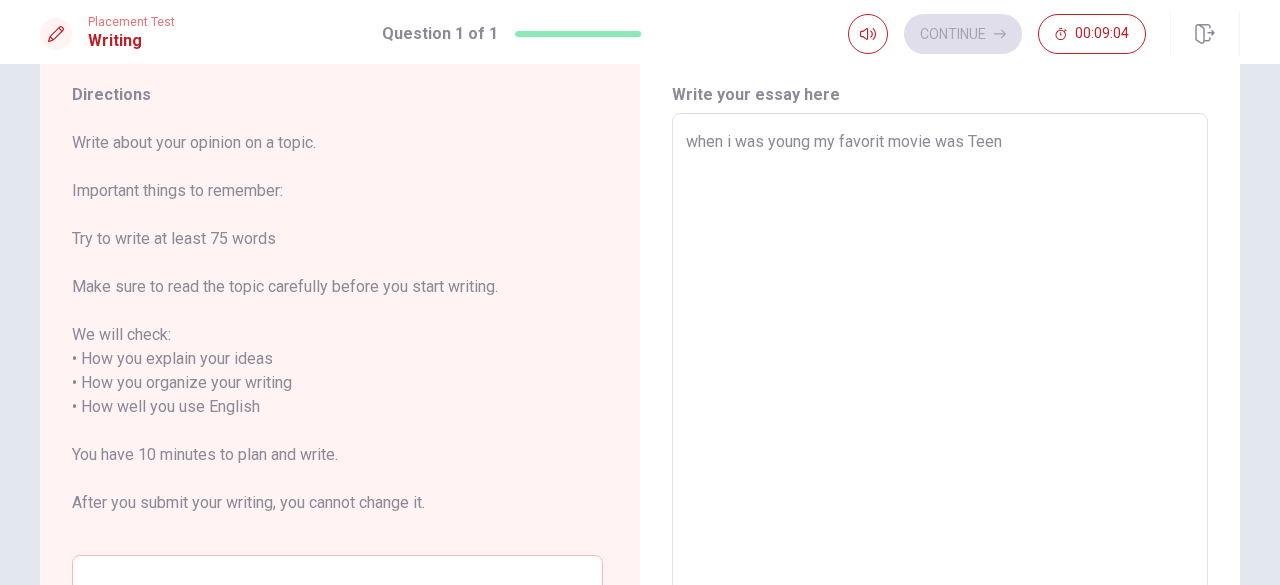 type on "x" 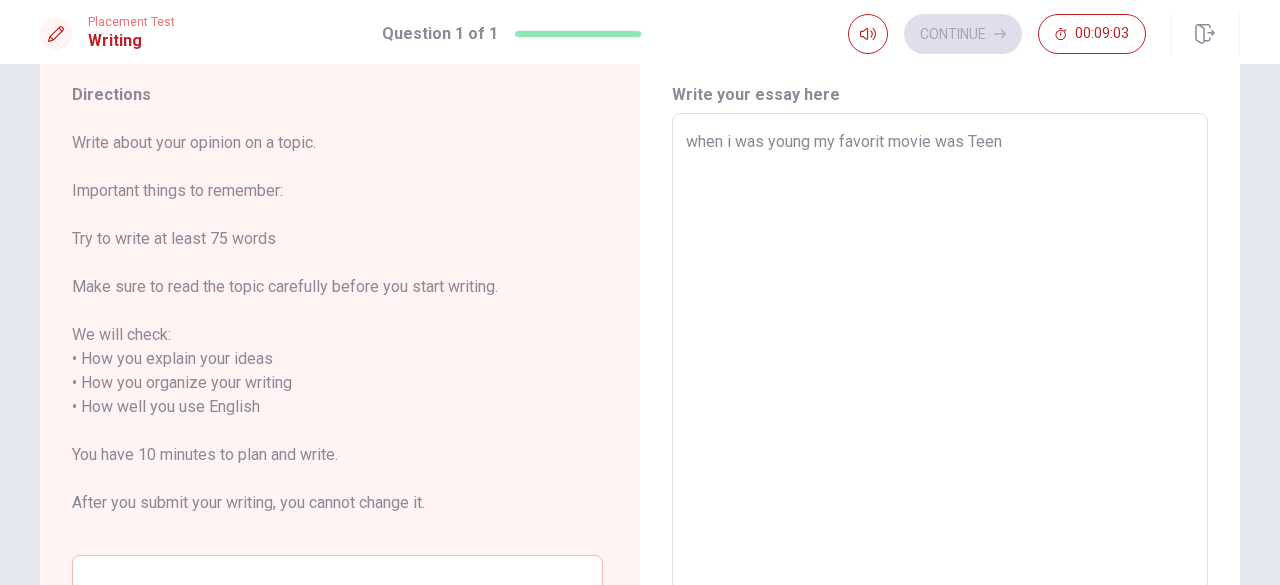 type on "when i was young my favorit movie was Teen" 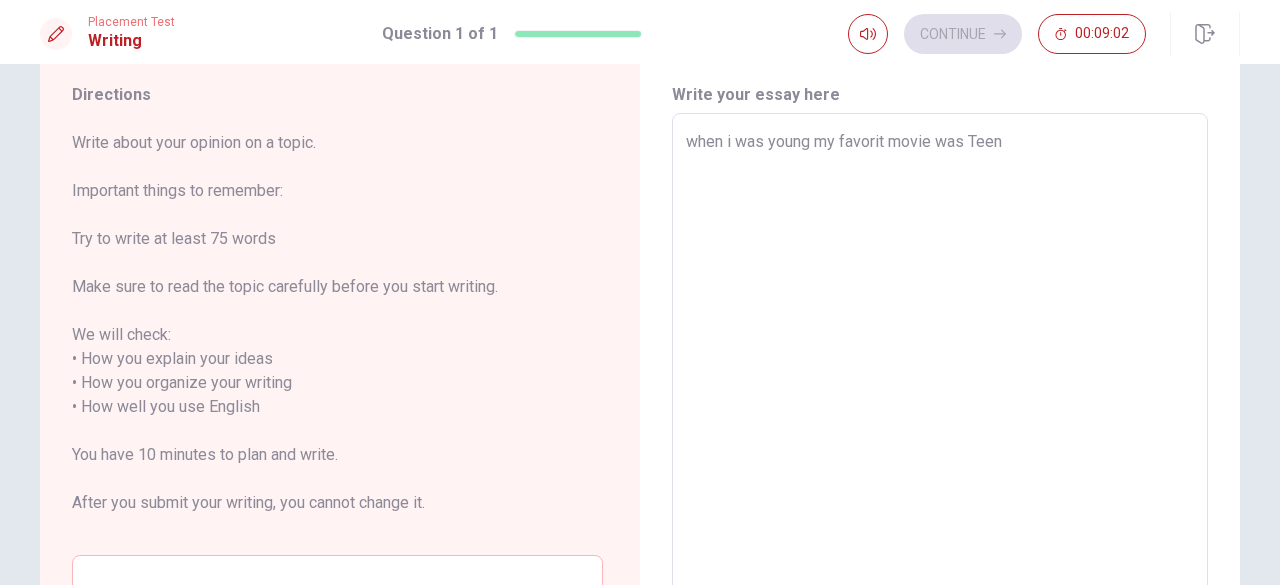 type on "when i was young my favorit movie was Teen W" 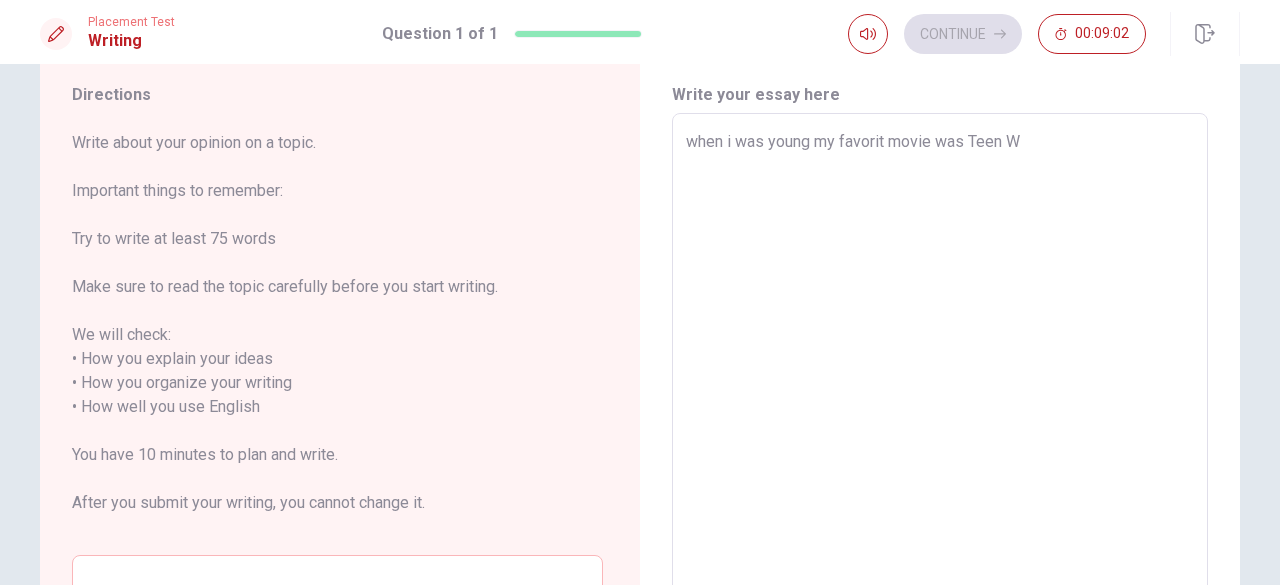 type on "x" 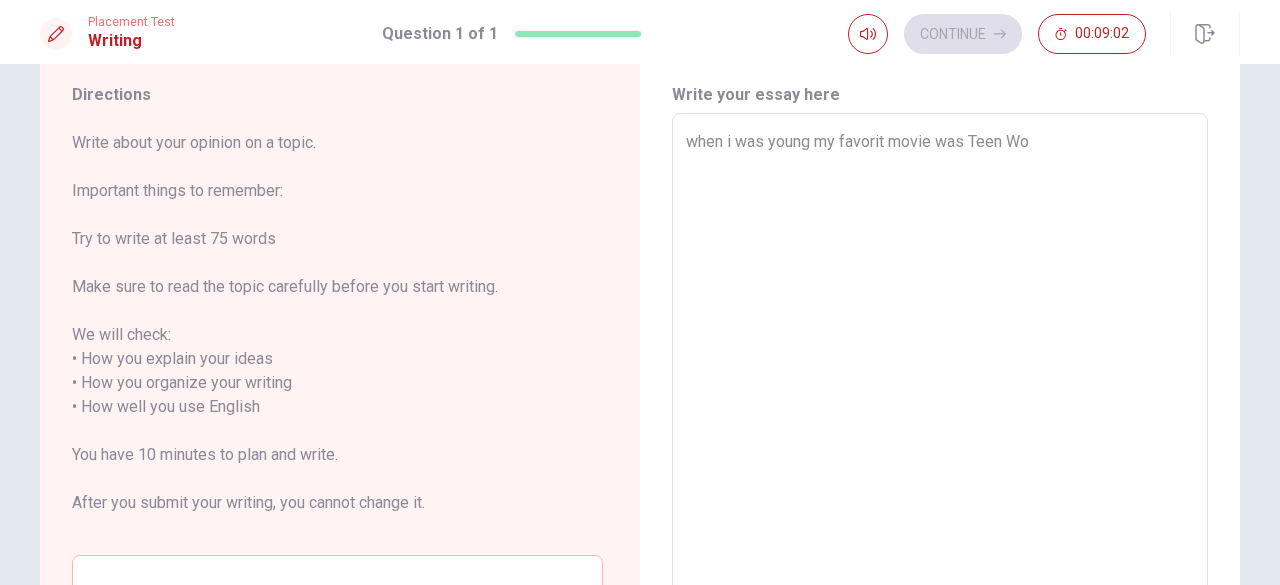 type on "x" 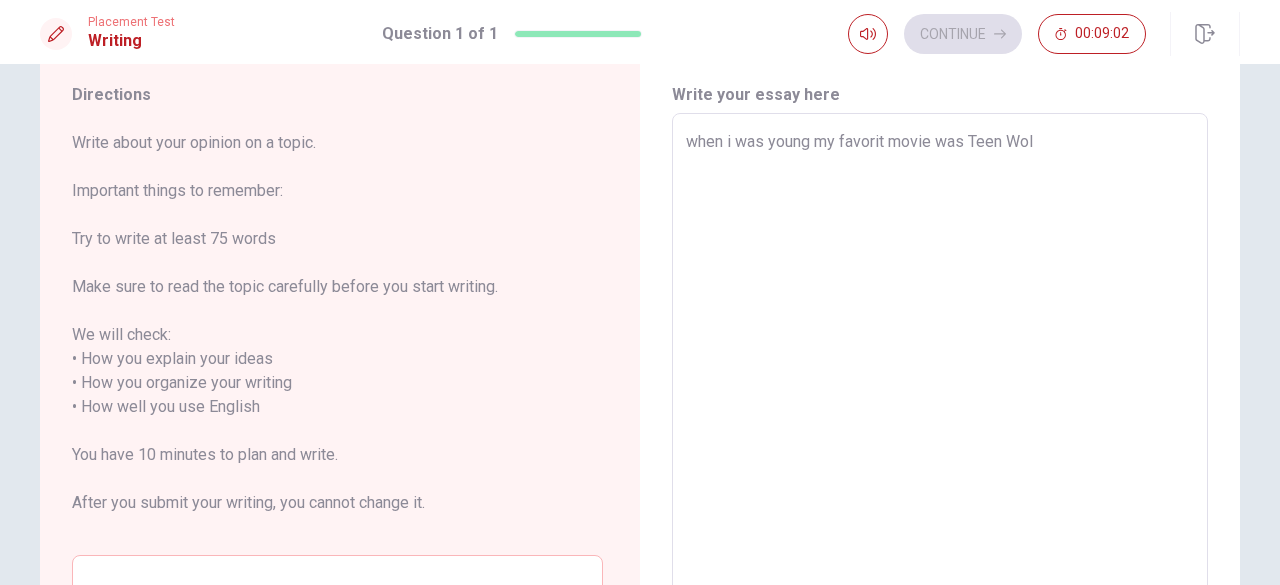 type on "x" 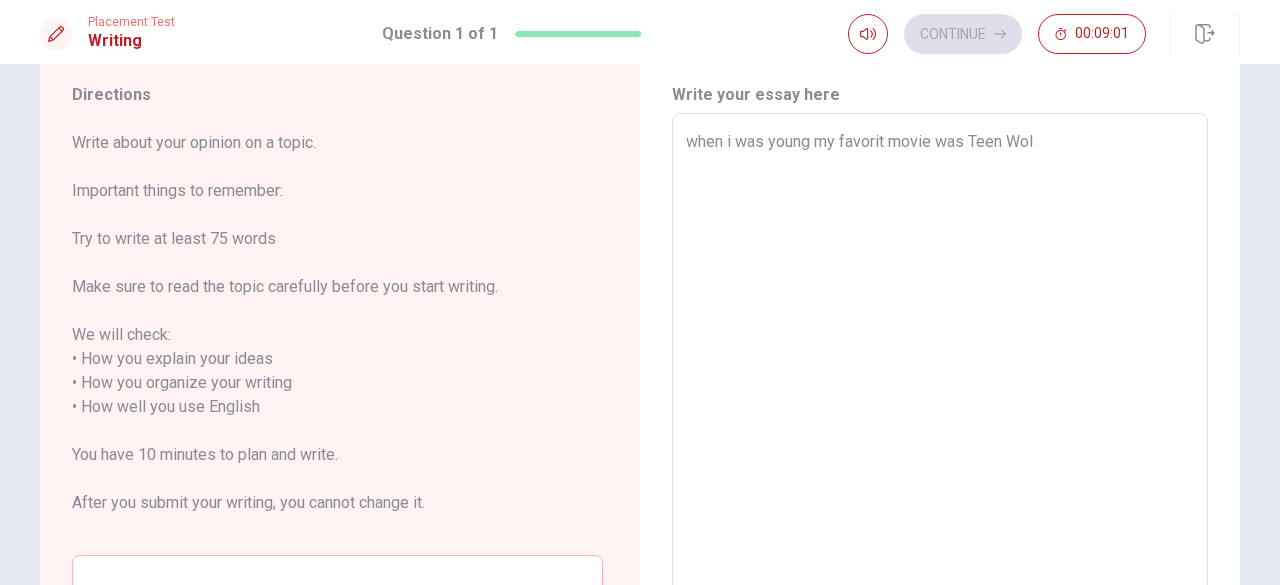 type on "when i was young my favorit movie was Teen Wolf" 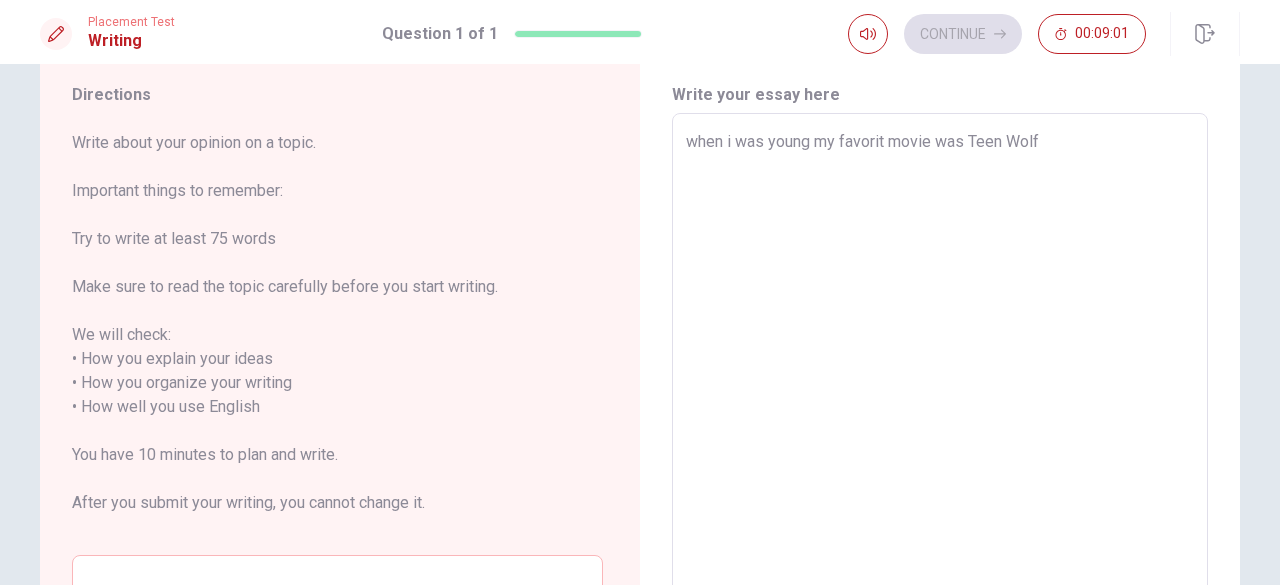 type on "x" 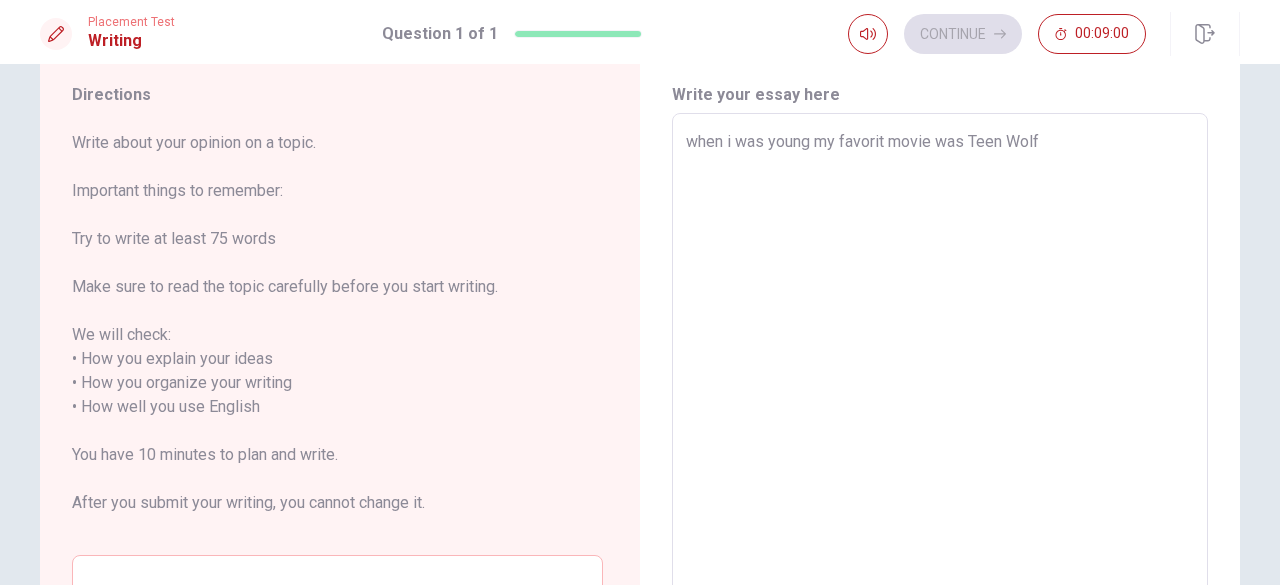 type on "when i was young my favorit movie was Teen Wolf." 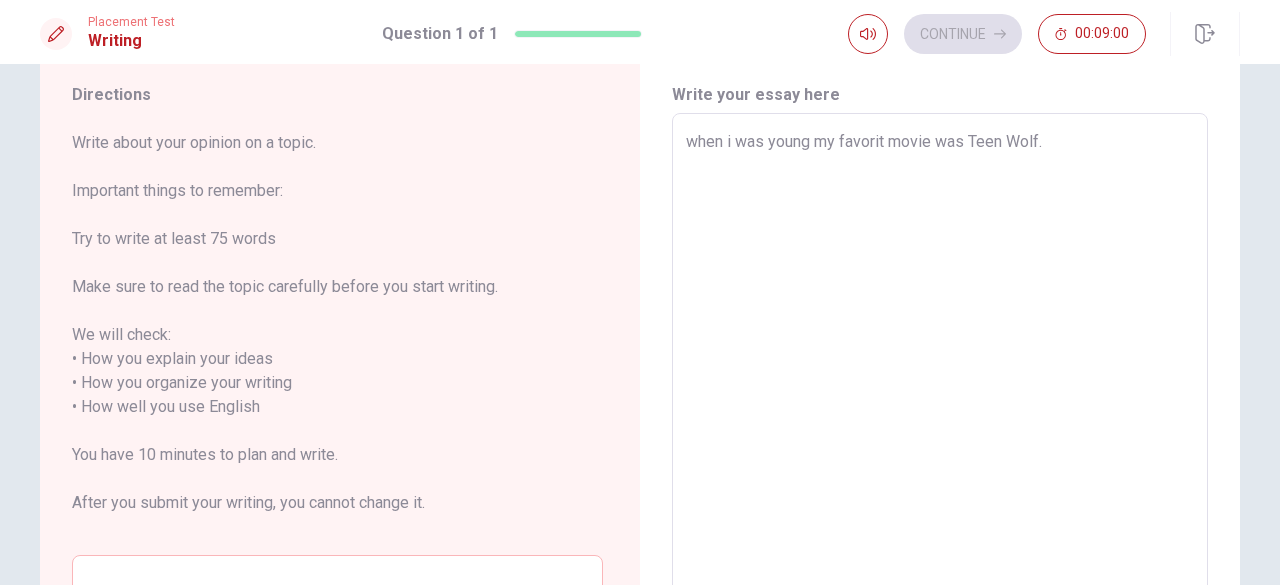 type on "x" 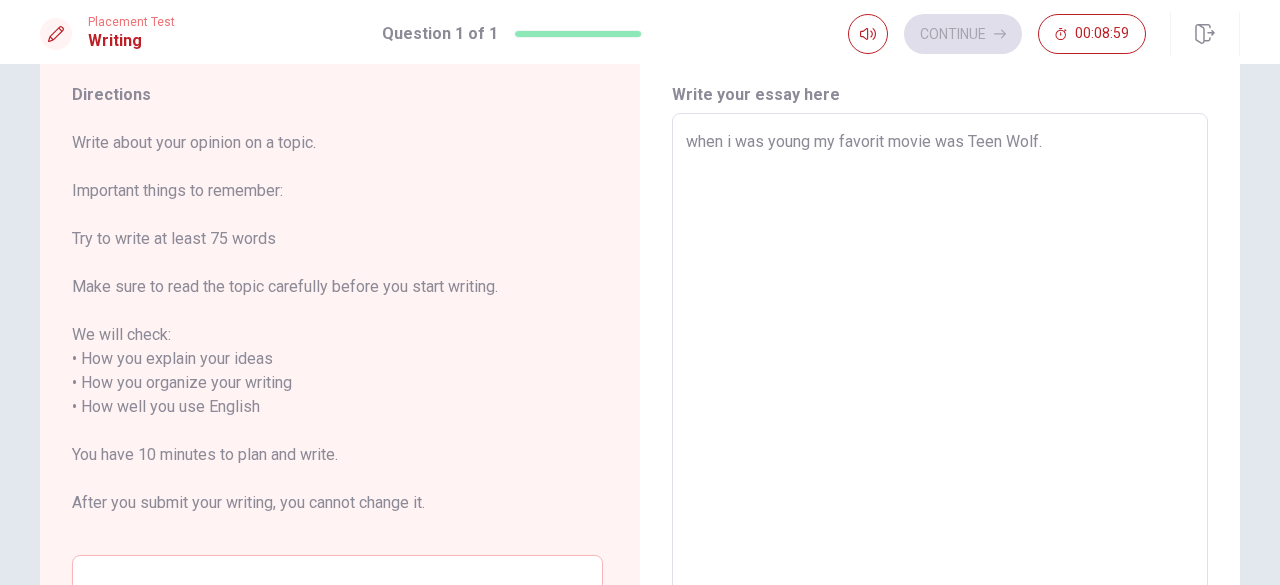type on "when i was young my favorit movie was Teen Wolf. I" 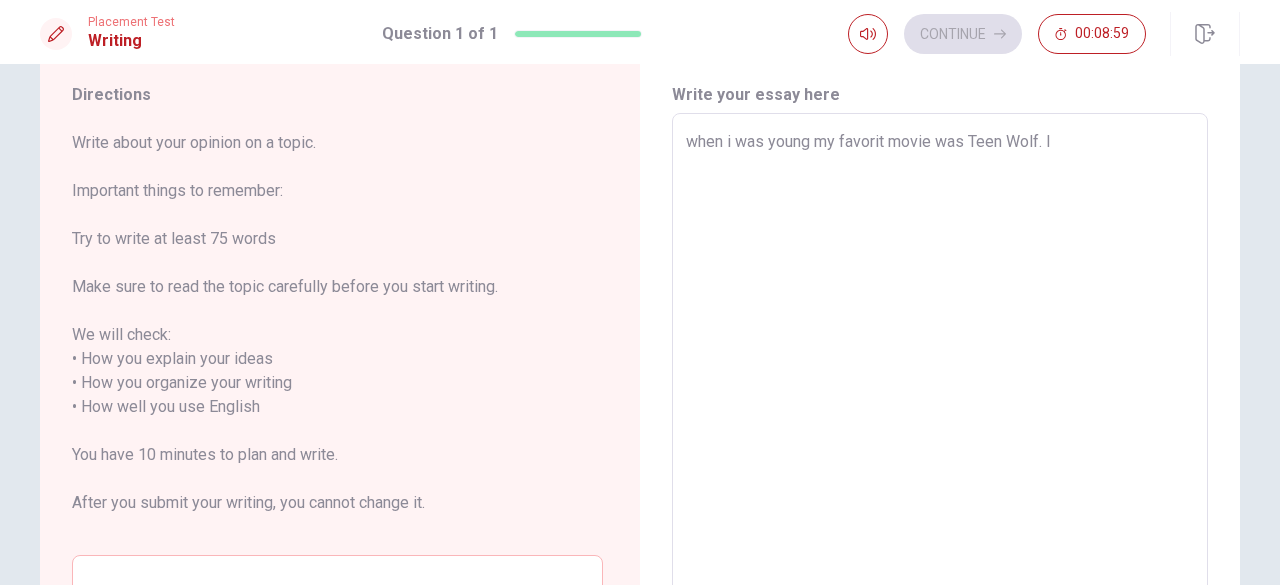 type on "x" 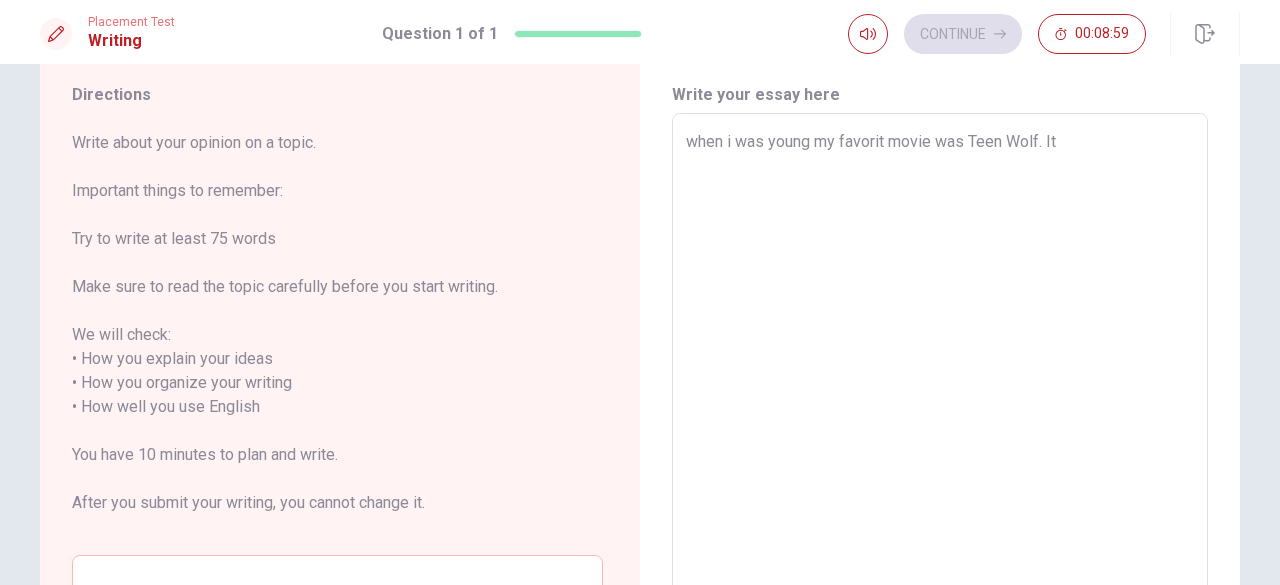 type on "x" 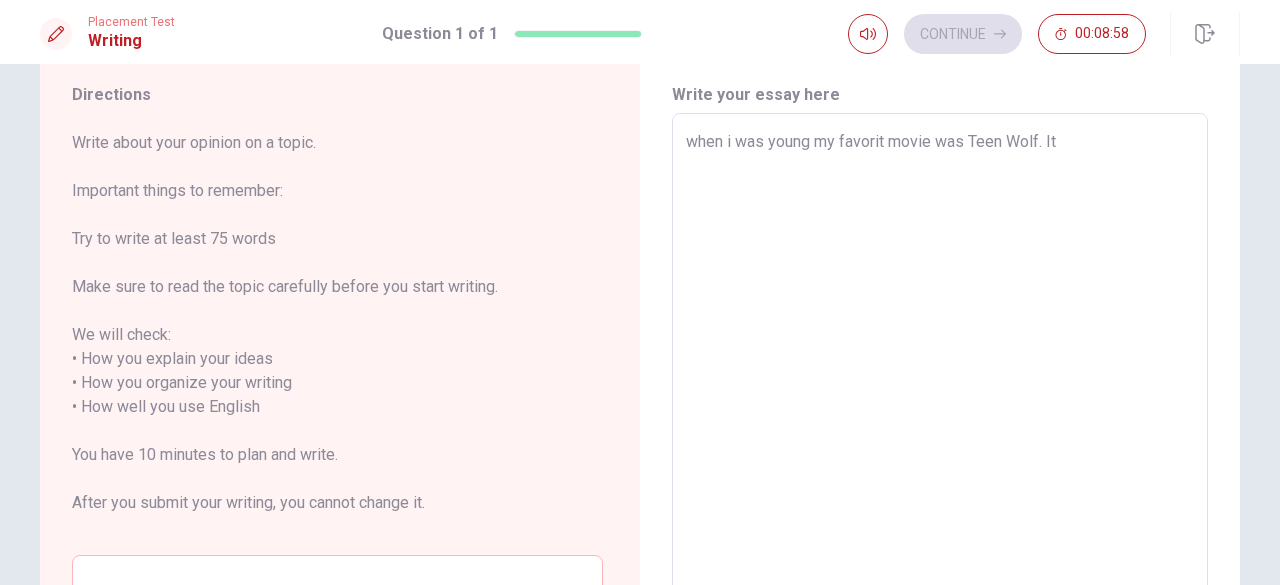 type on "when i was young my favorit movie was Teen Wolf. It t" 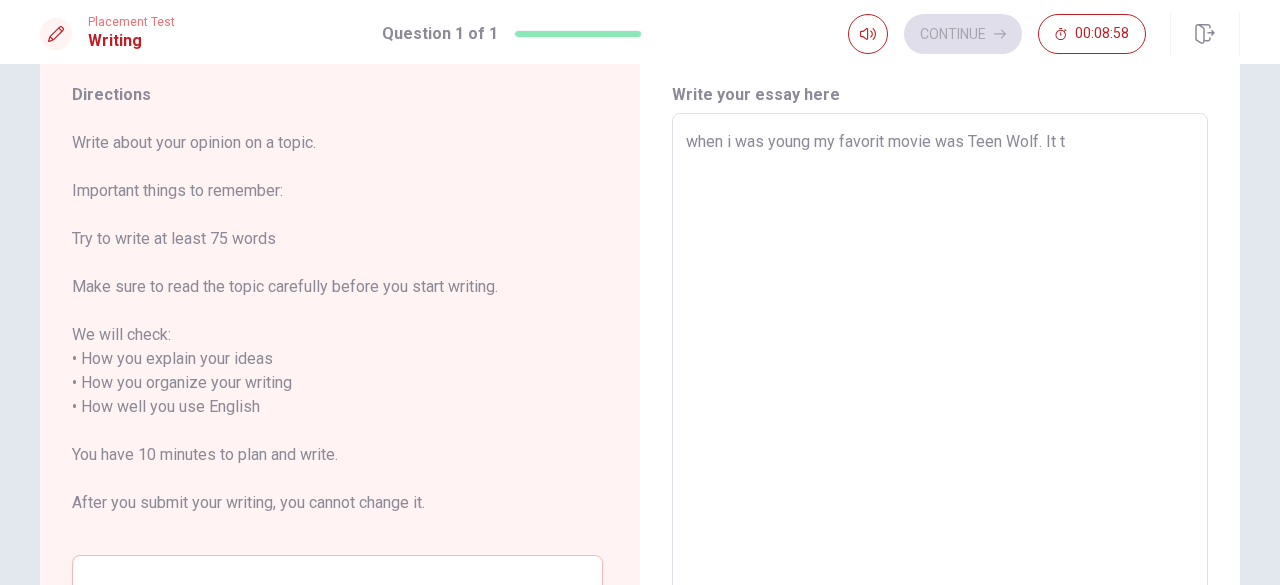 type on "x" 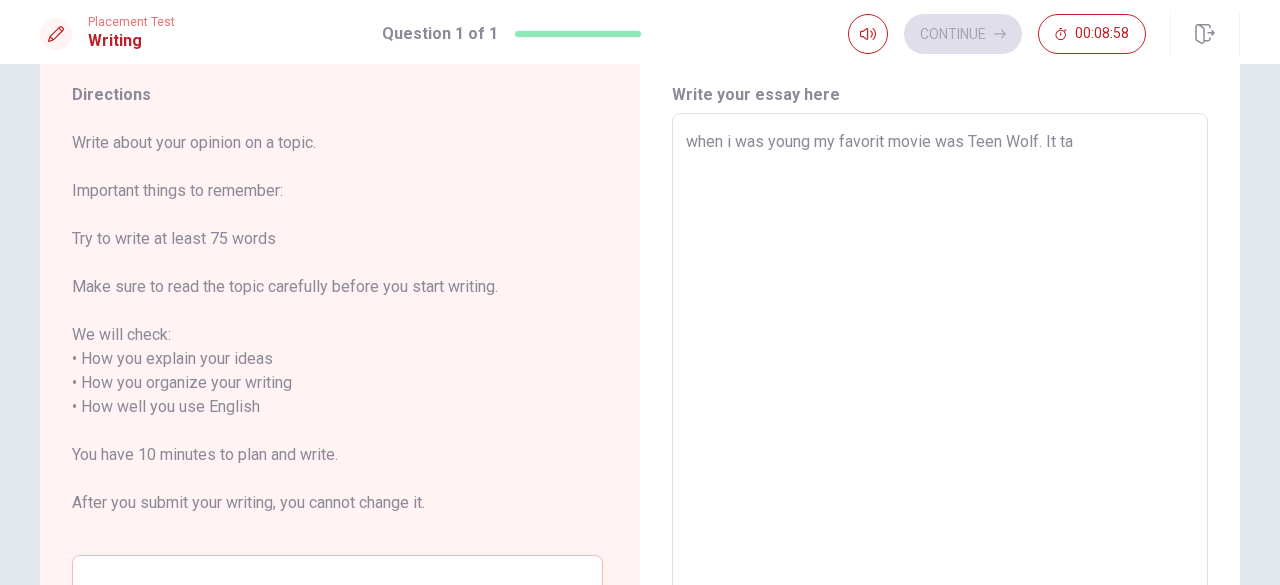 type on "x" 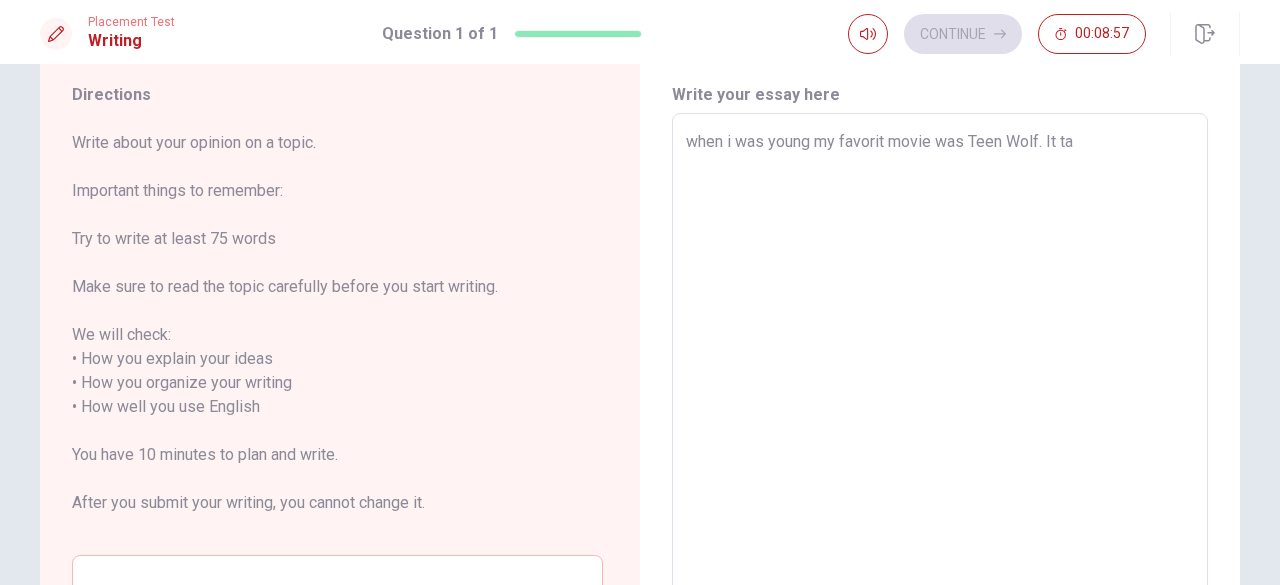 type on "when i was young my favorit movie was Teen Wolf. It tal" 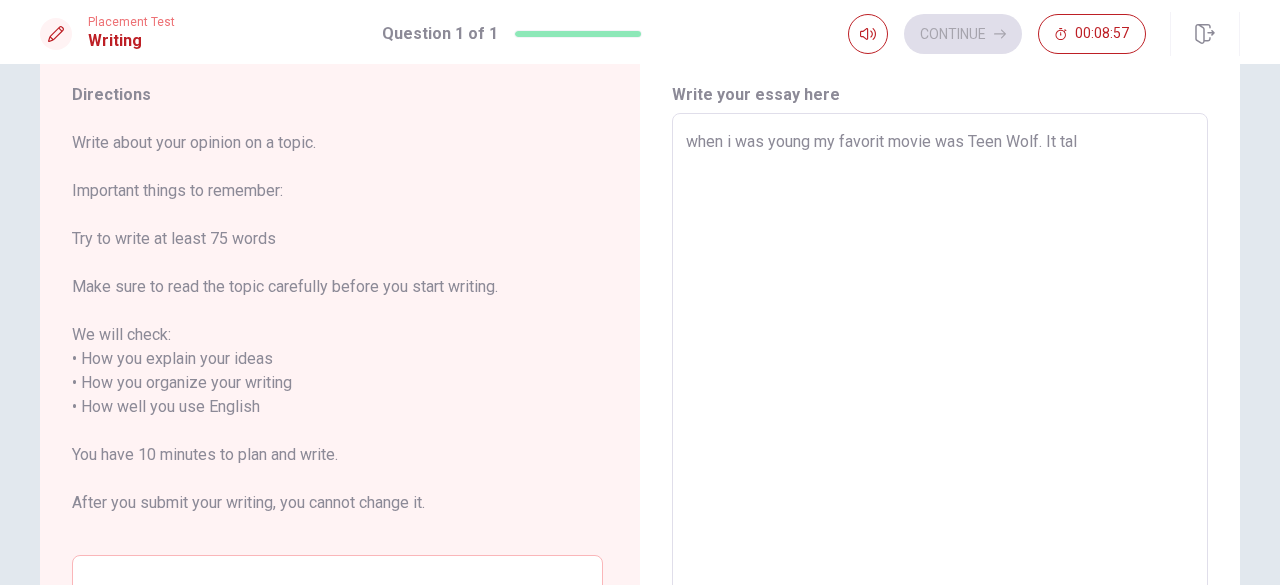 type on "x" 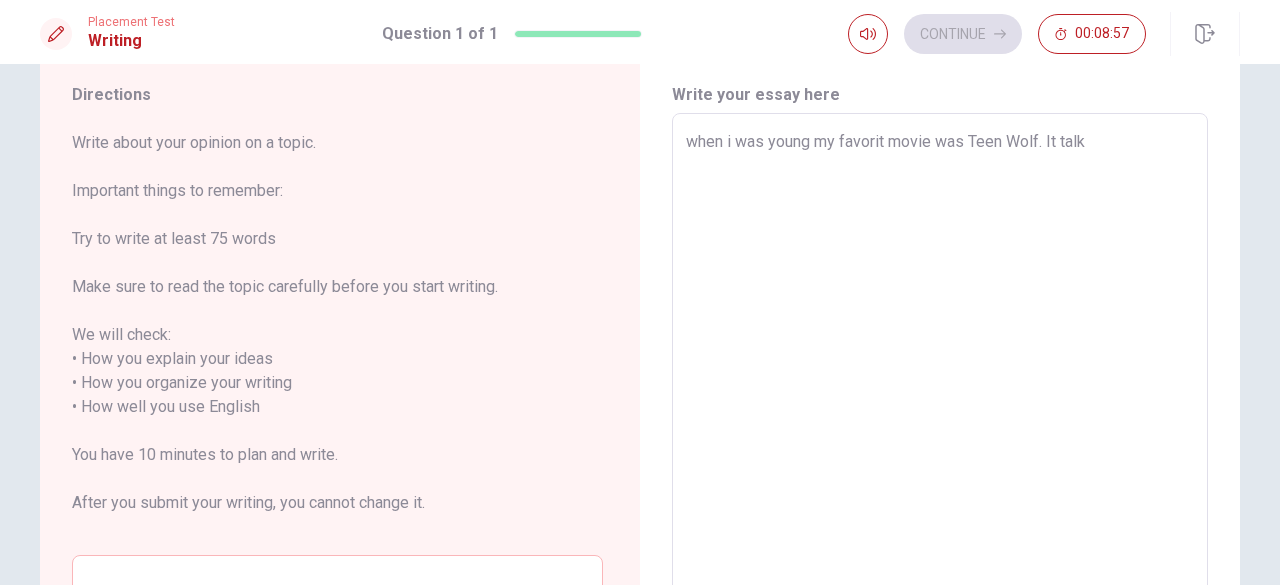 type on "x" 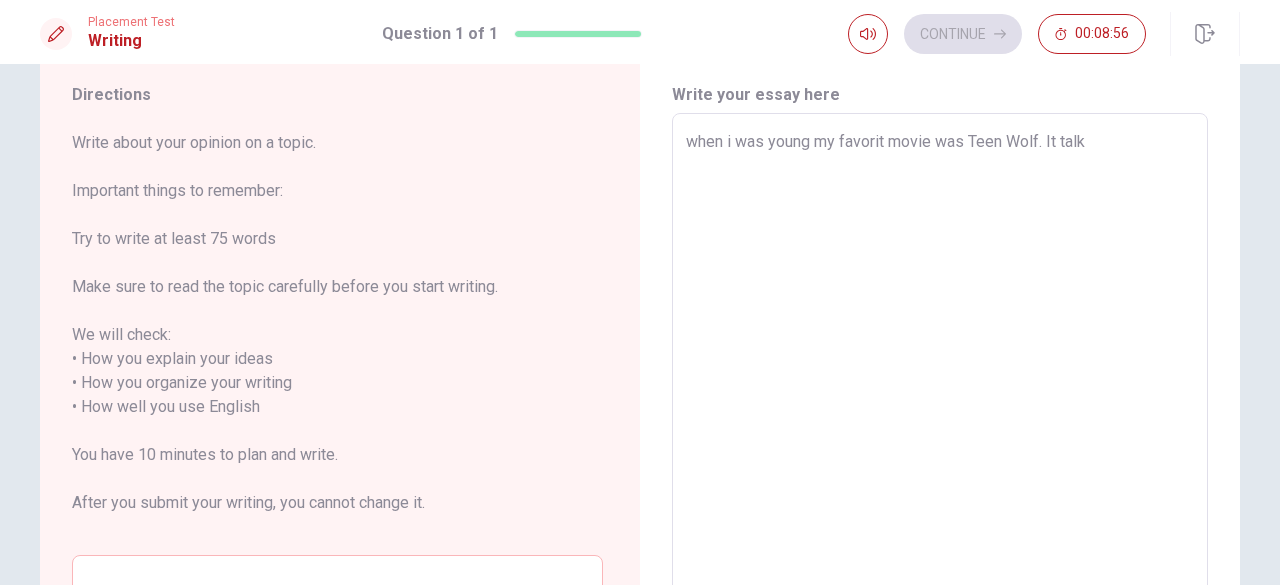 type on "when i was young my favorit movie was Teen Wolf. It talk a" 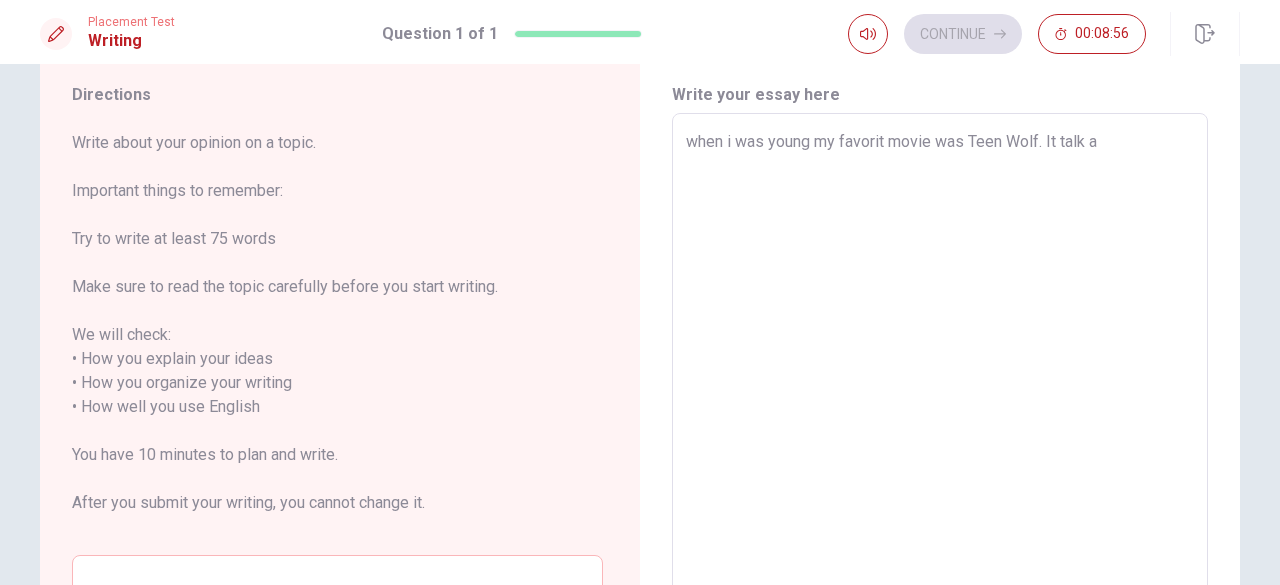 type on "x" 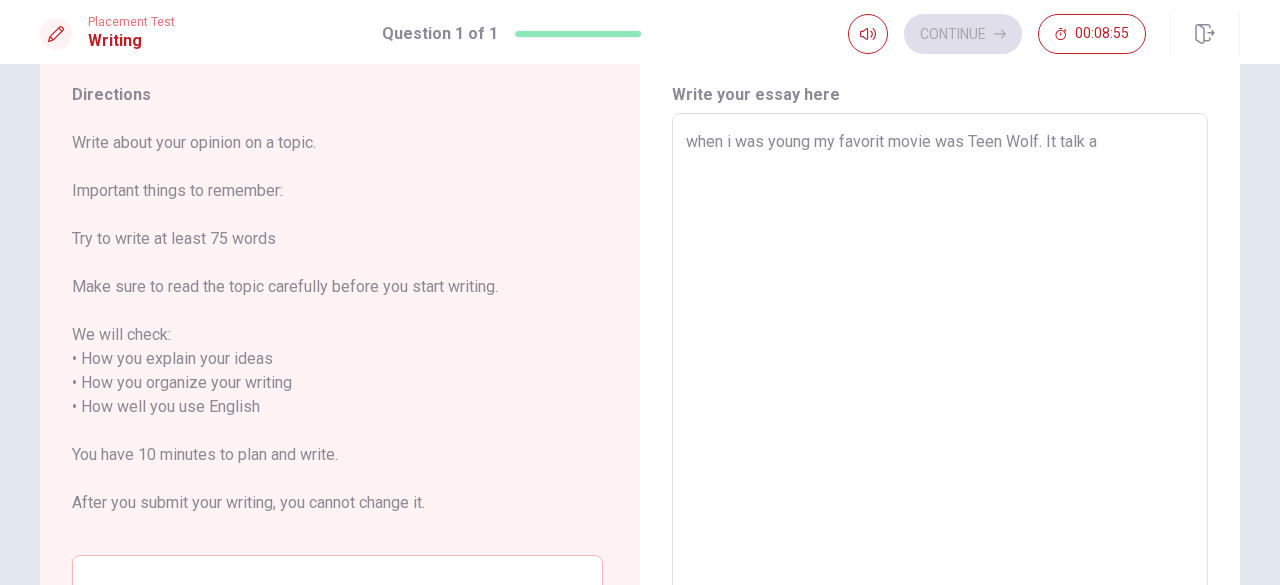 type on "when i was young my favorit movie was Teen Wolf. It talk ab" 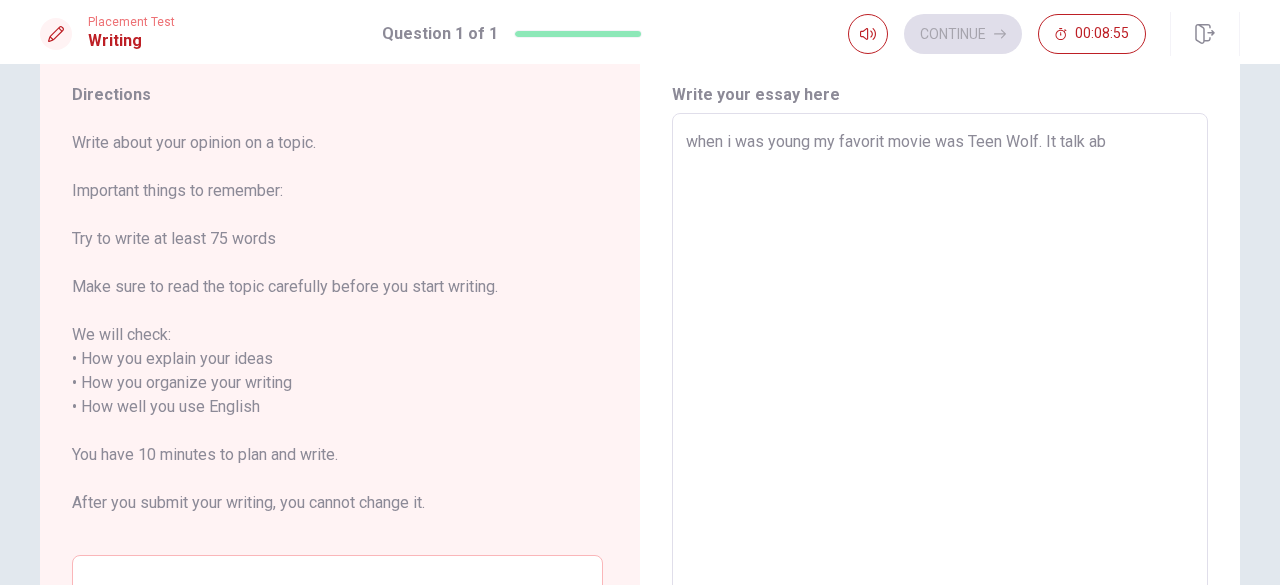 type on "x" 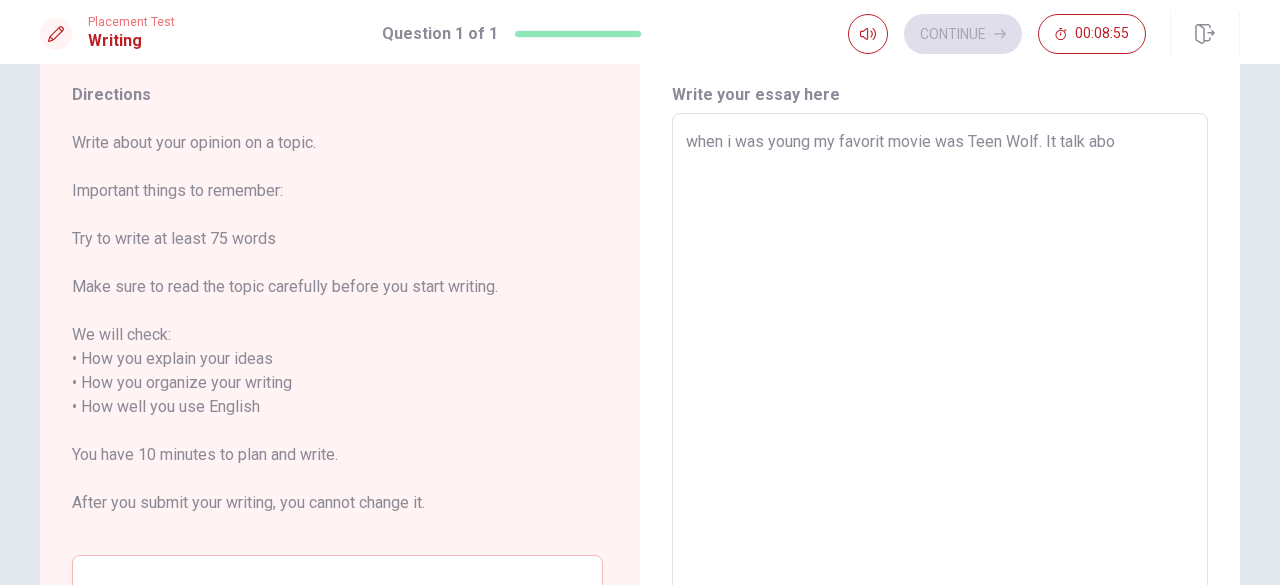 type on "x" 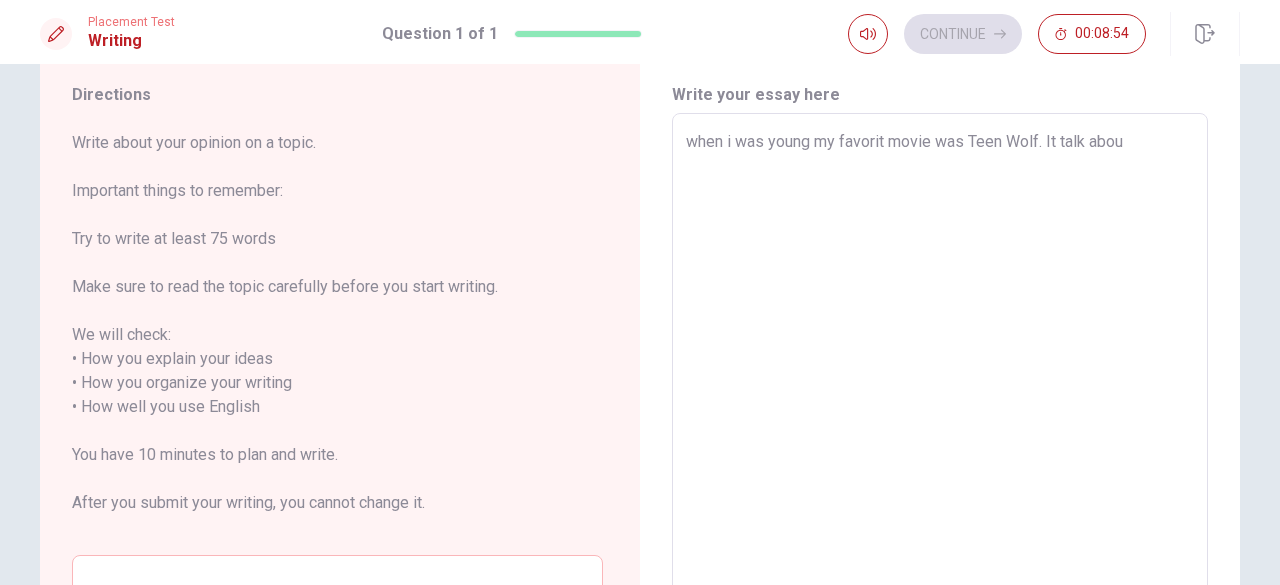 type on "x" 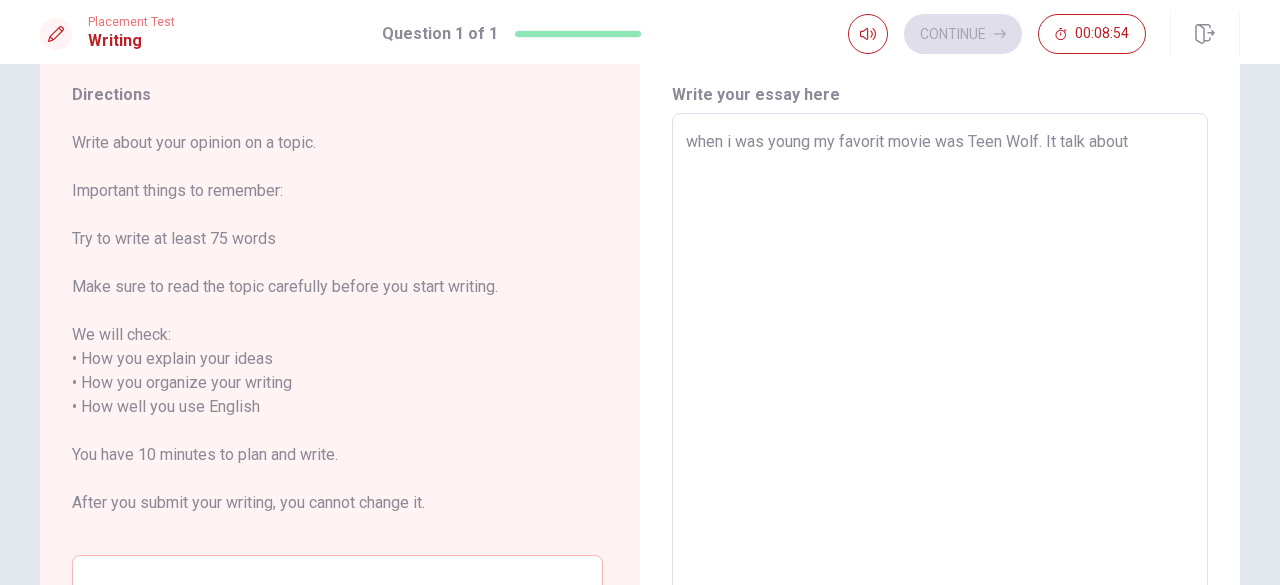 type on "x" 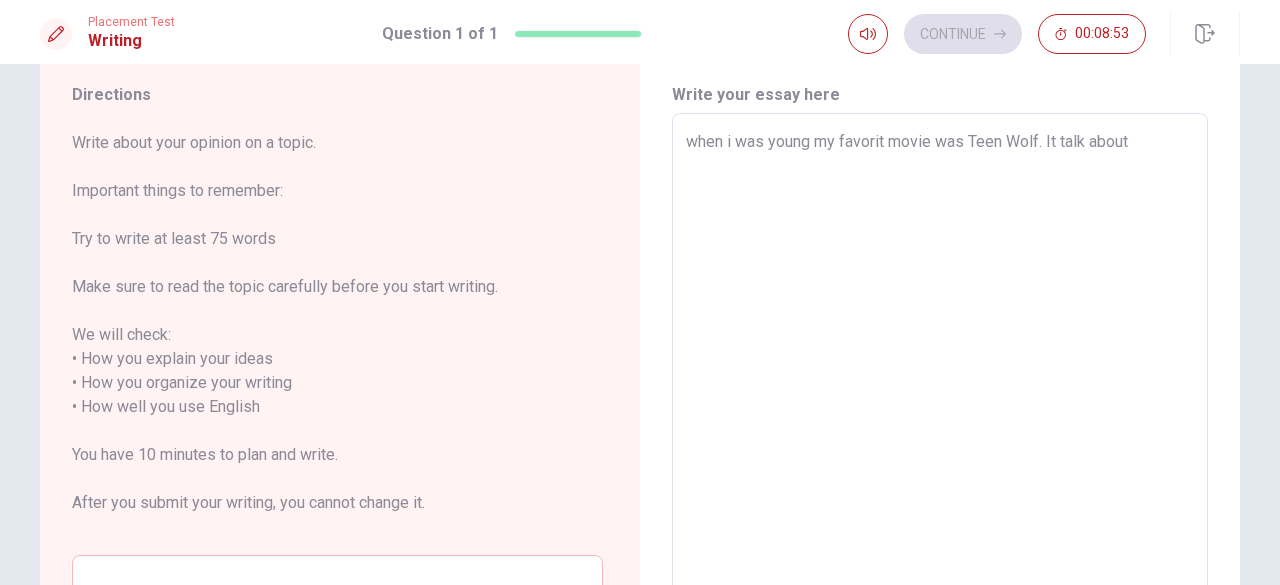 type on "x" 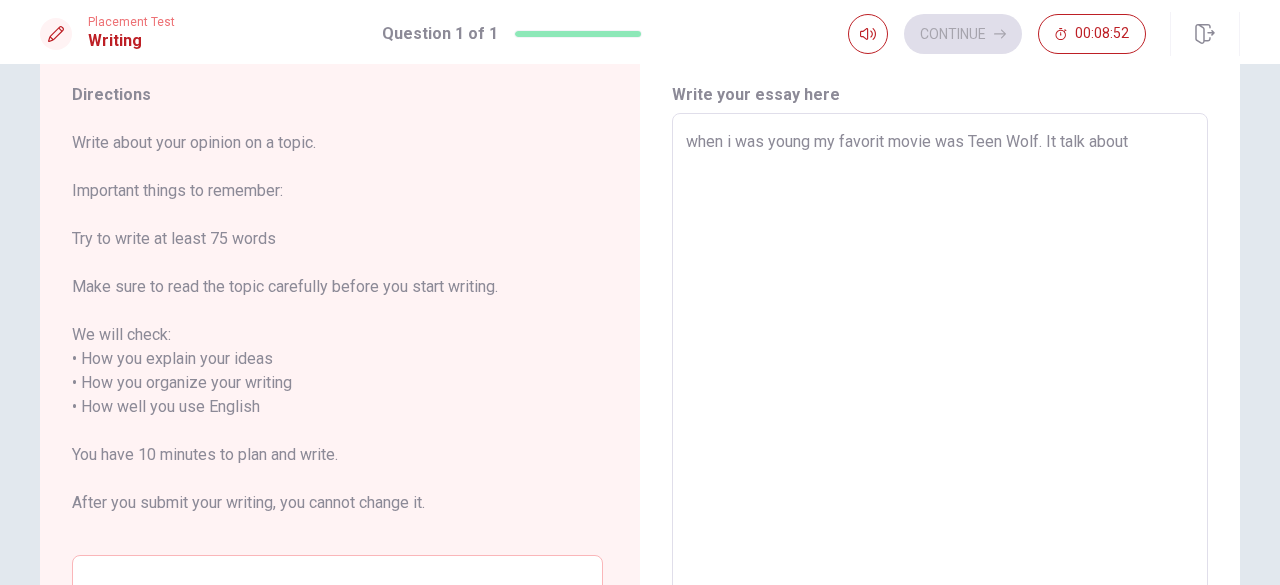 type on "when i was young my favorit movie was Teen Wolf. It talk about a" 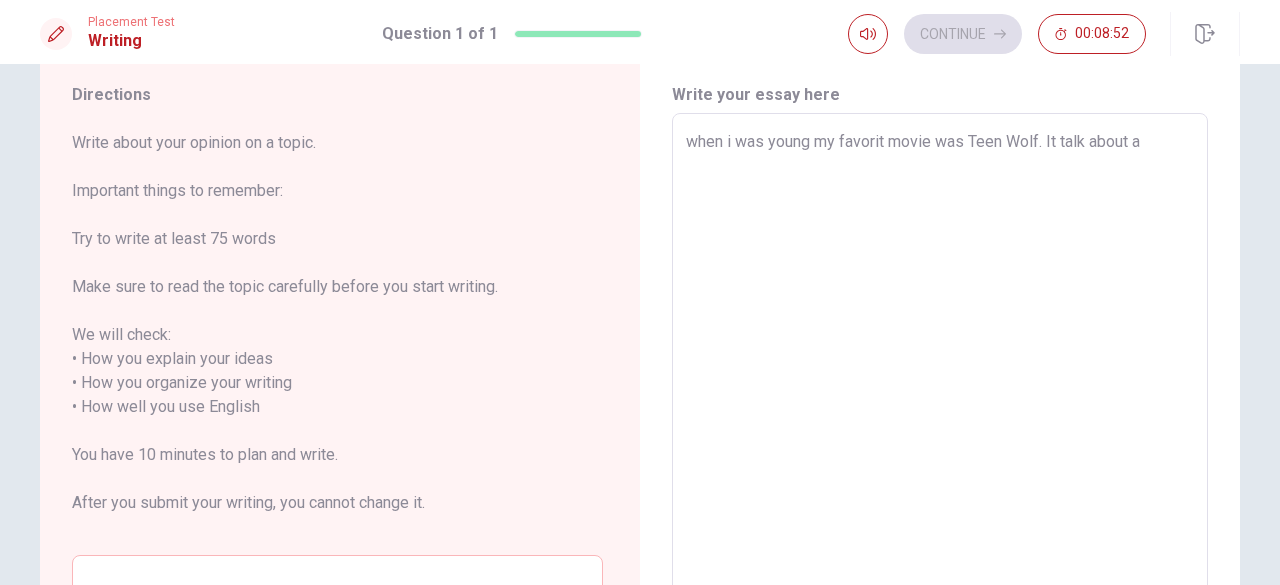 type on "x" 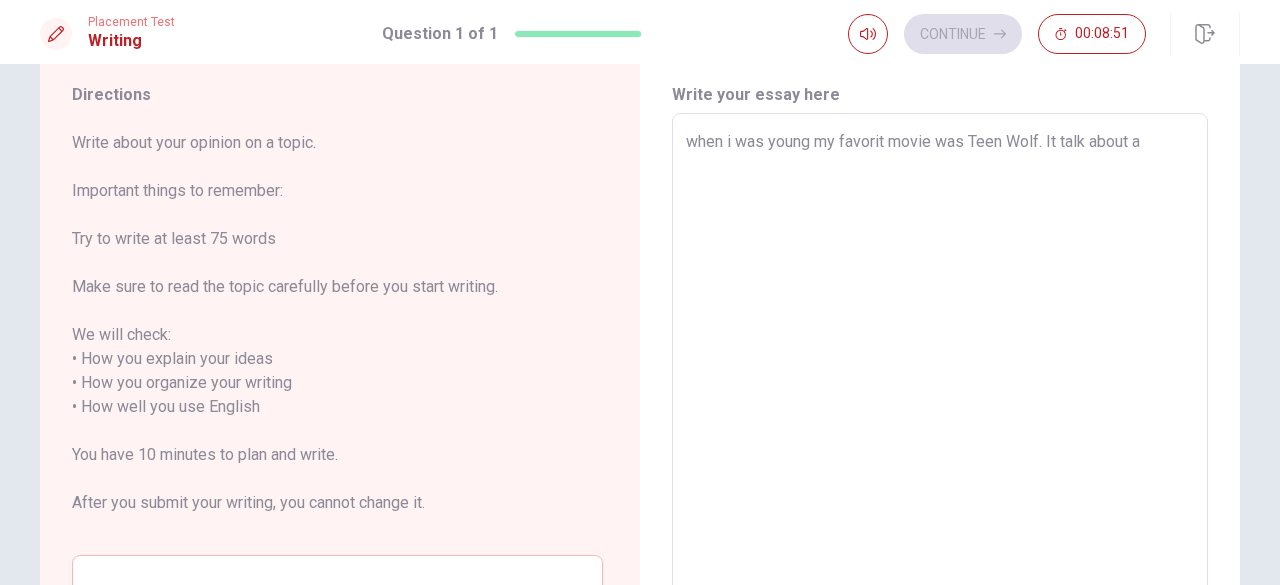 type on "when i was young my favorit movie was Teen Wolf. It talk about a" 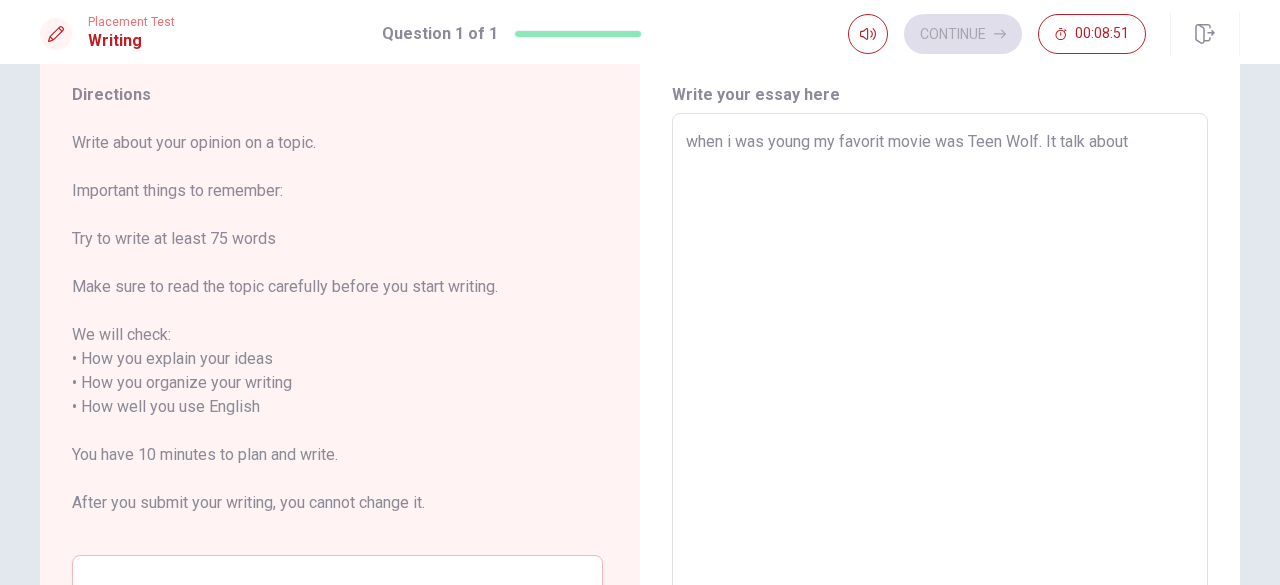 type on "x" 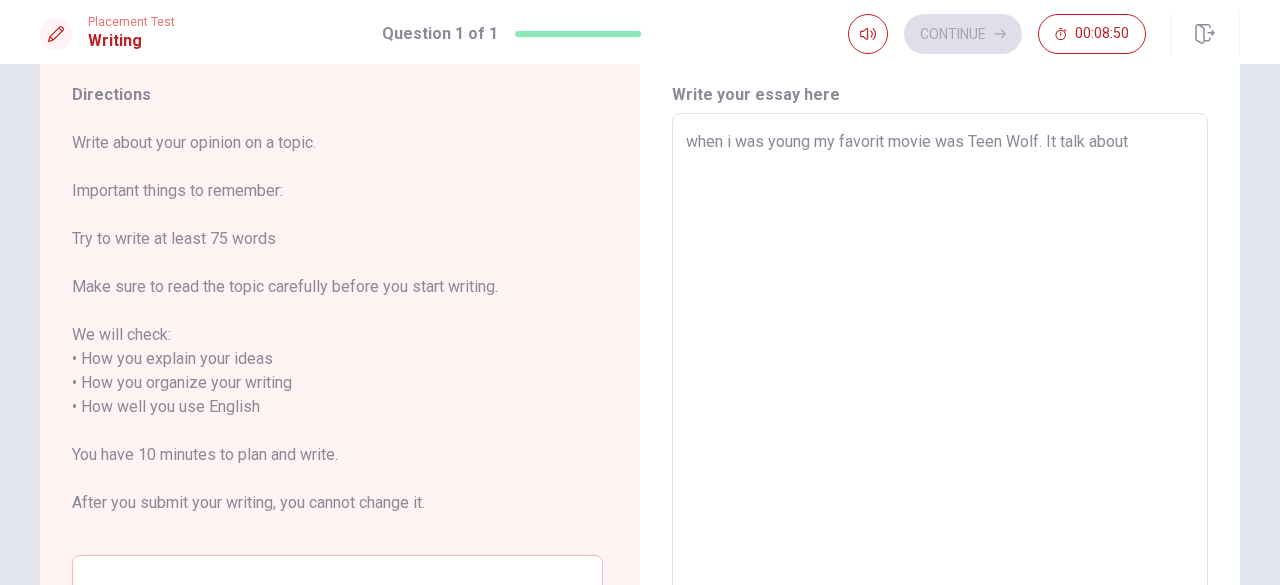 type on "when i was young my favorit movie was Teen Wolf. It talk about a" 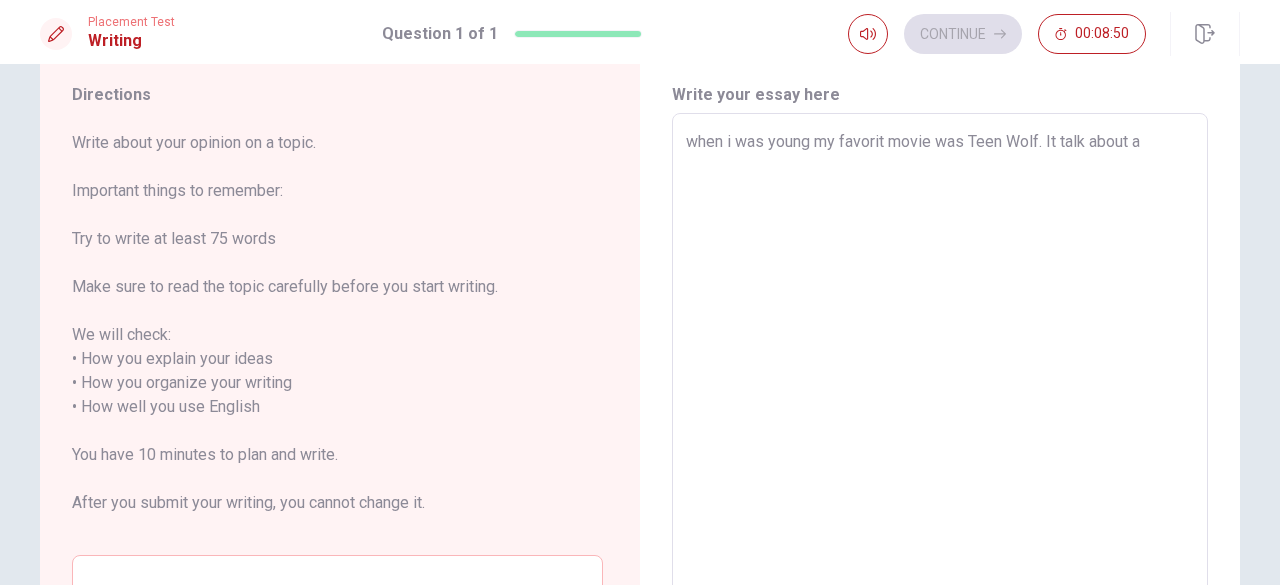 type on "x" 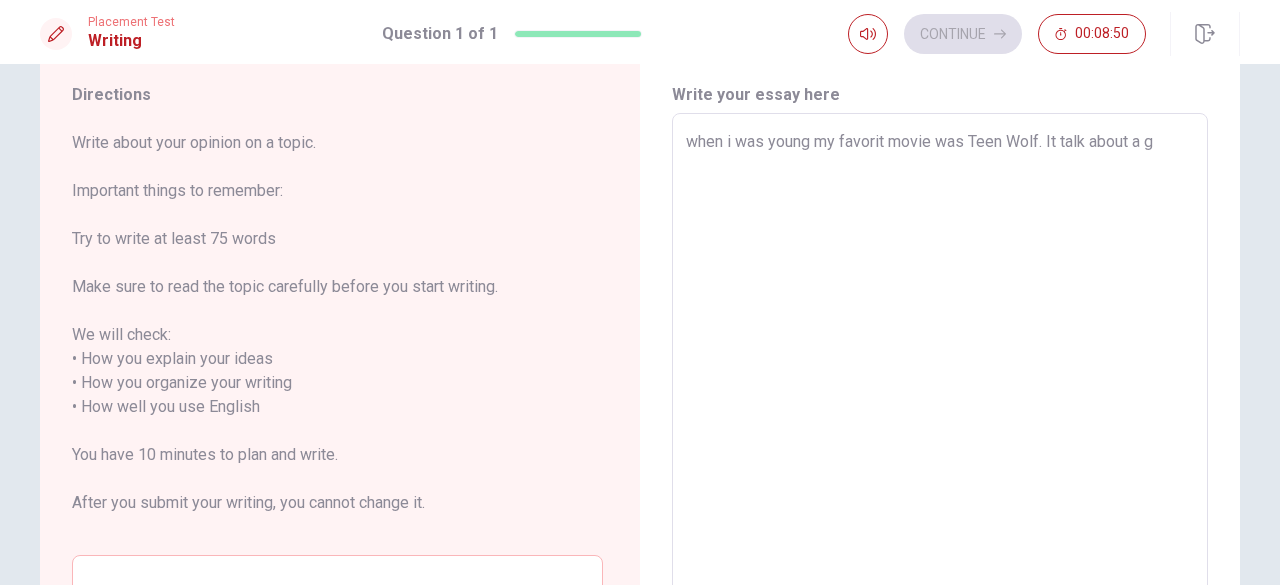 type on "x" 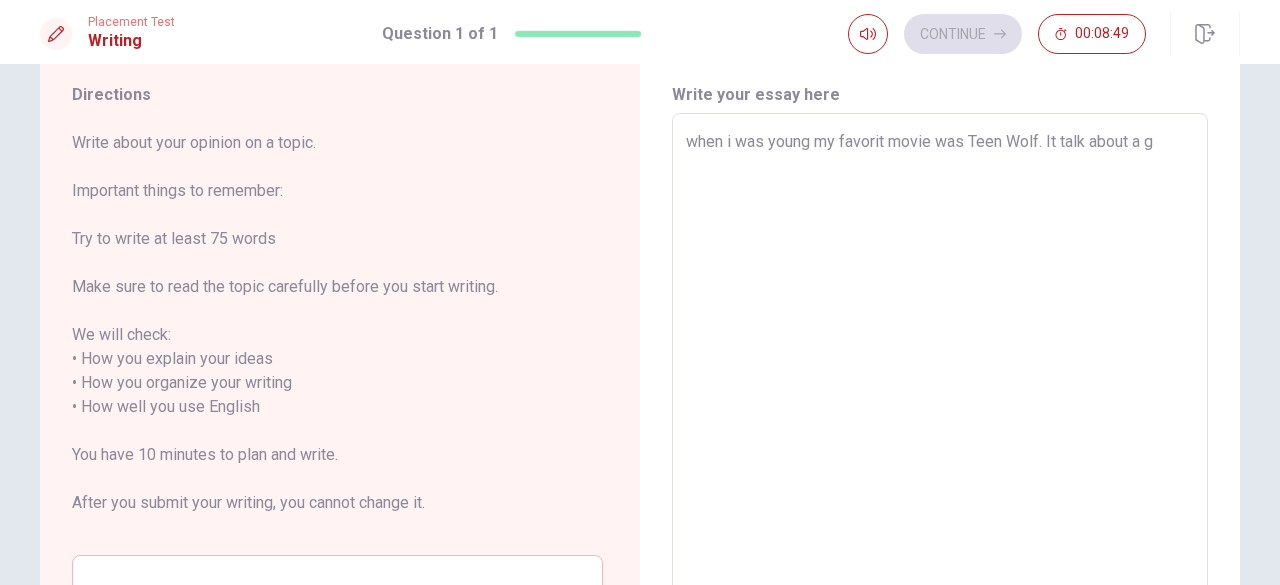 type on "when i was young my favorit movie was Teen Wolf. It talk about a gr" 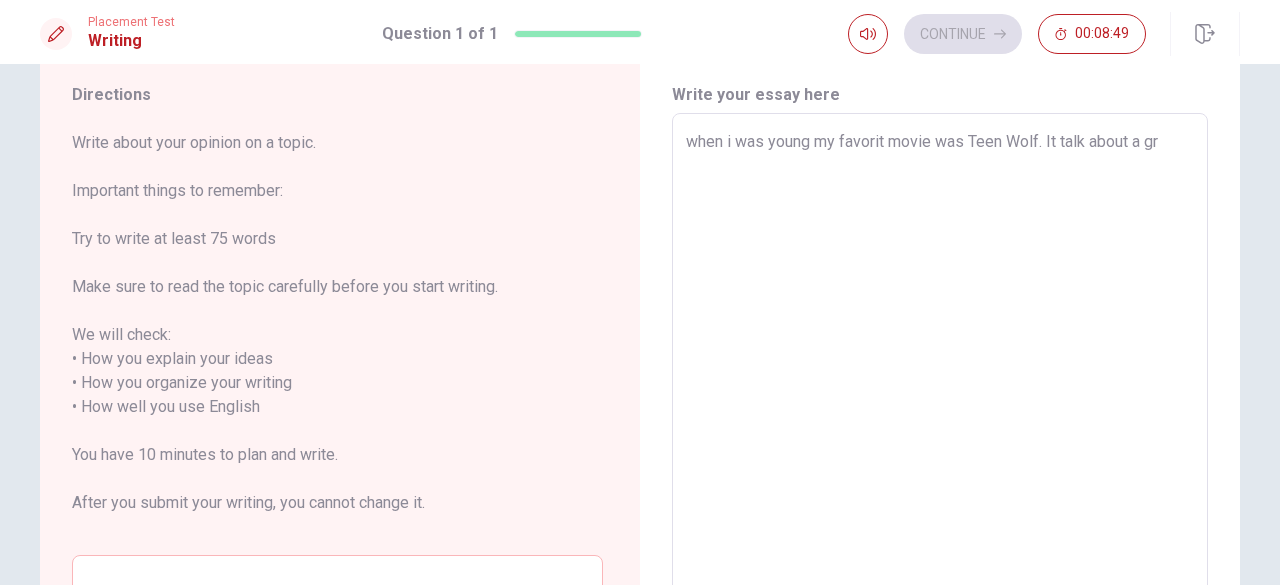 type on "x" 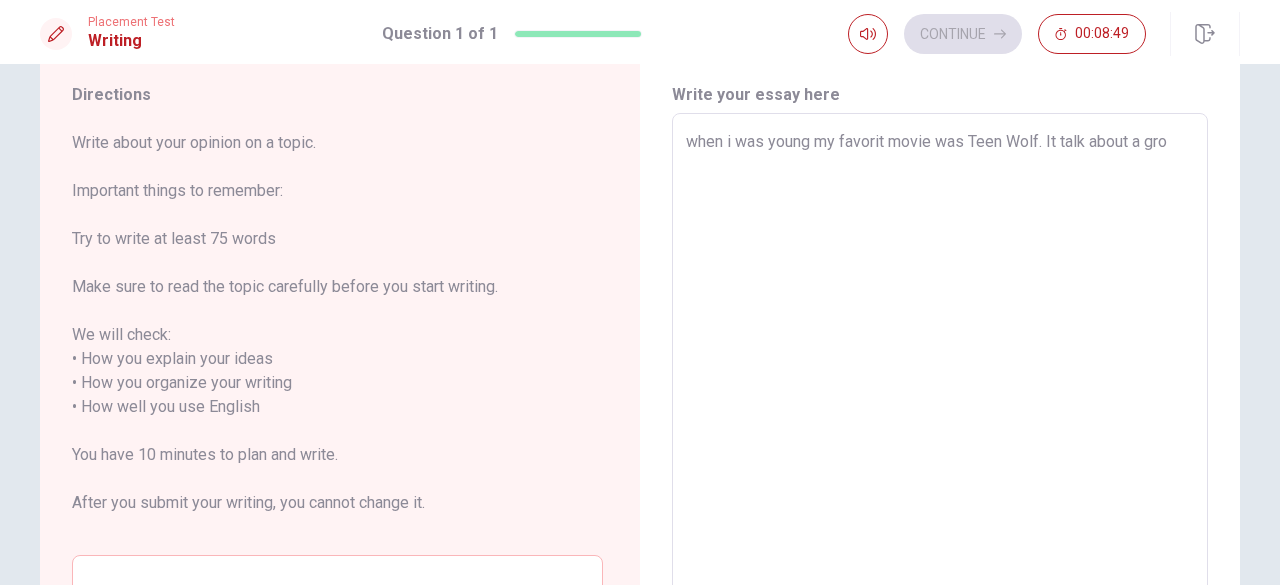 type on "x" 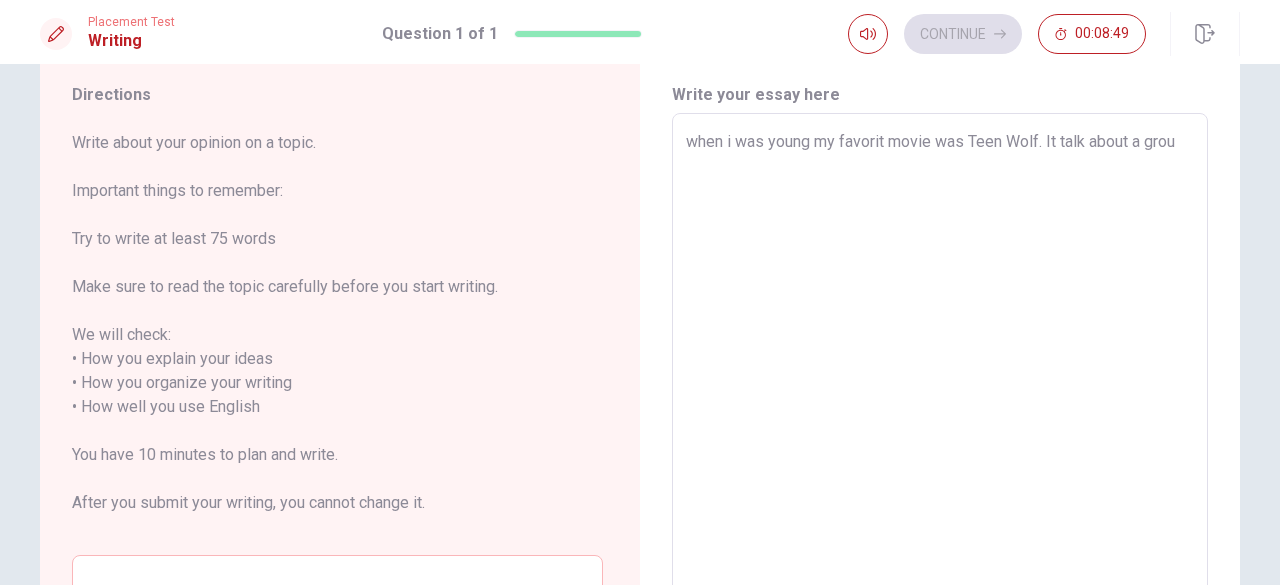 type on "x" 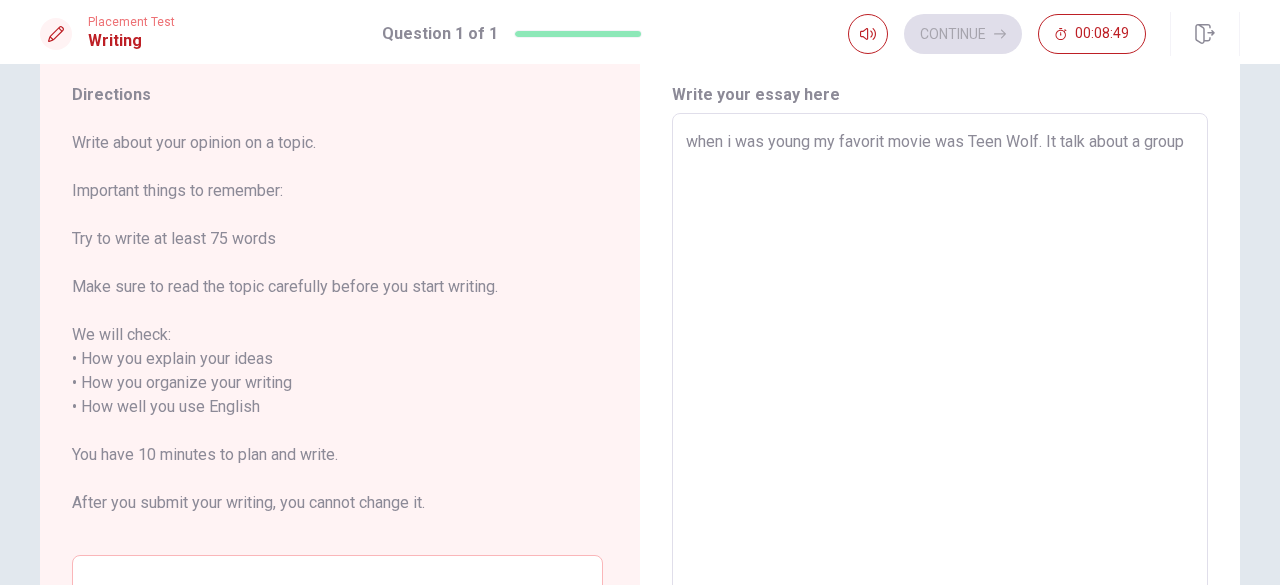 type on "x" 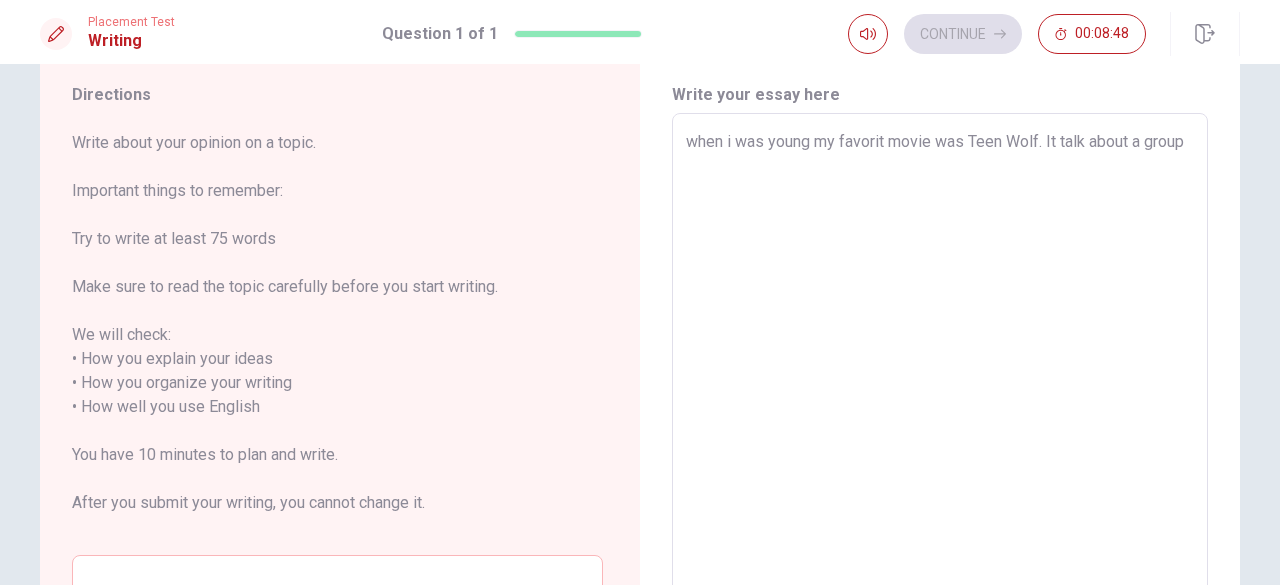 type on "when i was young my favorit movie was Teen Wolf. It talk about a group" 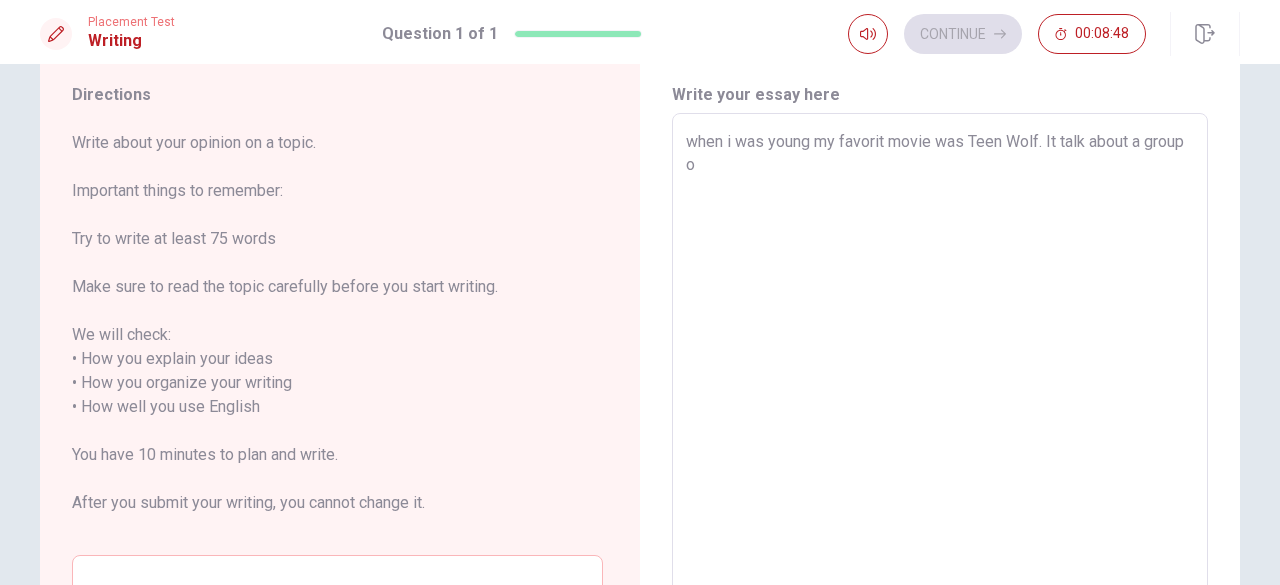 type on "x" 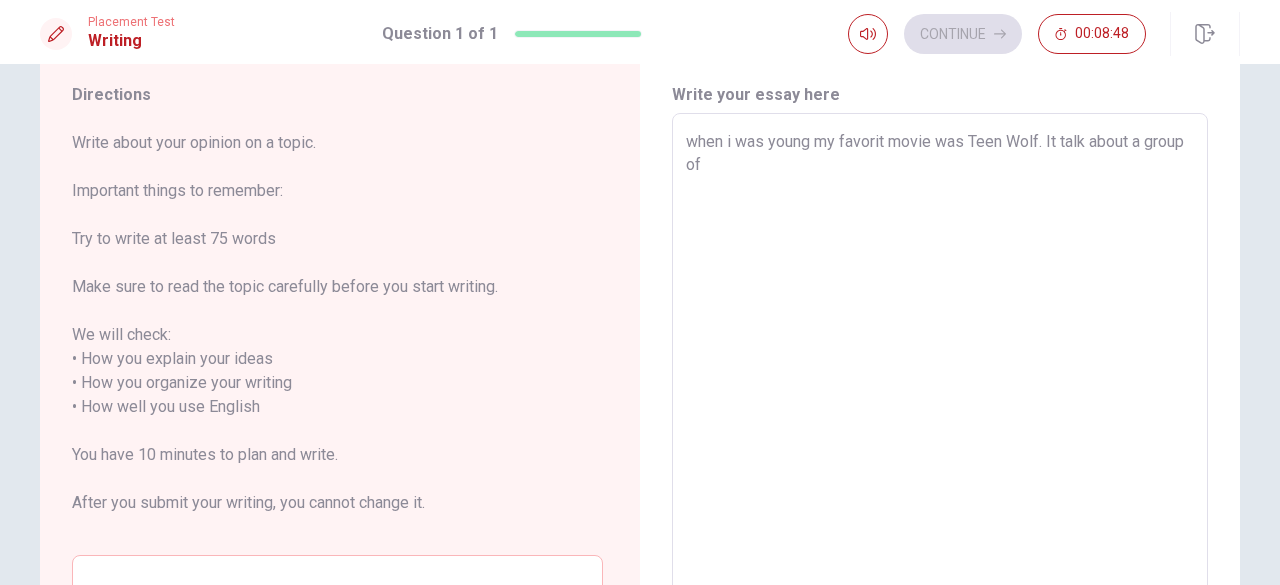 type on "x" 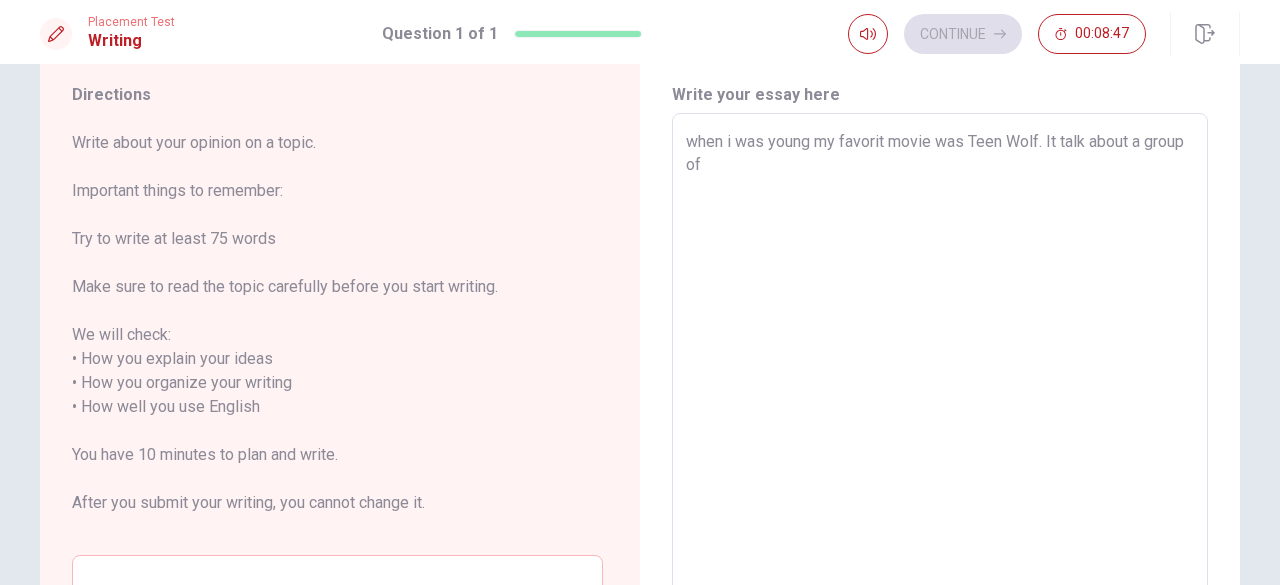 type on "when i was young my favorit movie was Teen Wolf. It talk about a group of t" 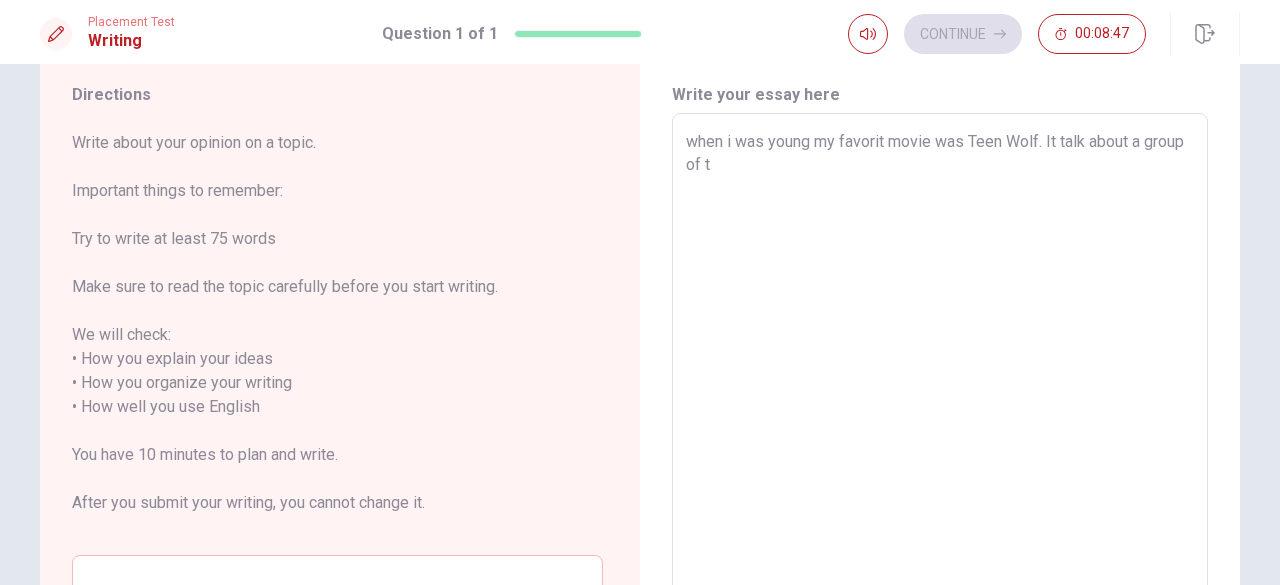 type on "x" 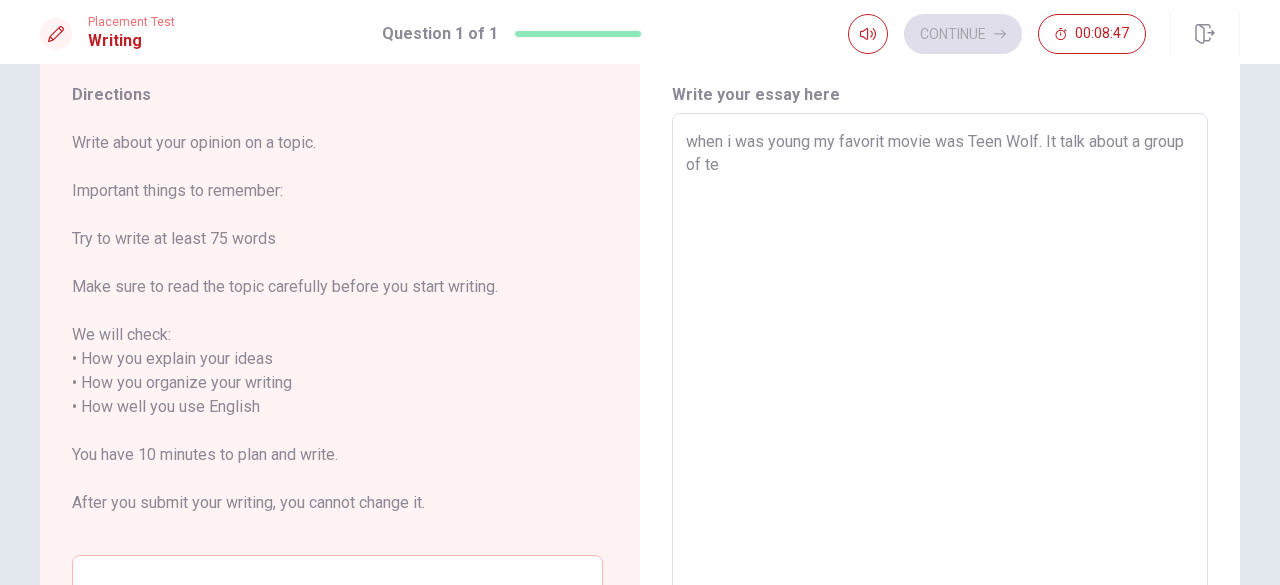 type on "x" 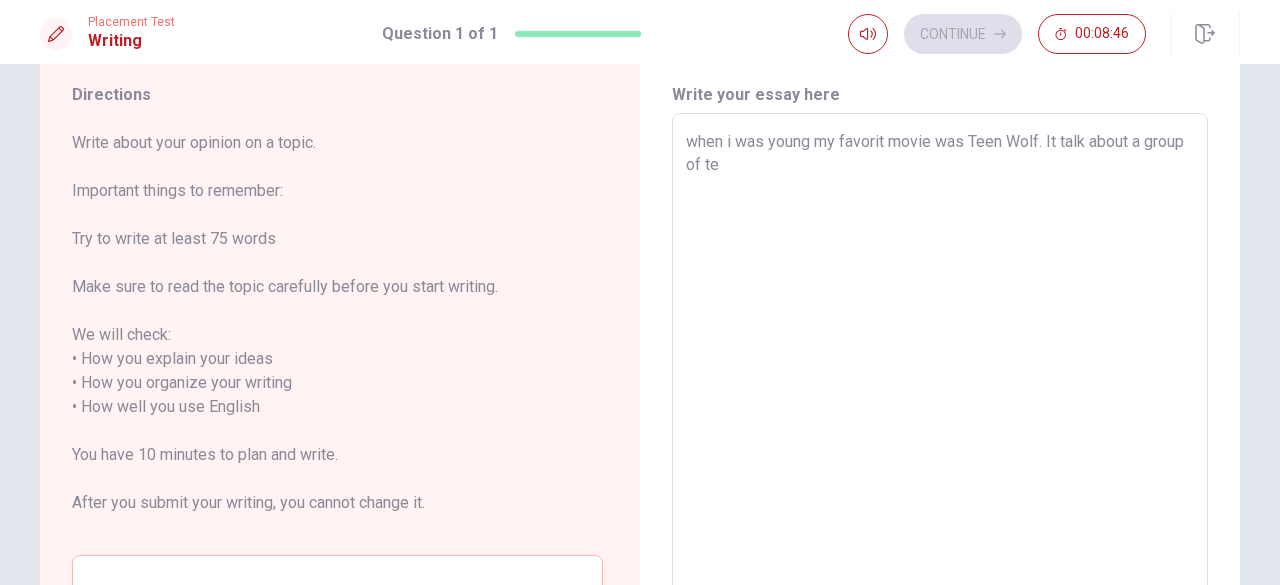 type on "when i was young my favorit movie was Teen Wolf. It talk about a group of tee" 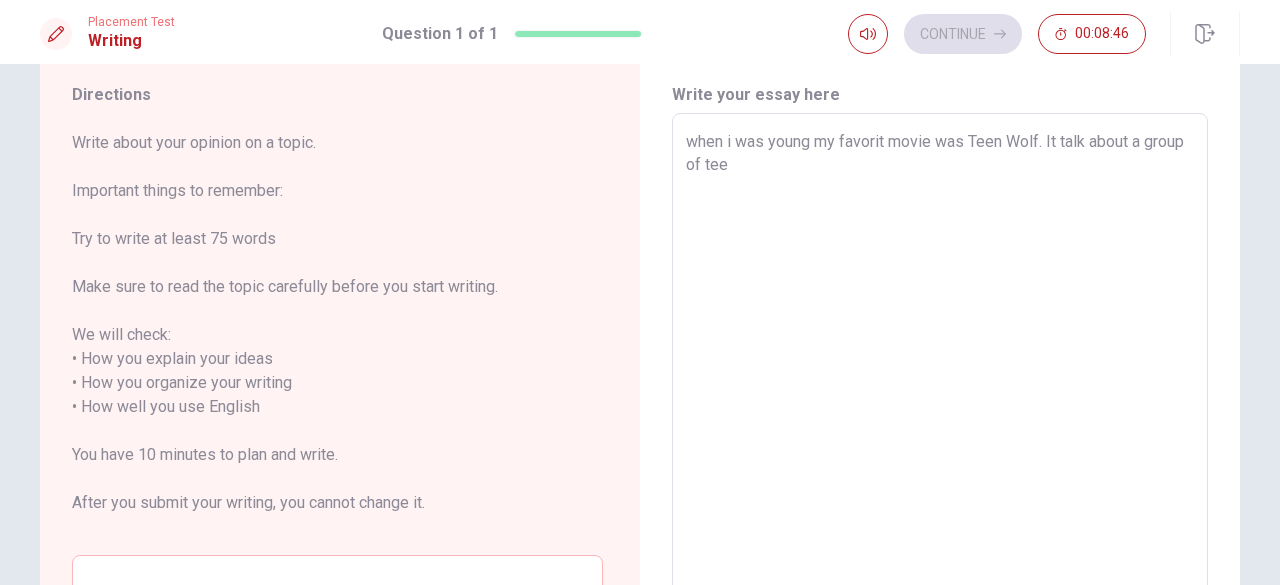 type on "x" 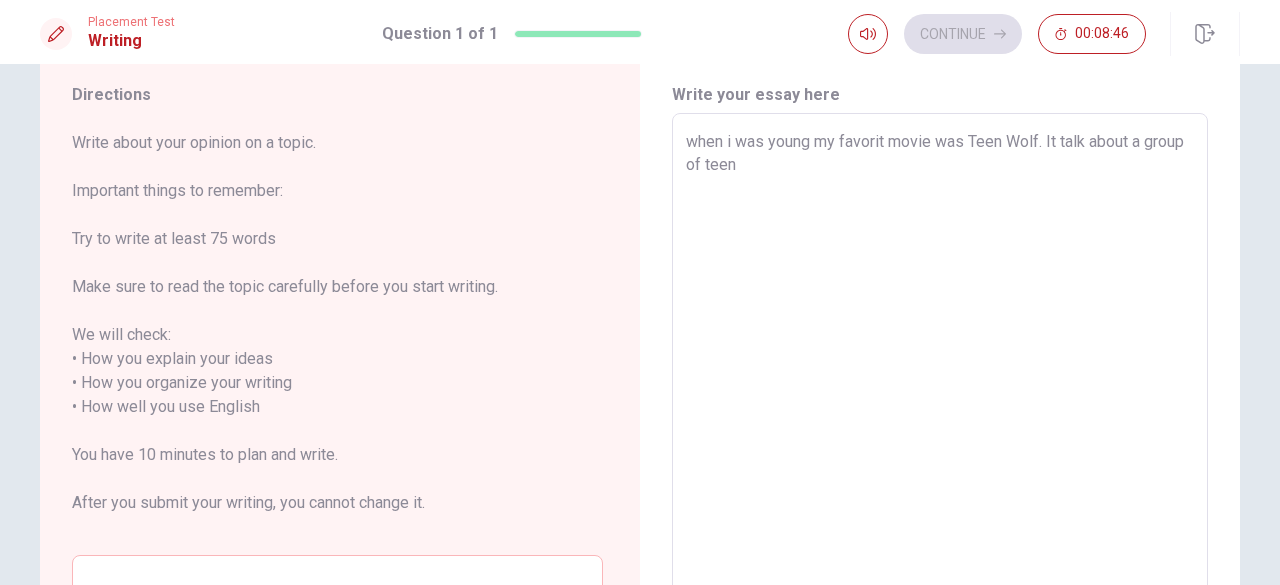 type on "x" 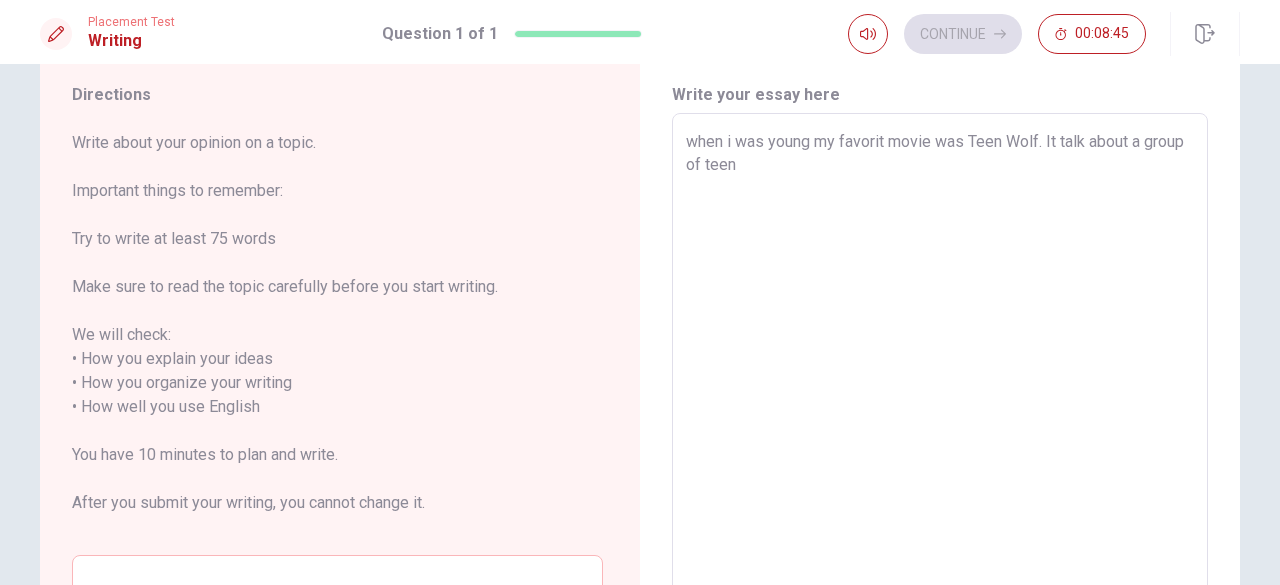 type on "when i was young my favorit movie was Teen Wolf. It talk about a group of [PERSON_NAME]" 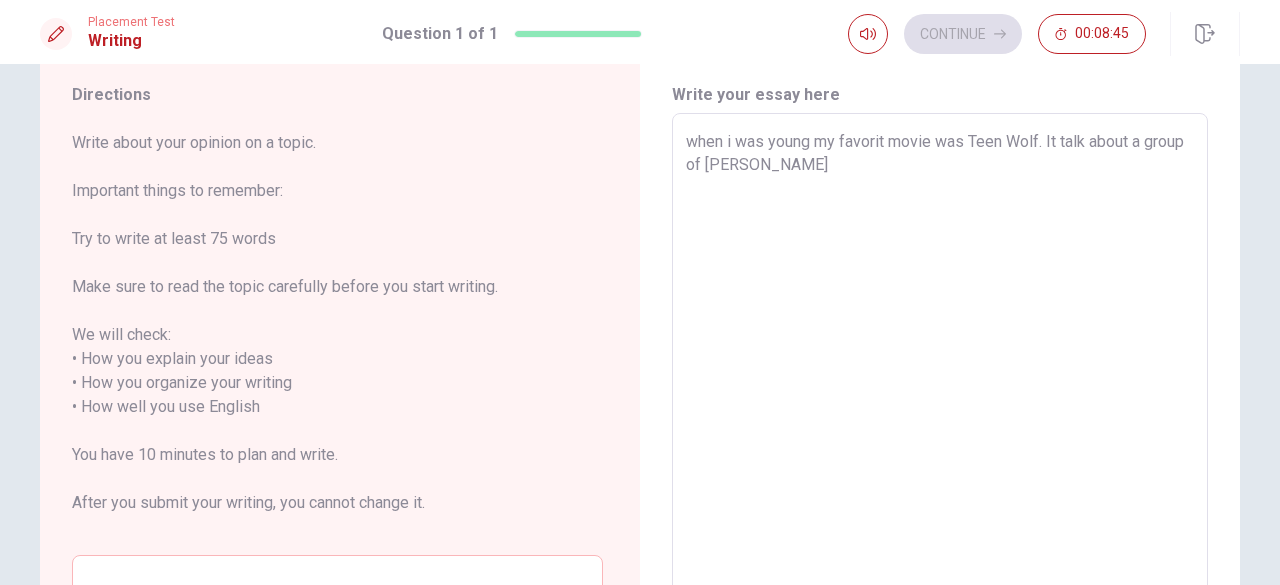type on "x" 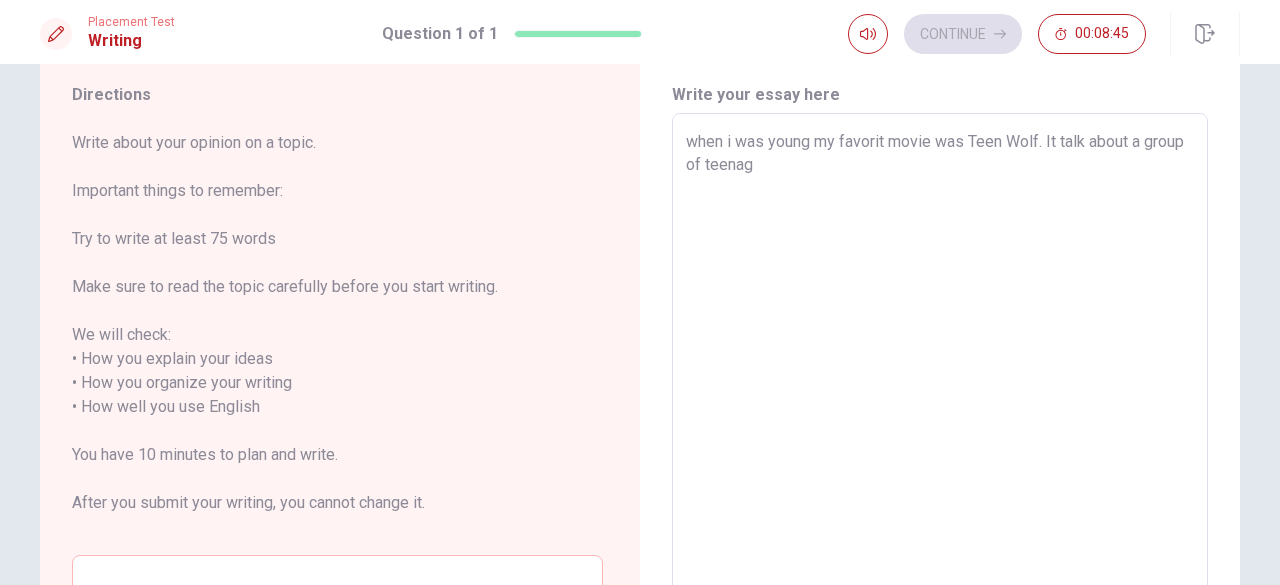 type on "x" 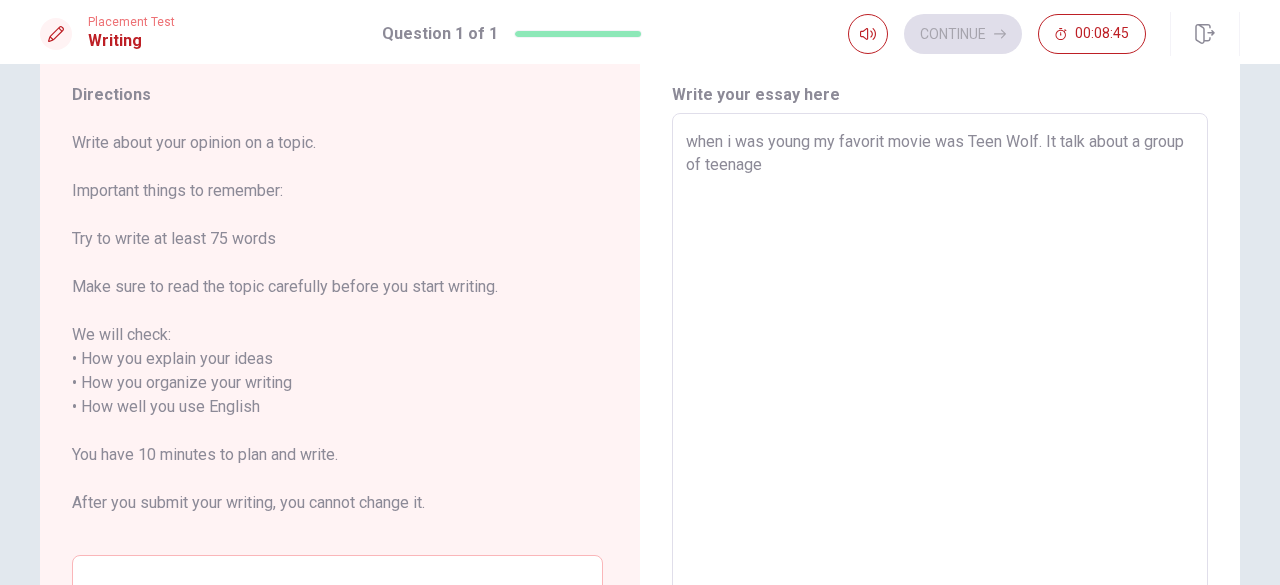 type on "x" 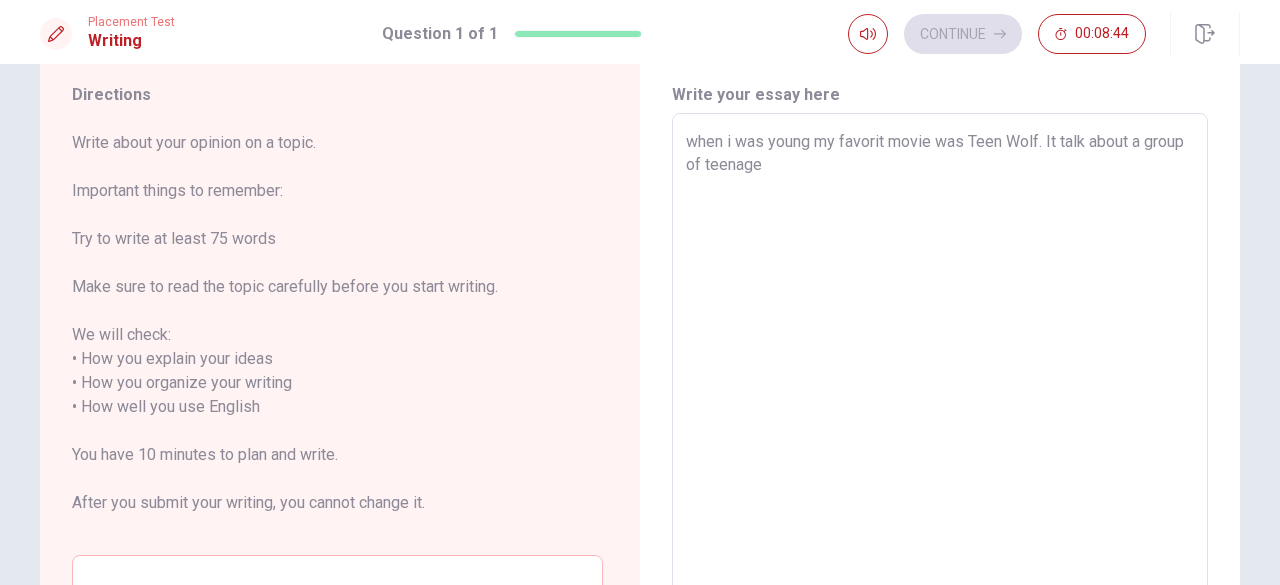 type on "when i was young my favorit movie was Teen Wolf. It talk about a group of teenager" 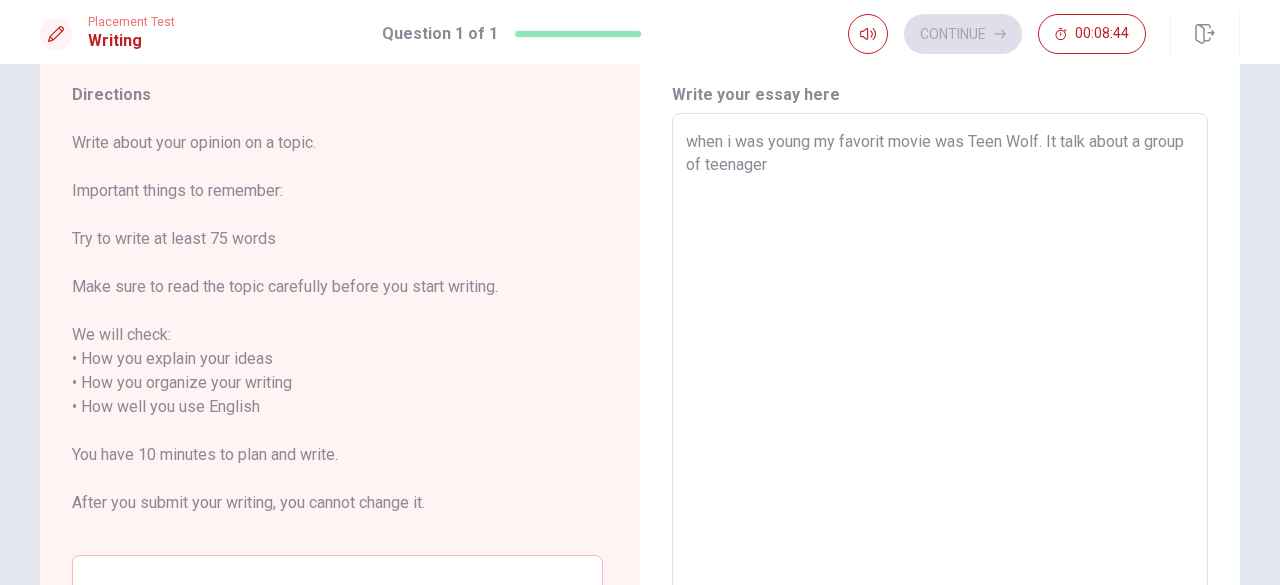 type on "x" 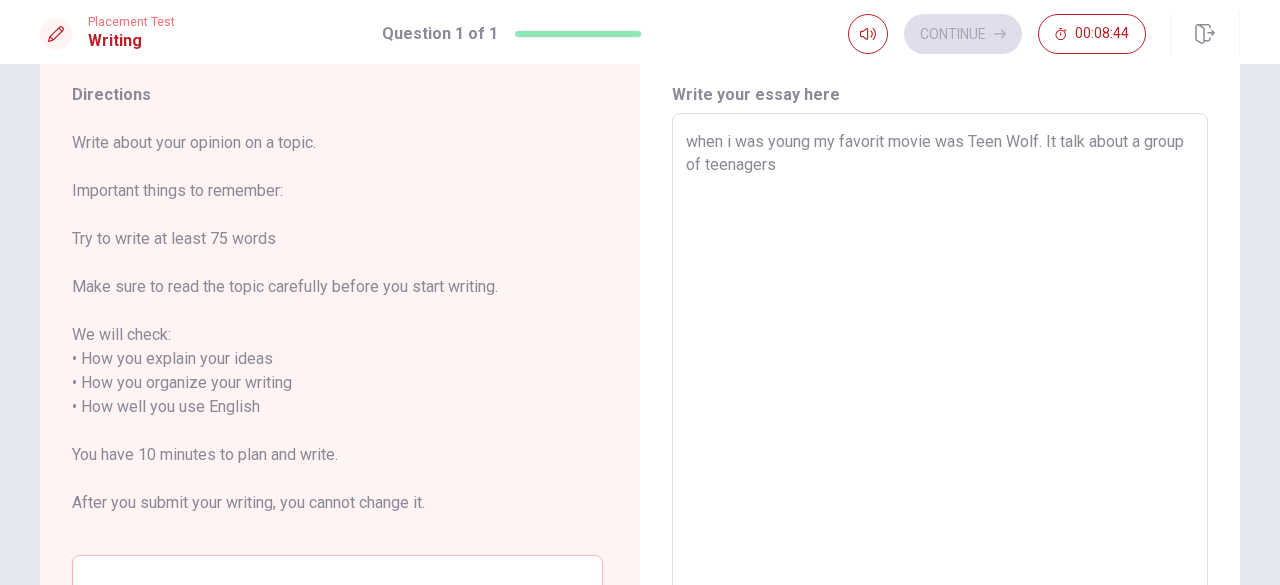 type on "x" 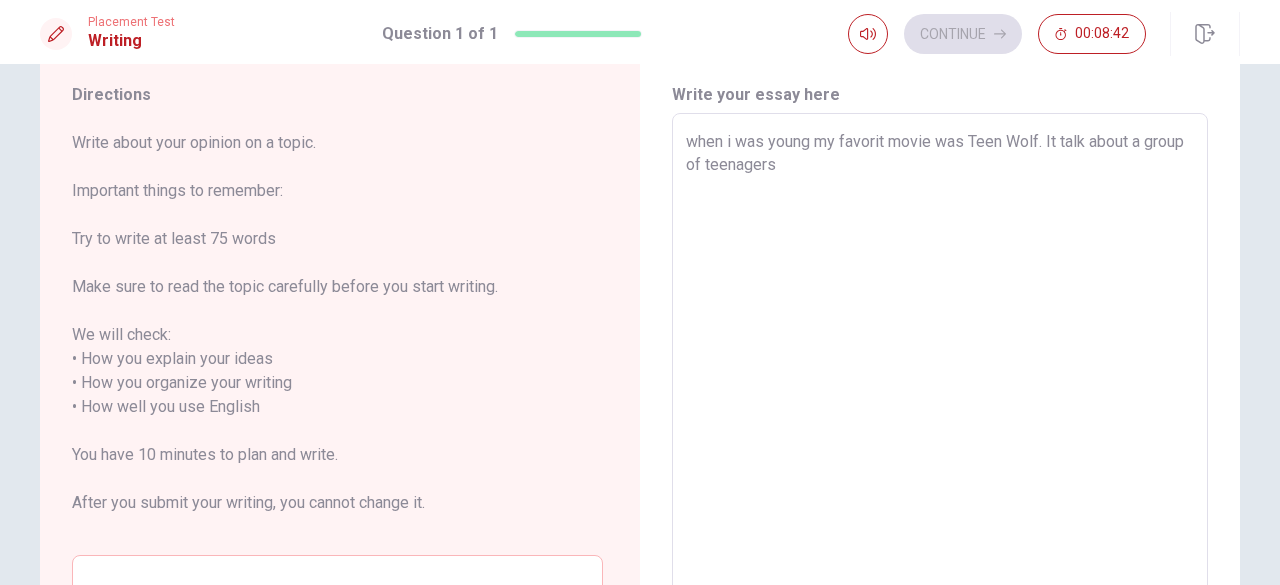 type on "x" 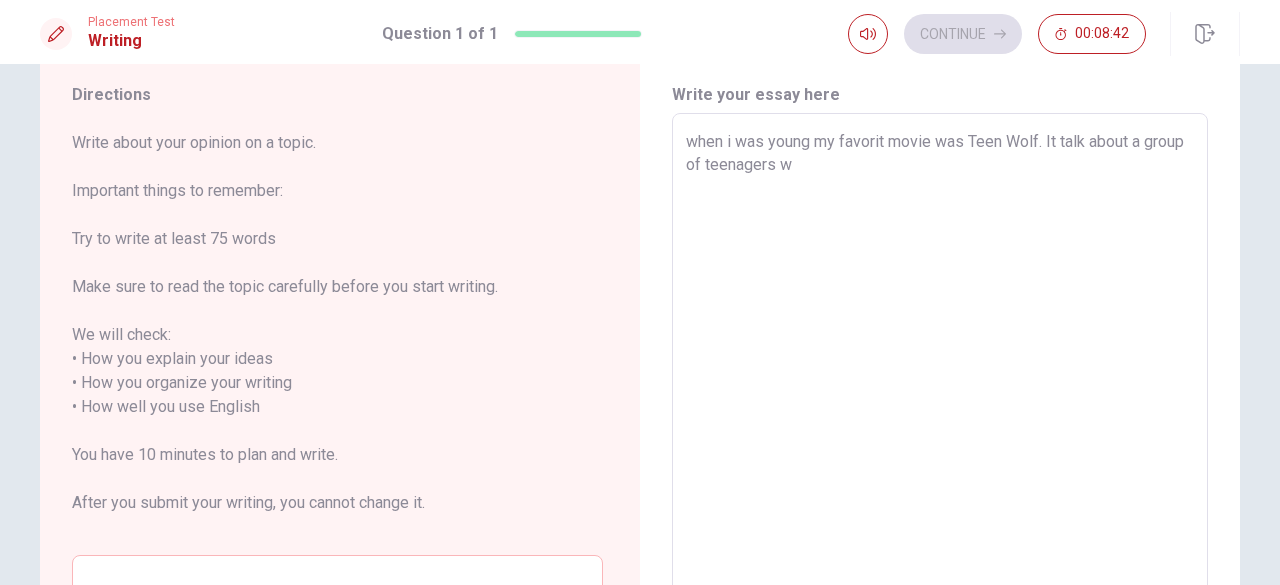 type on "x" 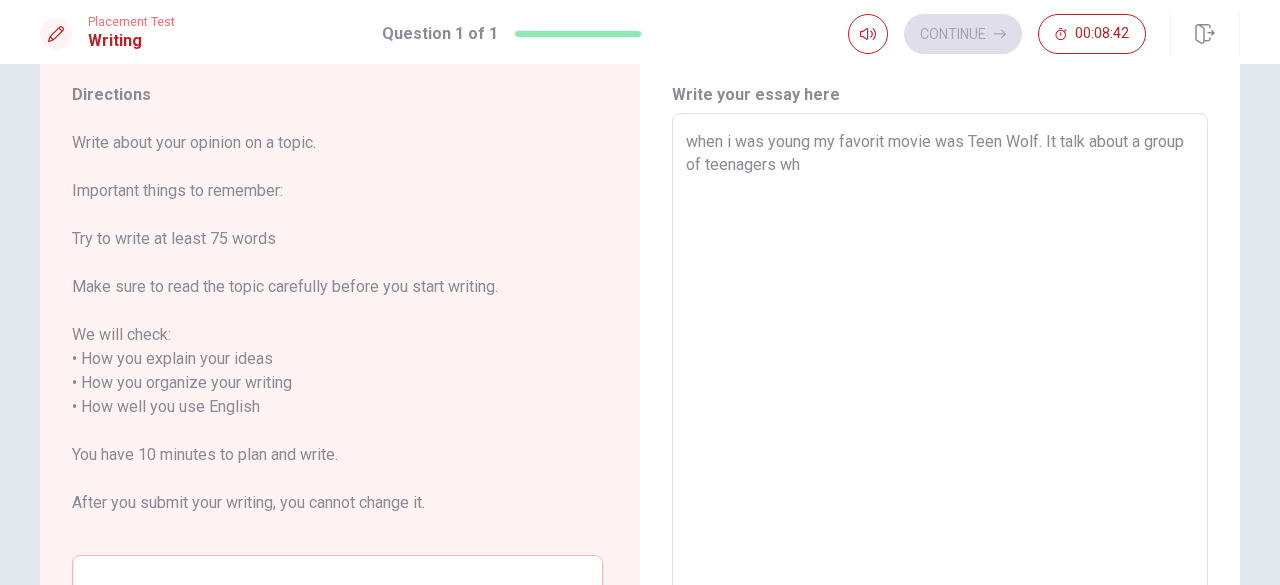 type on "x" 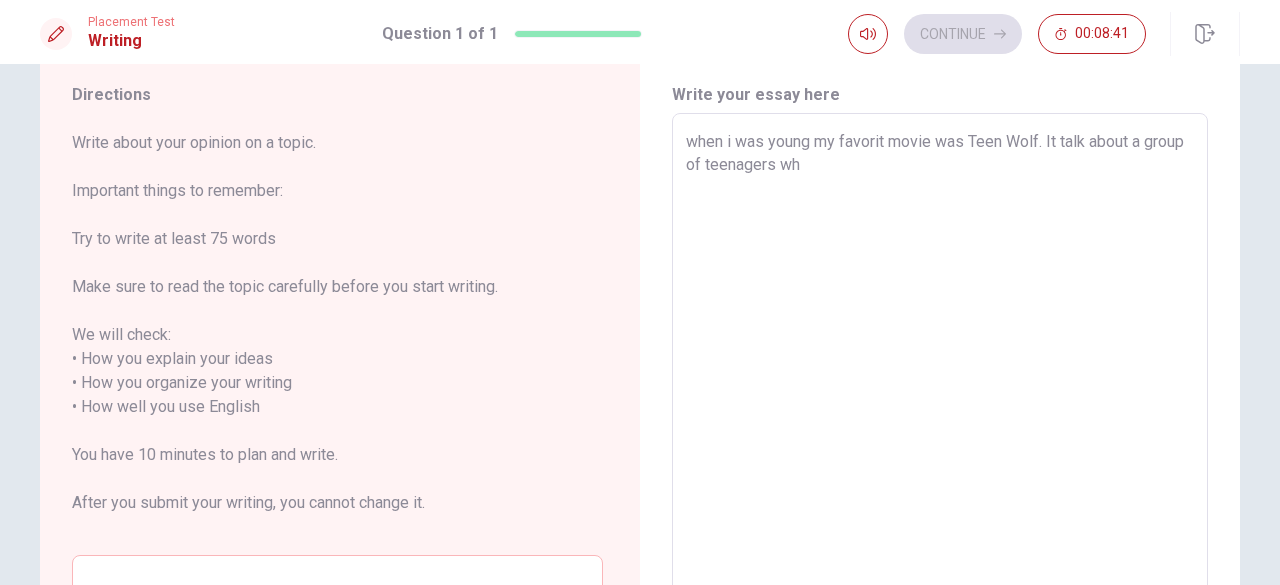 type on "when i was young my favorit movie was Teen Wolf. It talk about a group of teenagers who" 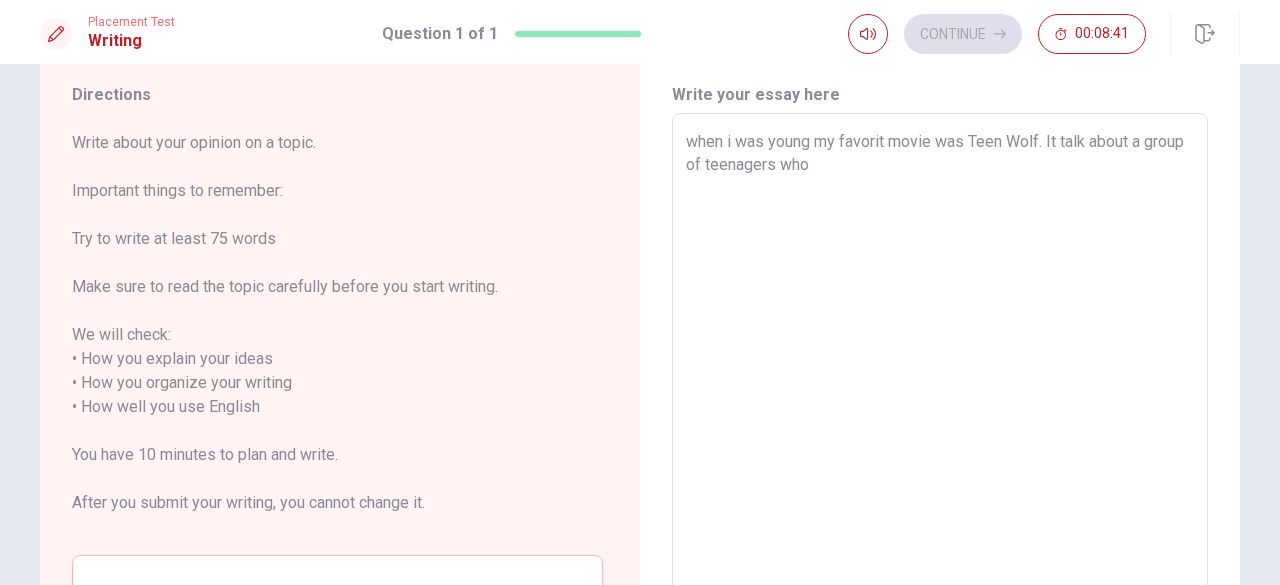 type on "x" 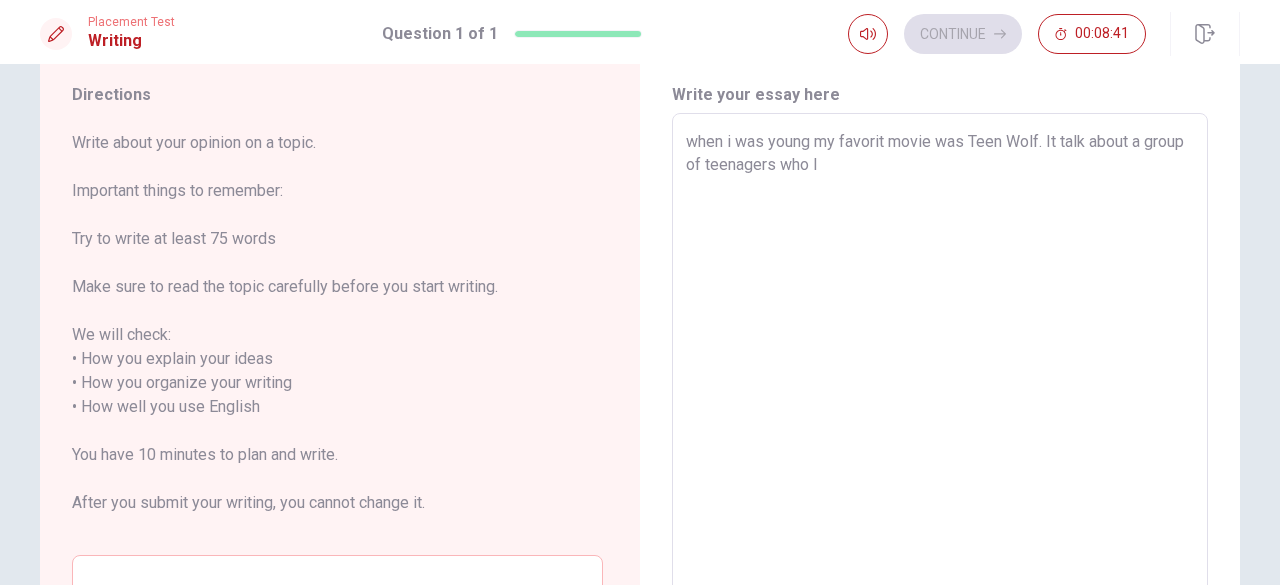 type on "x" 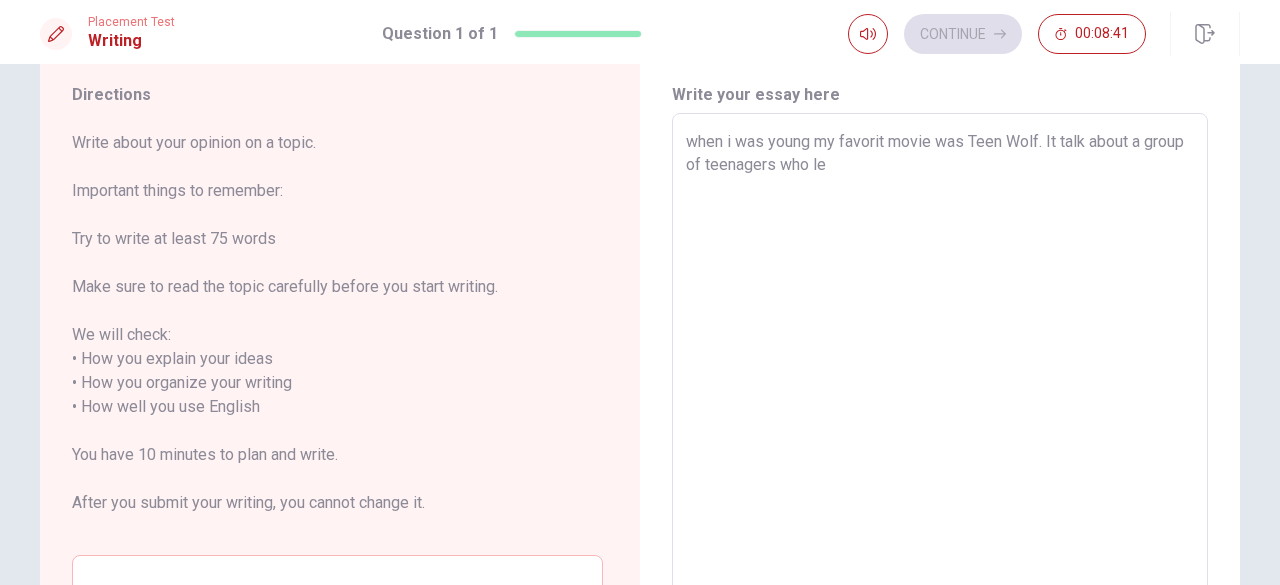 type on "x" 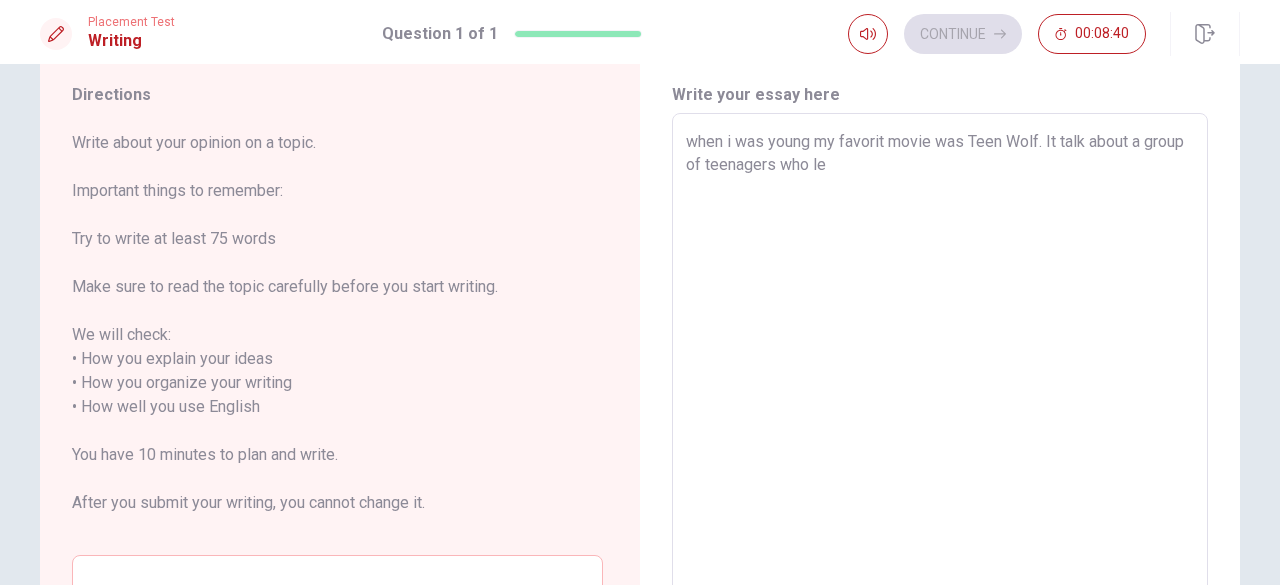 type on "when i was young my favorit movie was Teen Wolf. It talk about a group of teenagers who lea" 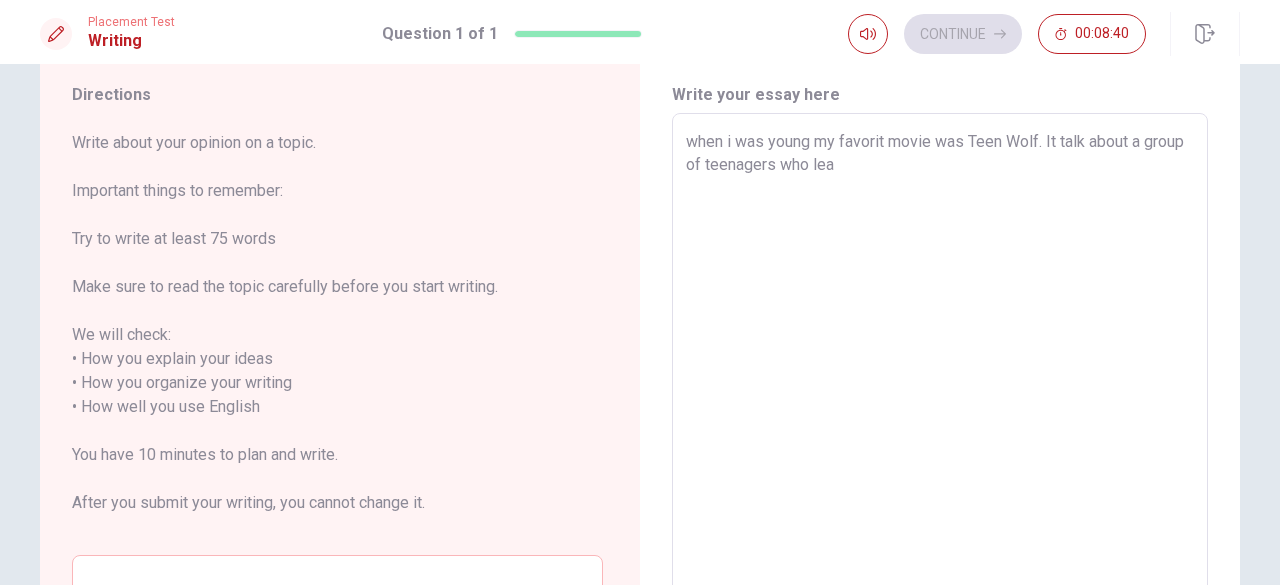 type on "x" 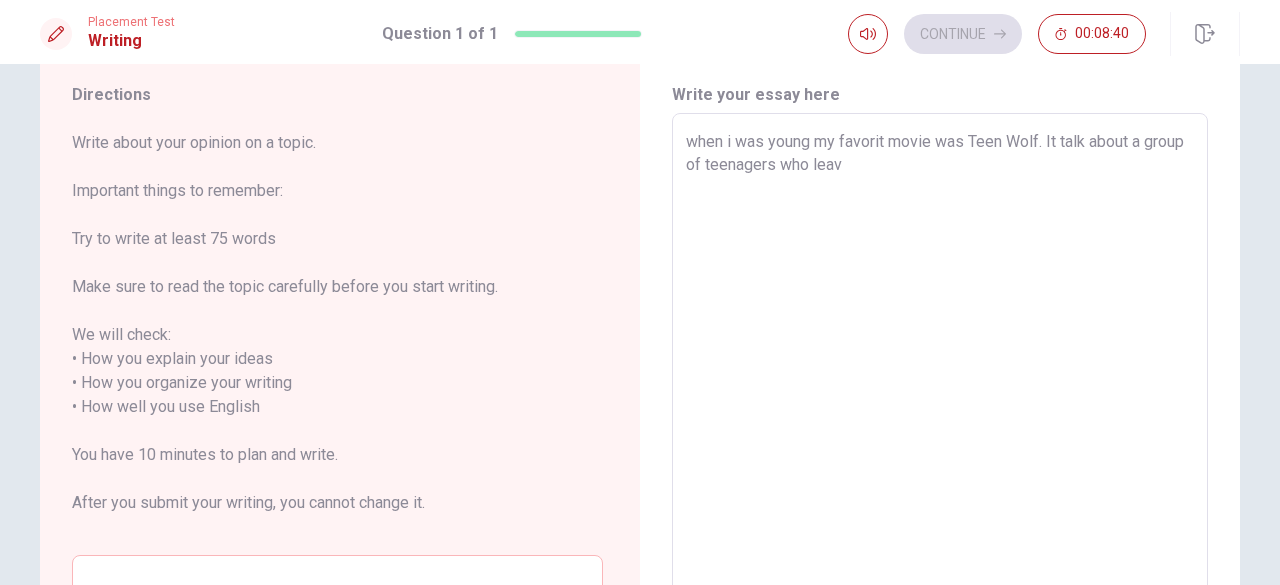 type on "x" 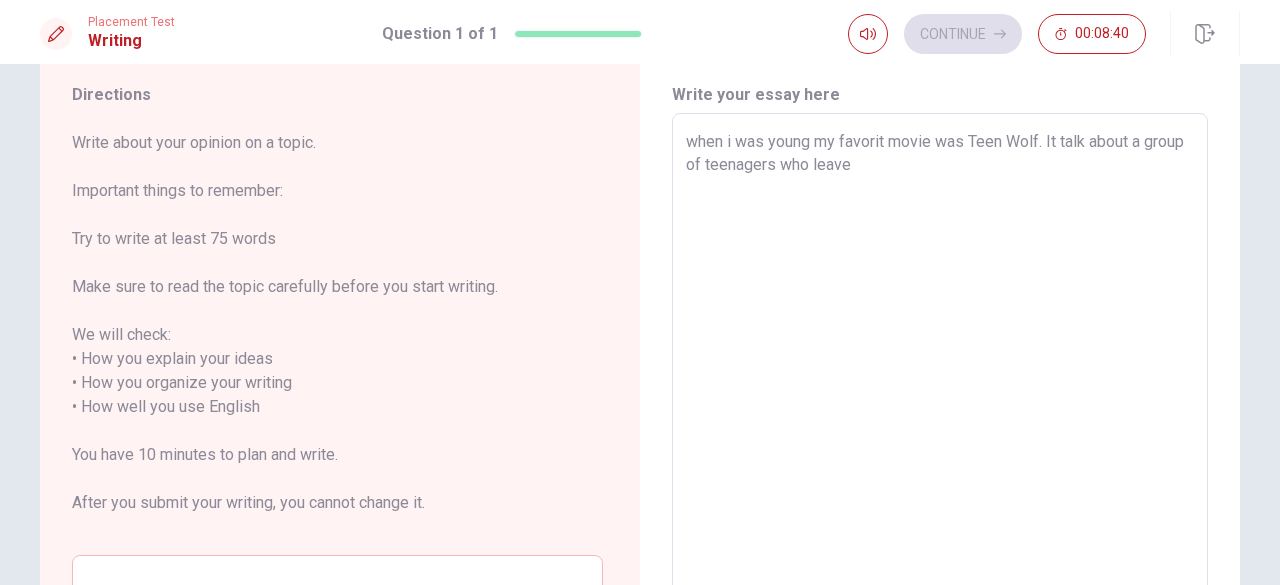 type 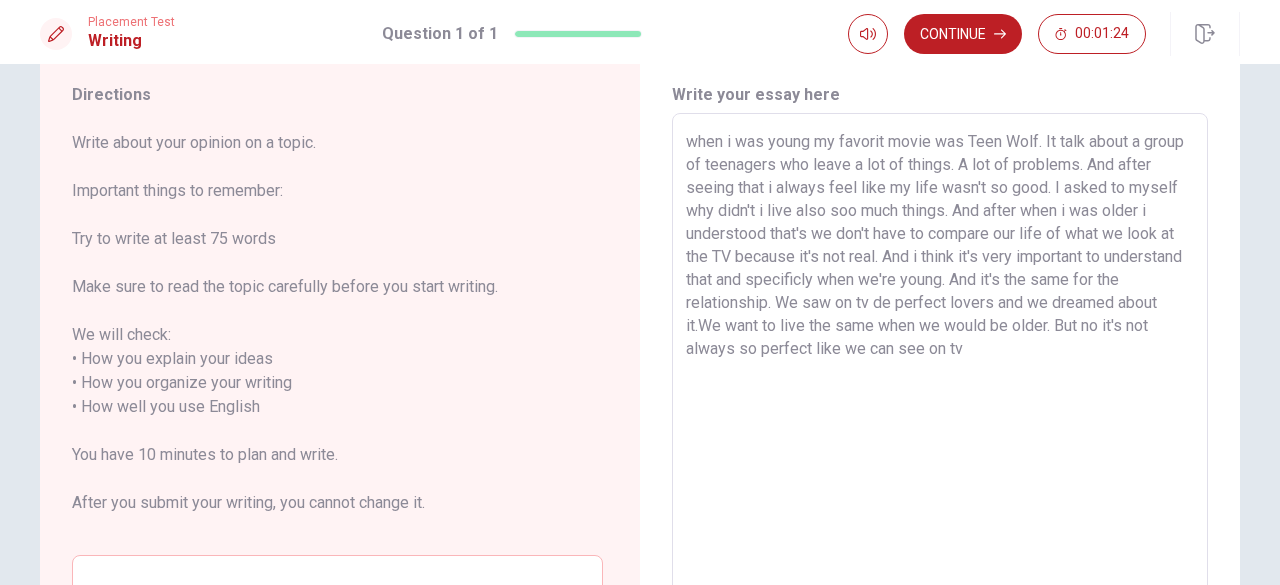 click on "when i was young my favorit movie was Teen Wolf. It talk about a group of teenagers who leave a lot of things. A lot of problems. And after seeing that i always feel like my life wasn't so good. I asked to myself why didn't i live also soo much things. And after when i was older i understood that's we don't have to compare our life of what we look at the TV because it's not real. And i think it's very important to understand that and specificly when we're young. And it's the same for the relationship. We saw on tv de perfect lovers and we dreamed about it.We want to live the same when we would be older. But no it's not always so perfect like we can see on tv" at bounding box center [940, 395] 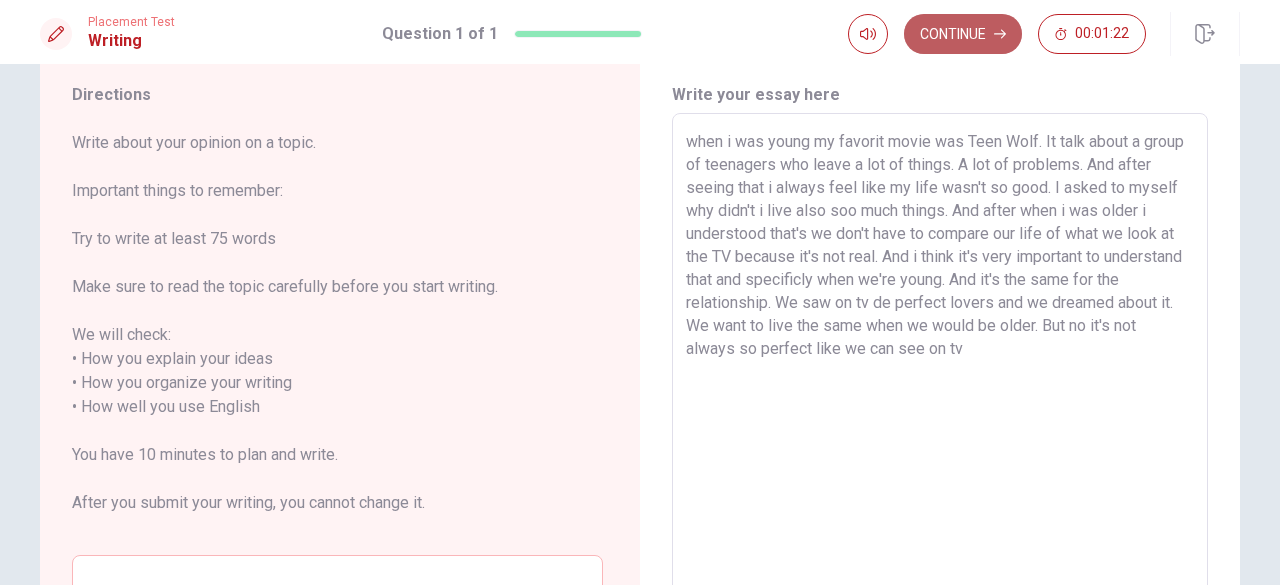 click on "Continue" at bounding box center (963, 34) 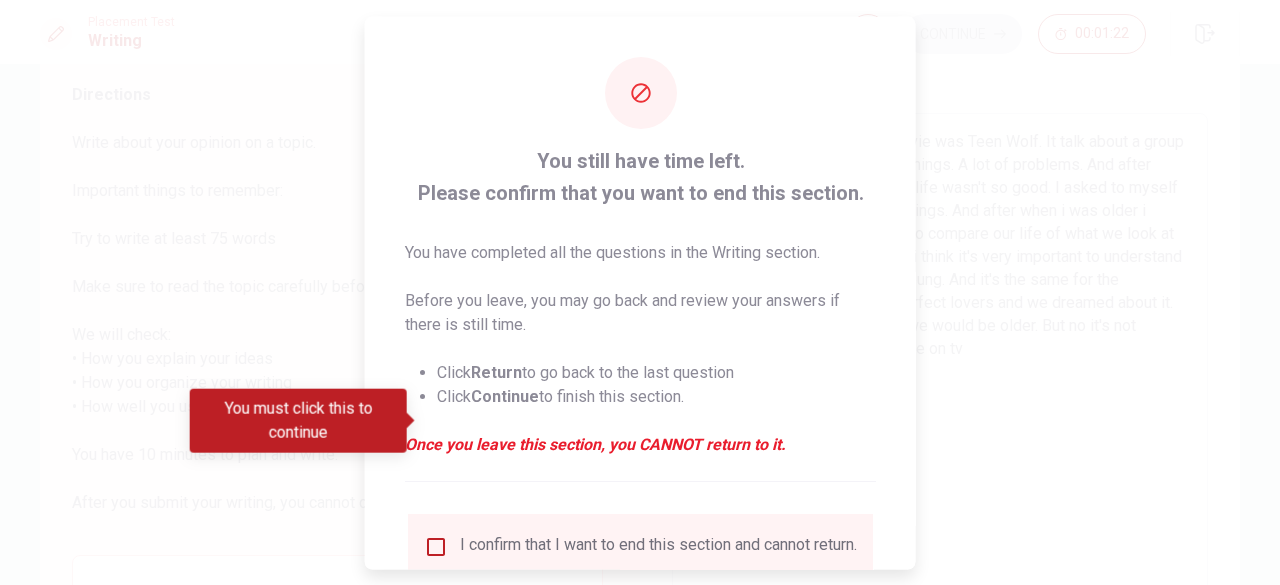 scroll, scrollTop: 160, scrollLeft: 0, axis: vertical 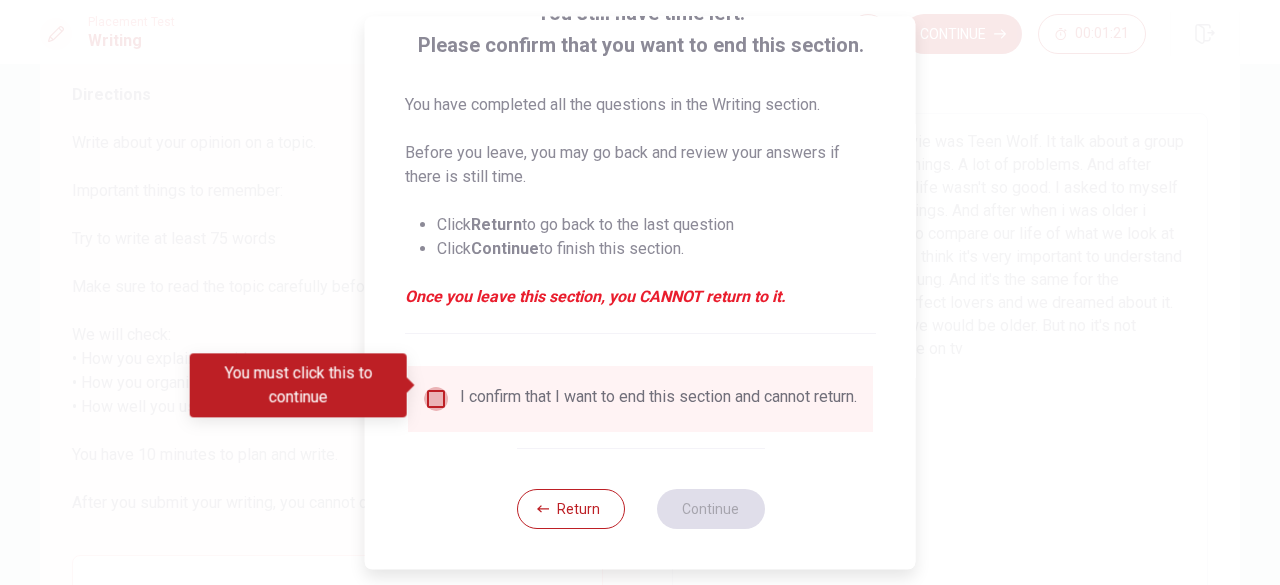 click at bounding box center (436, 399) 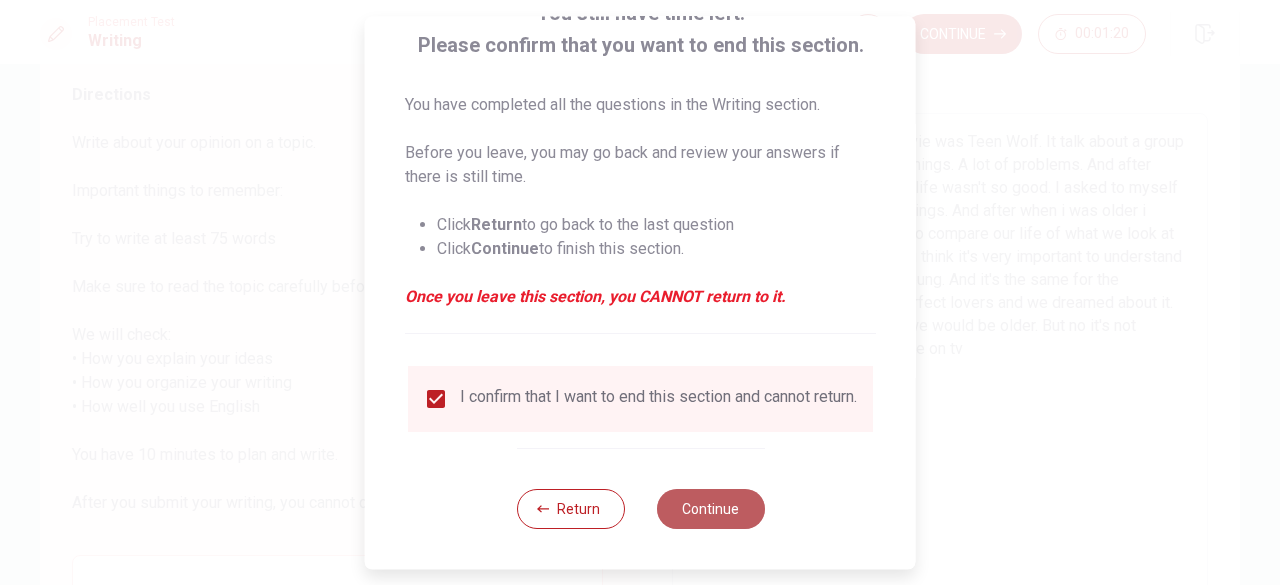 click on "Continue" at bounding box center (710, 509) 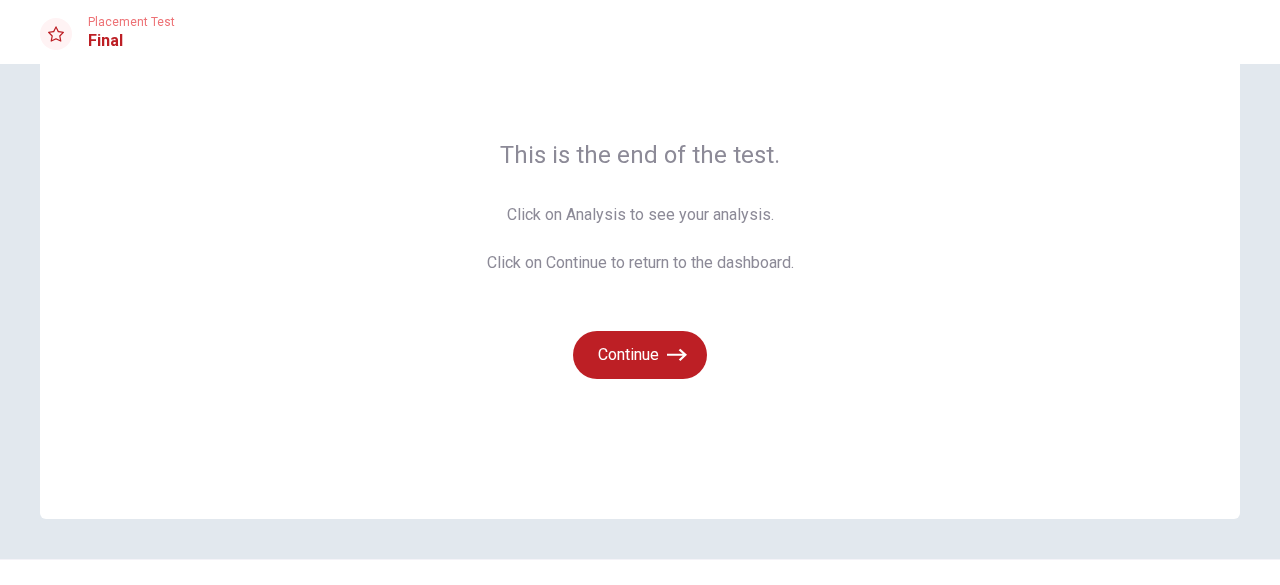 scroll, scrollTop: 106, scrollLeft: 0, axis: vertical 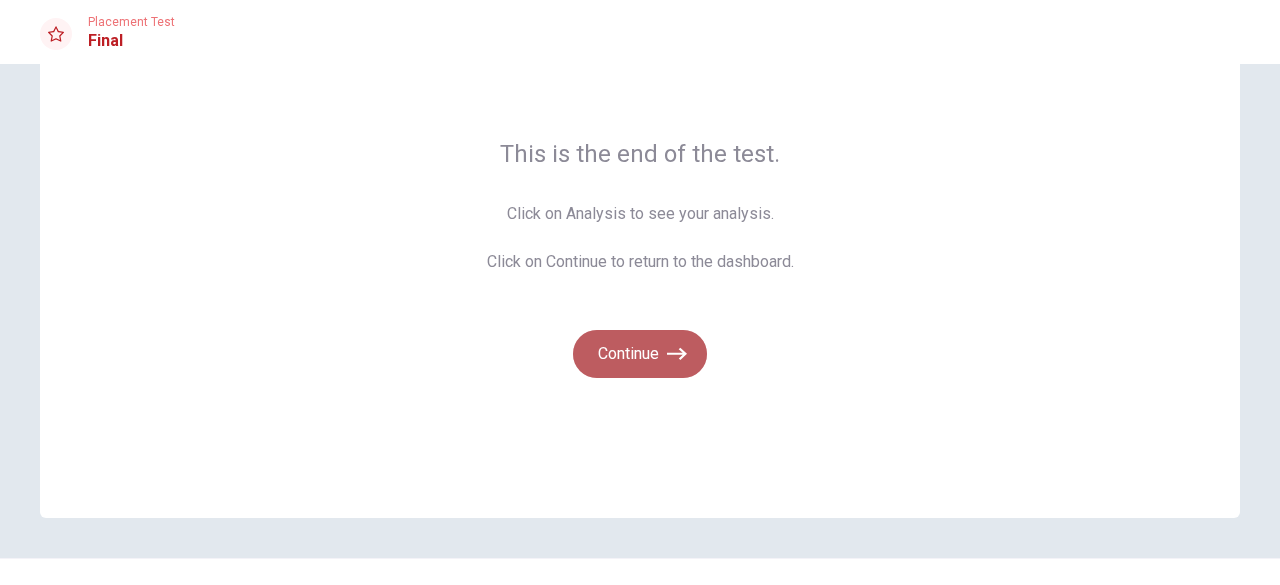 click 